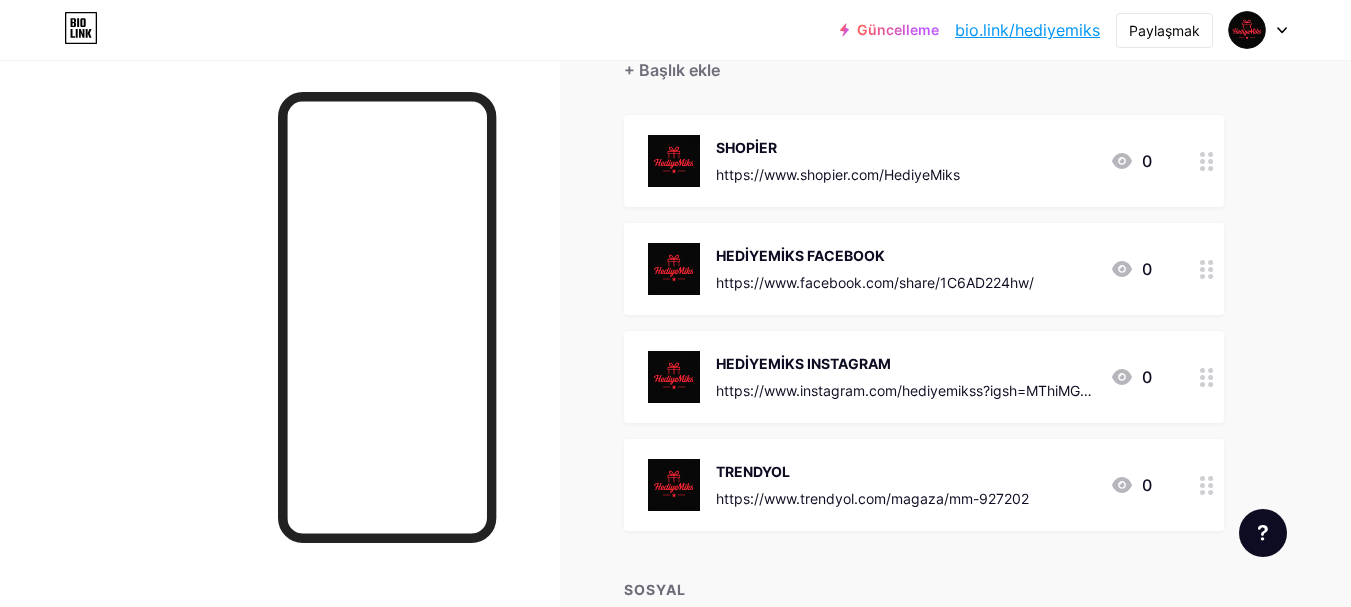 scroll, scrollTop: 416, scrollLeft: 0, axis: vertical 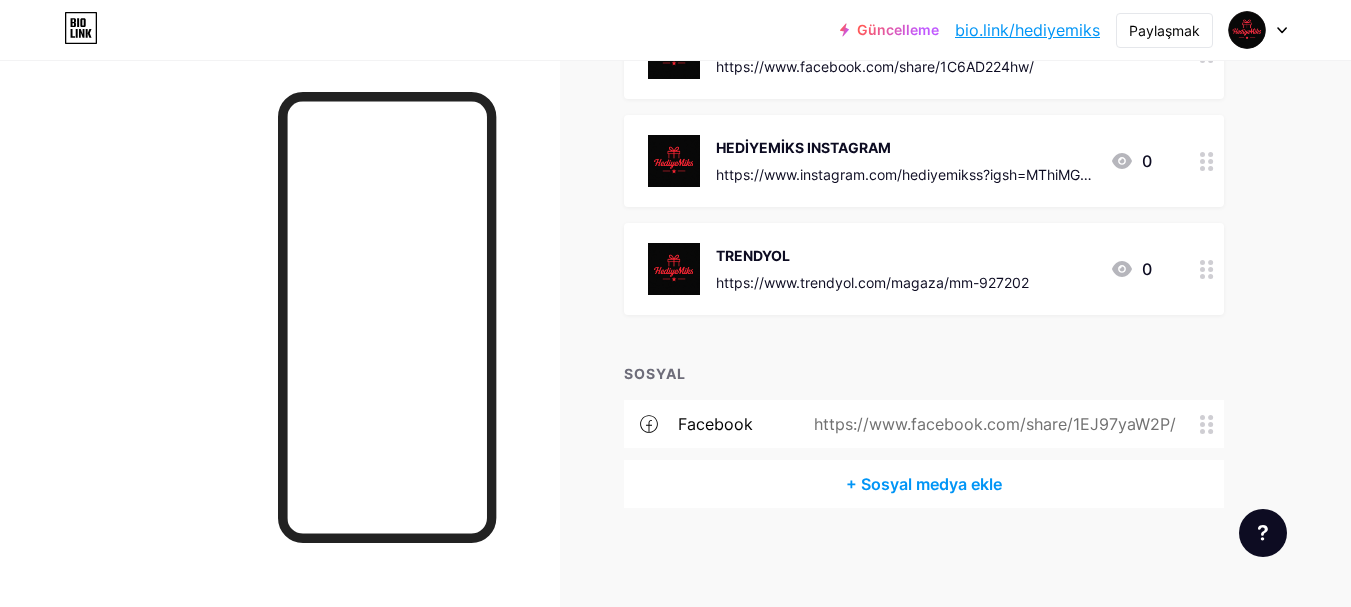 click 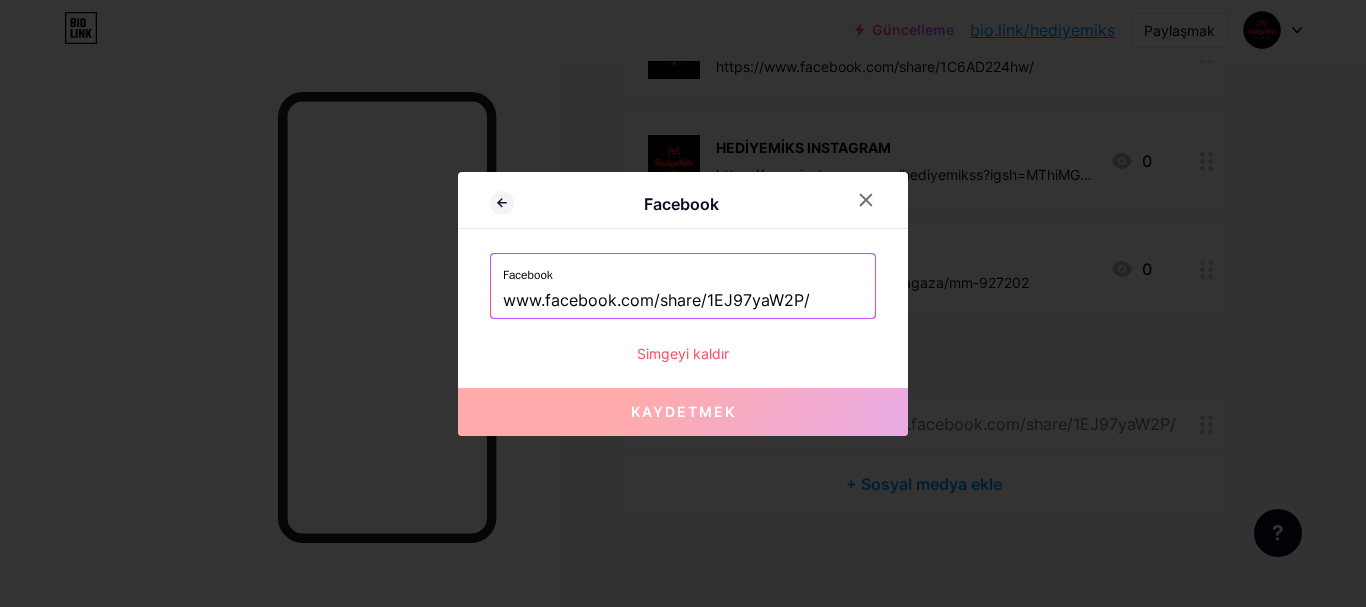 click on "Simgeyi kaldır" at bounding box center (683, 353) 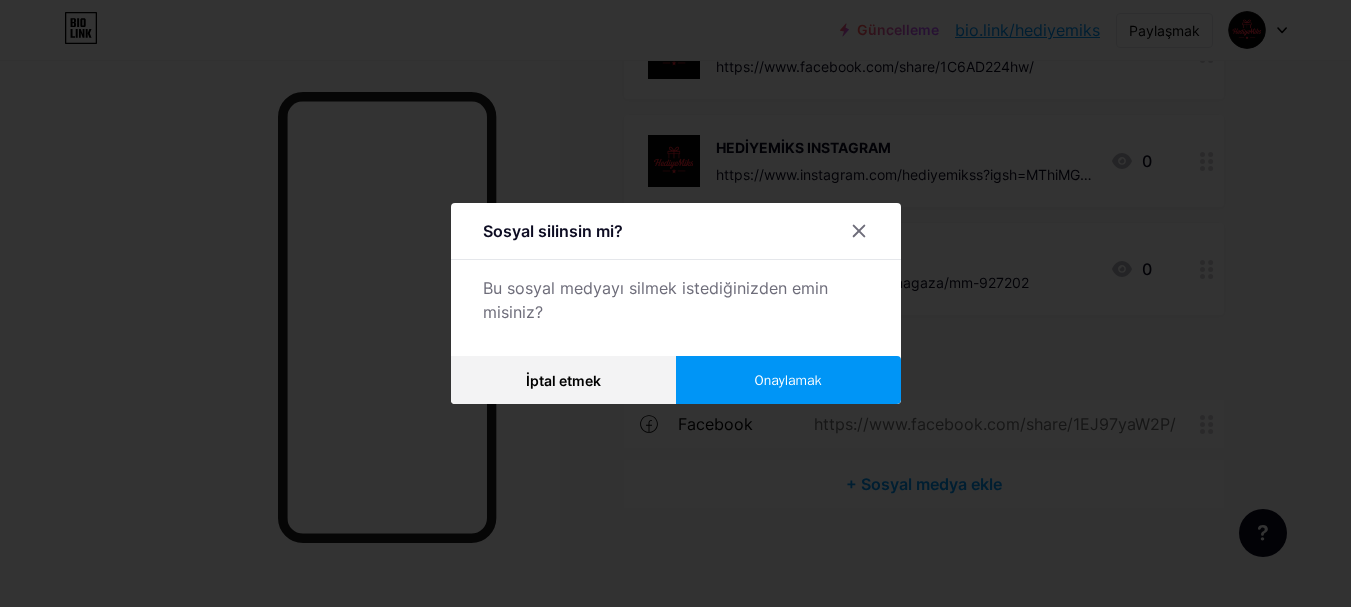 click on "Onaylamak" at bounding box center (787, 380) 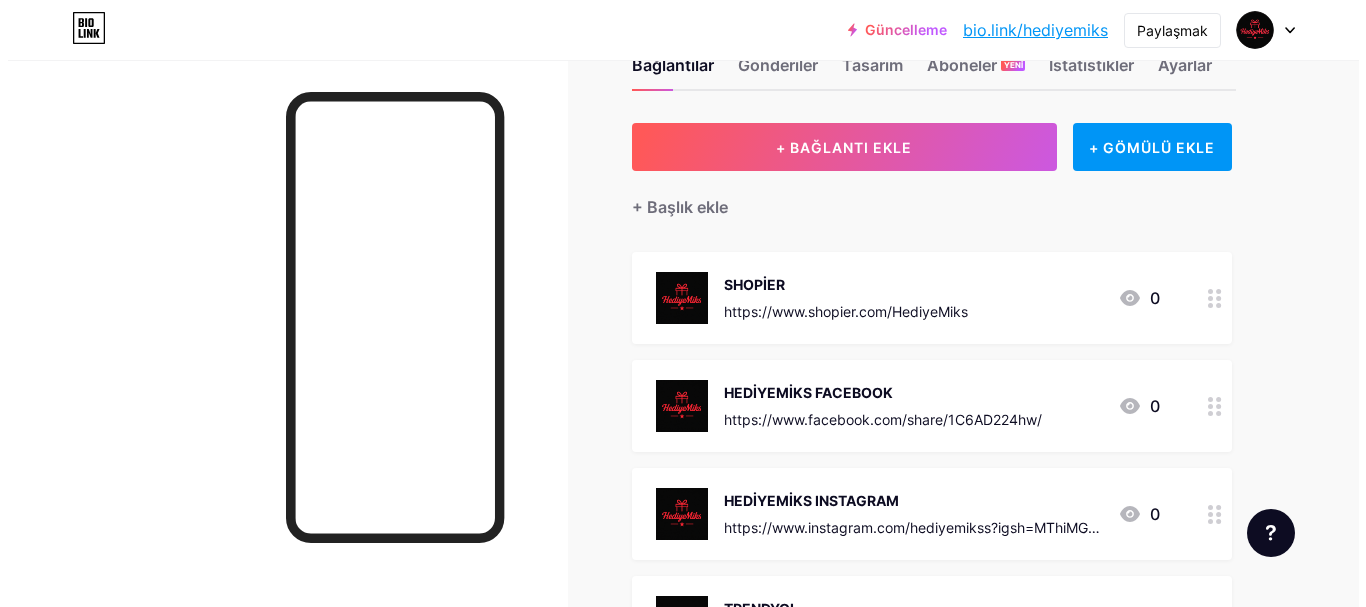 scroll, scrollTop: 56, scrollLeft: 0, axis: vertical 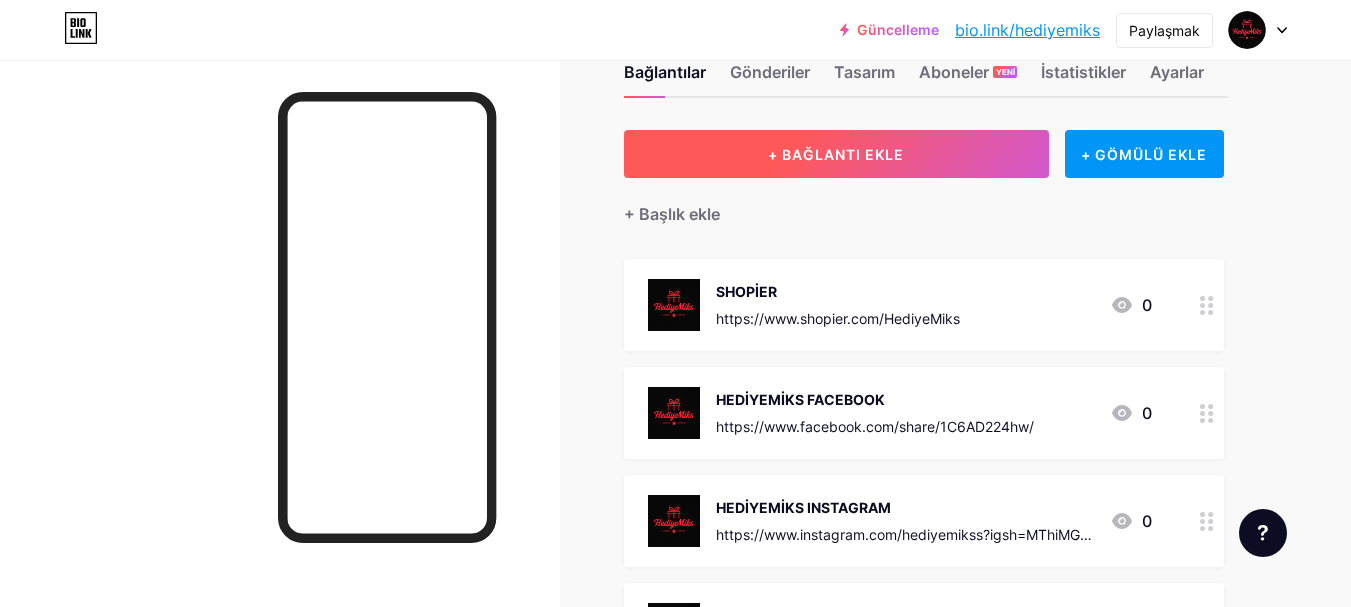 click on "+ BAĞLANTI EKLE" at bounding box center (836, 154) 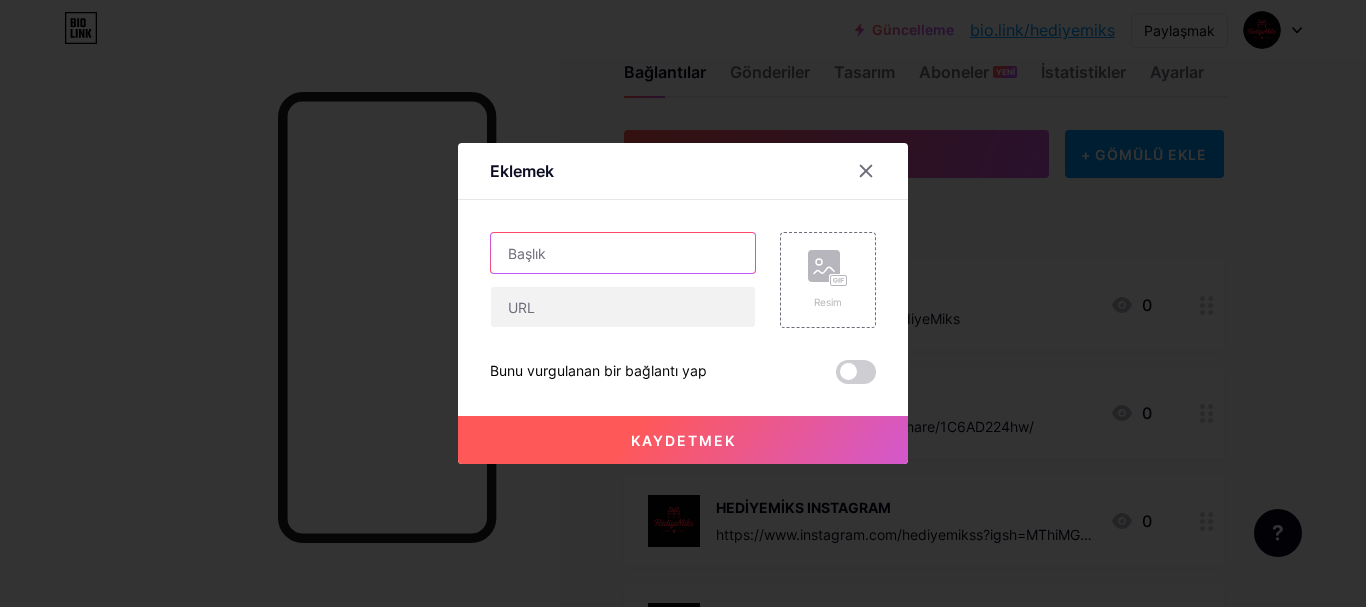 click at bounding box center [623, 253] 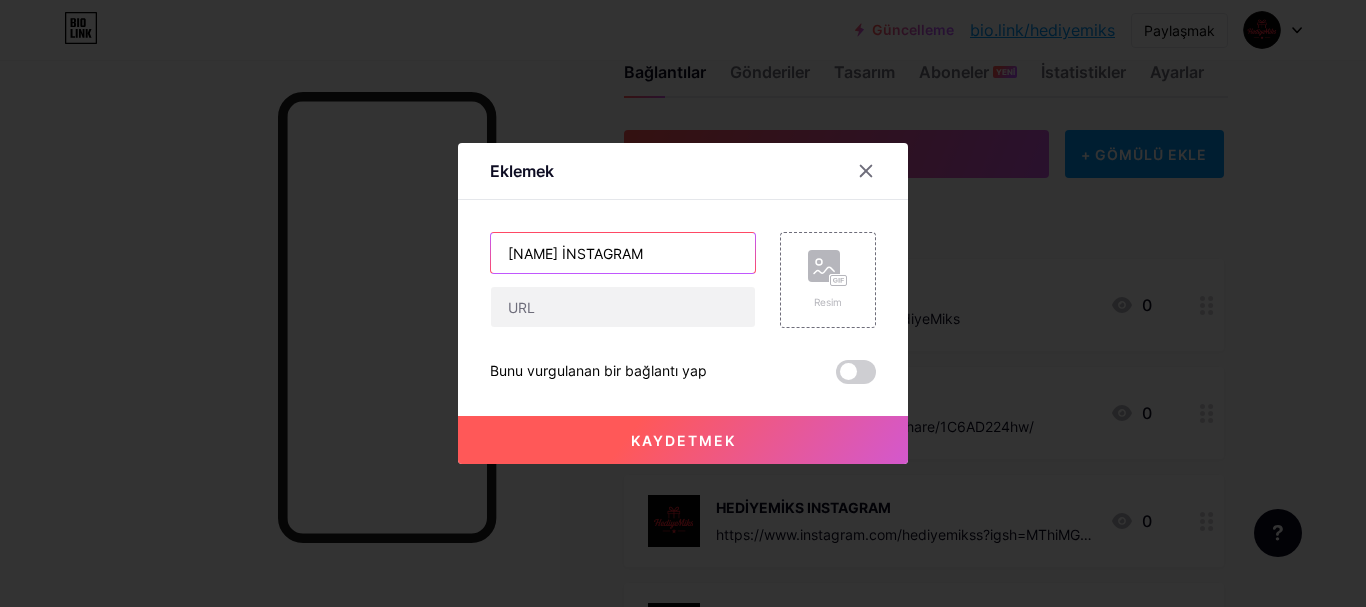 type on "[NAME] İNSTAGRAM" 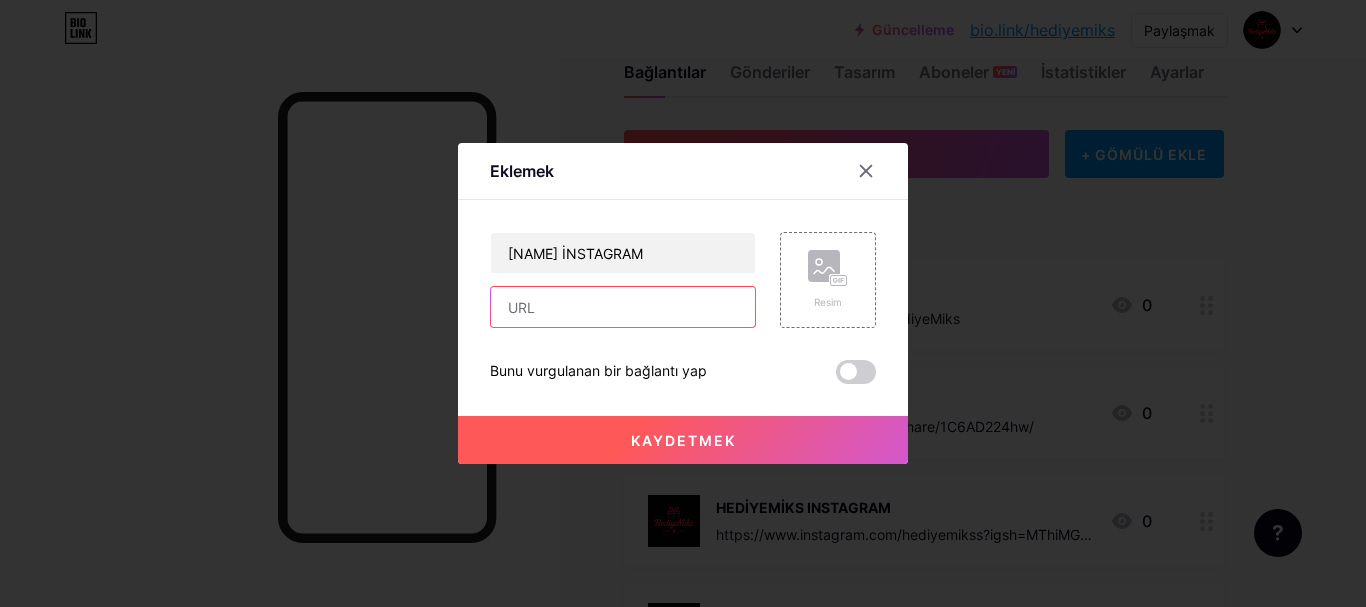 click at bounding box center (623, 307) 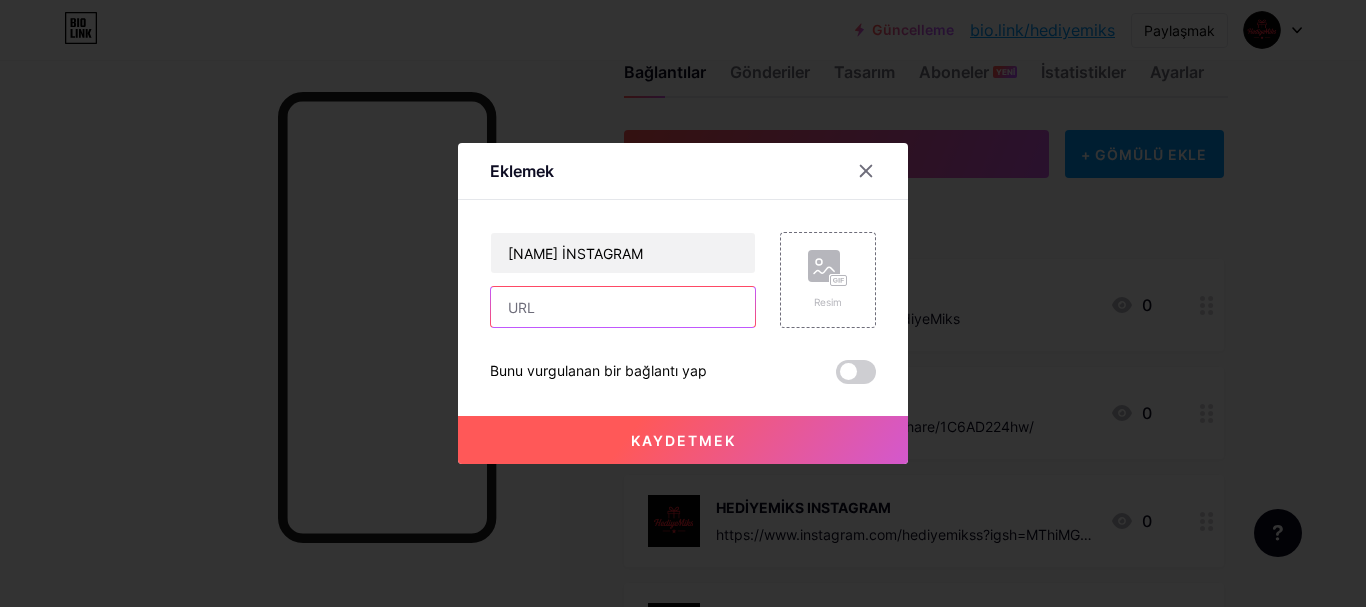 paste on "https://www.instagram.com/meral_matrak?igsh=MWtqcHMwcDZ3eGV2aQ==" 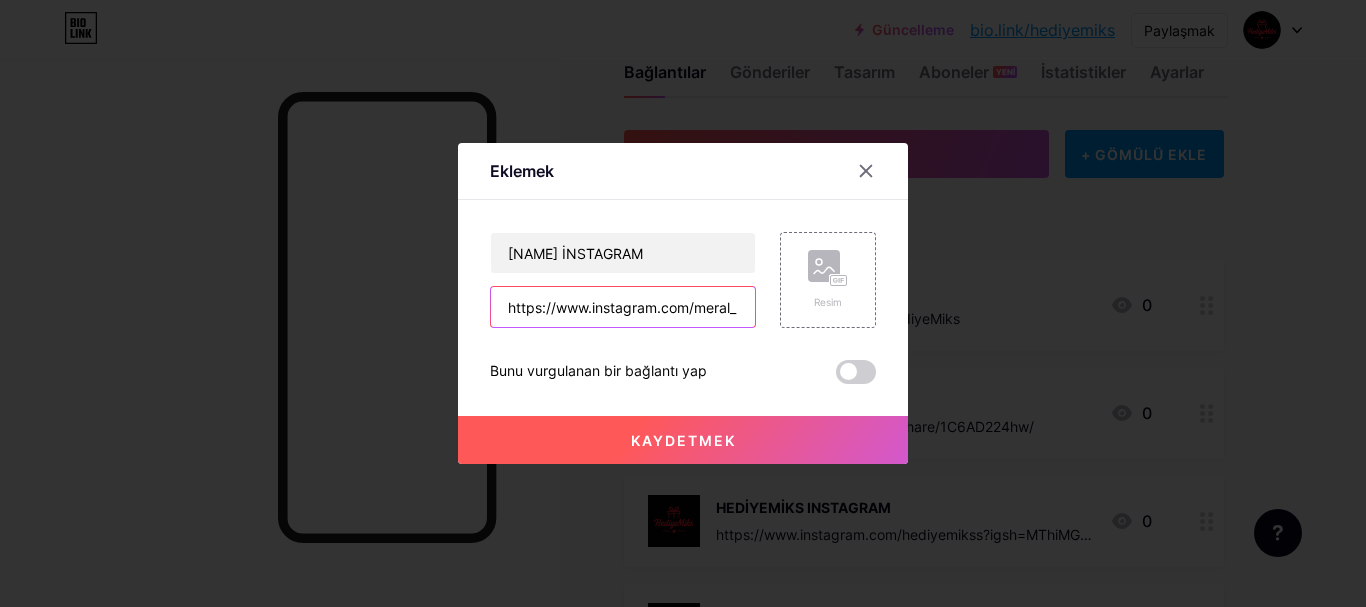 scroll, scrollTop: 0, scrollLeft: 282, axis: horizontal 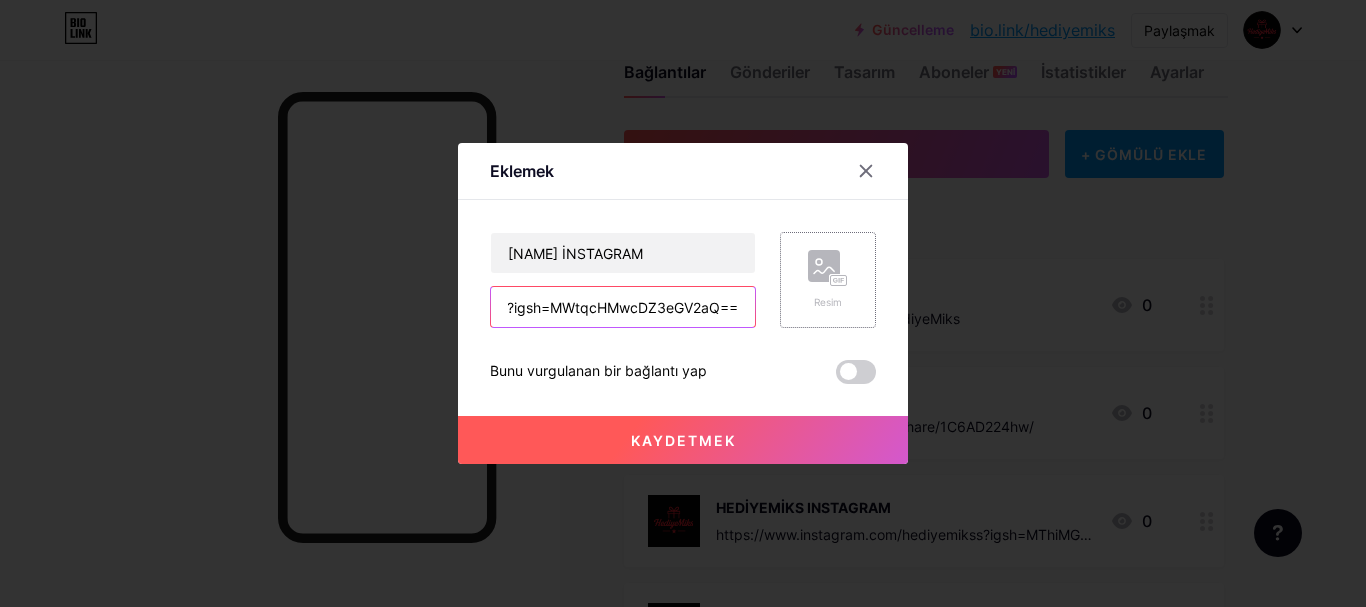 type on "https://www.instagram.com/meral_matrak?igsh=MWtqcHMwcDZ3eGV2aQ==" 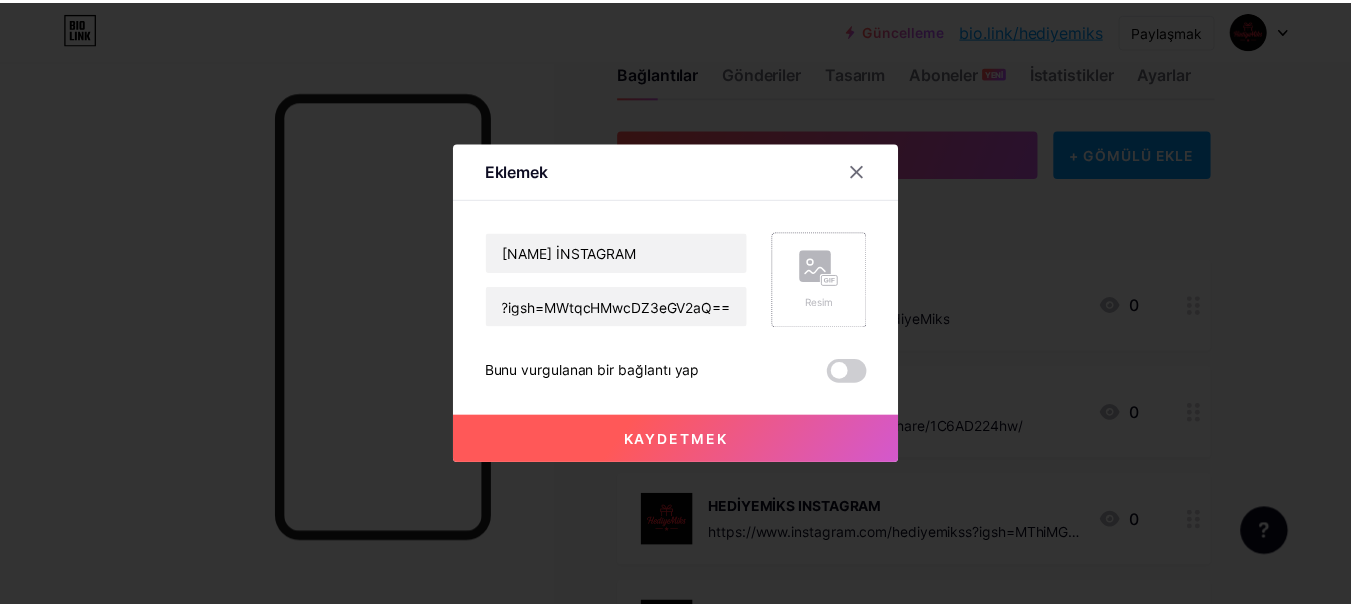 scroll, scrollTop: 0, scrollLeft: 0, axis: both 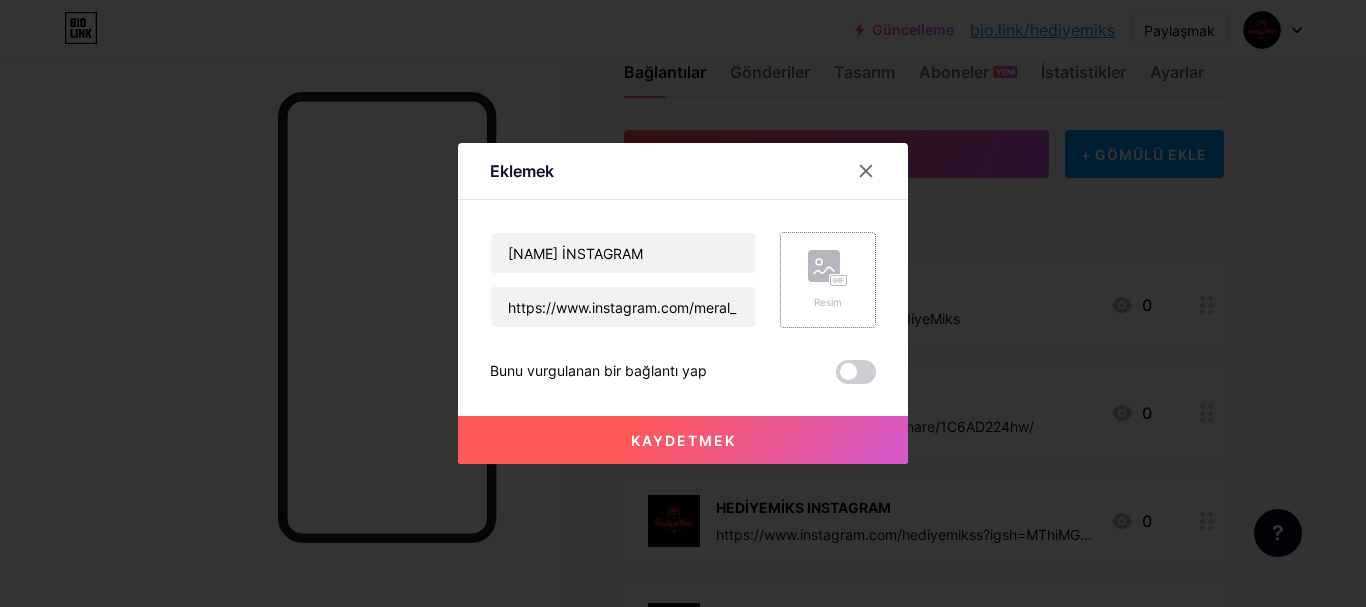 click 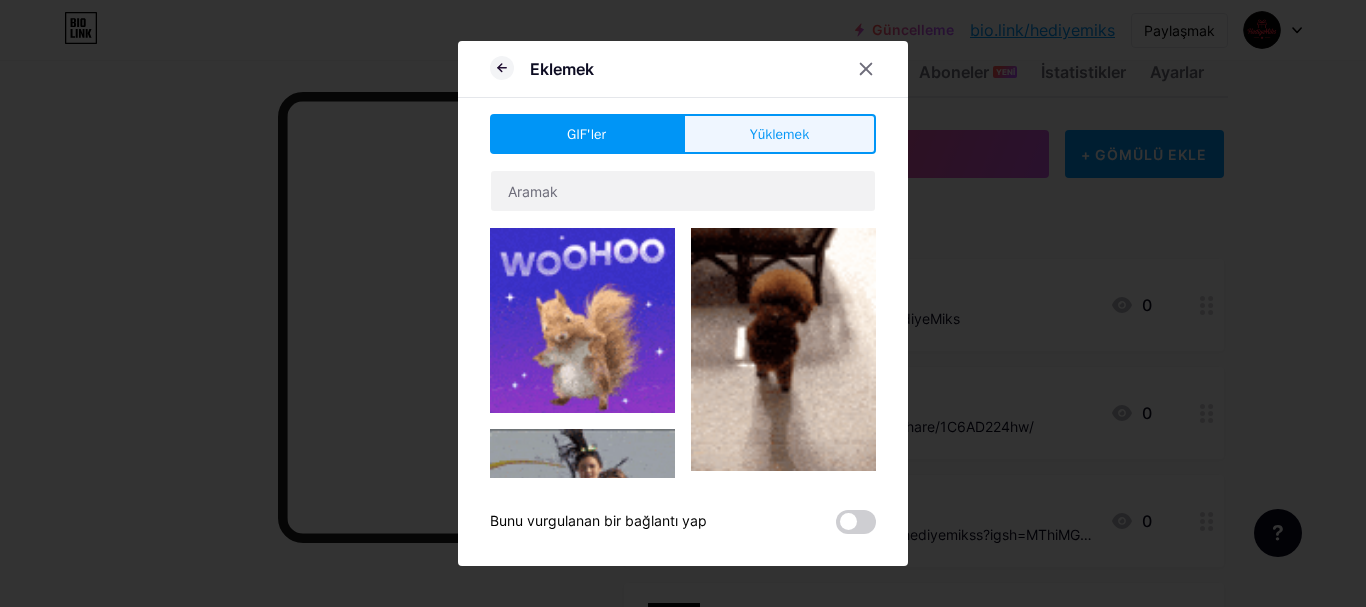 click on "Yüklemek" at bounding box center [779, 134] 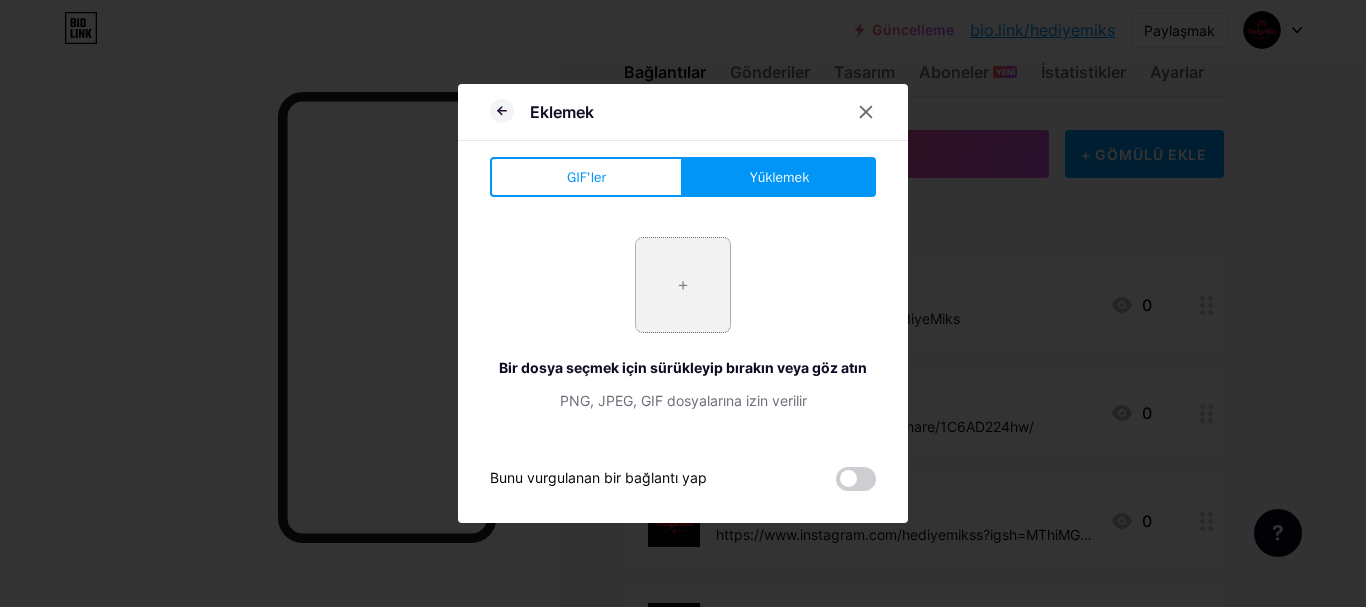 click at bounding box center (683, 285) 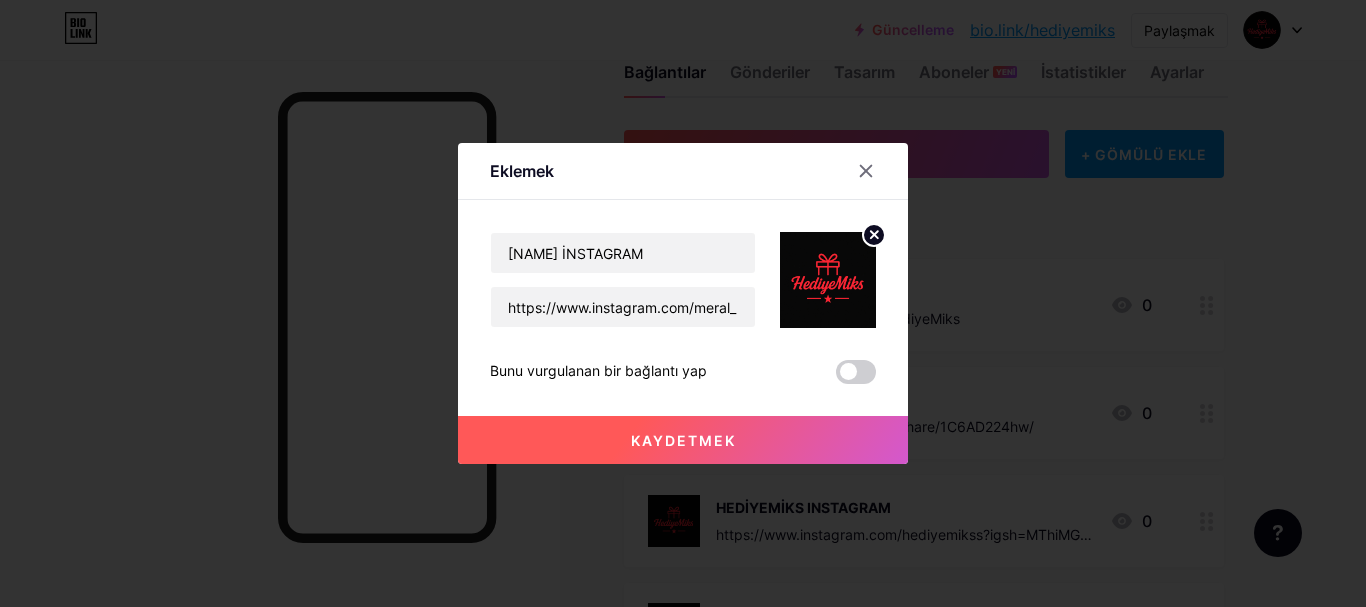 click on "Kaydetmek" at bounding box center (683, 440) 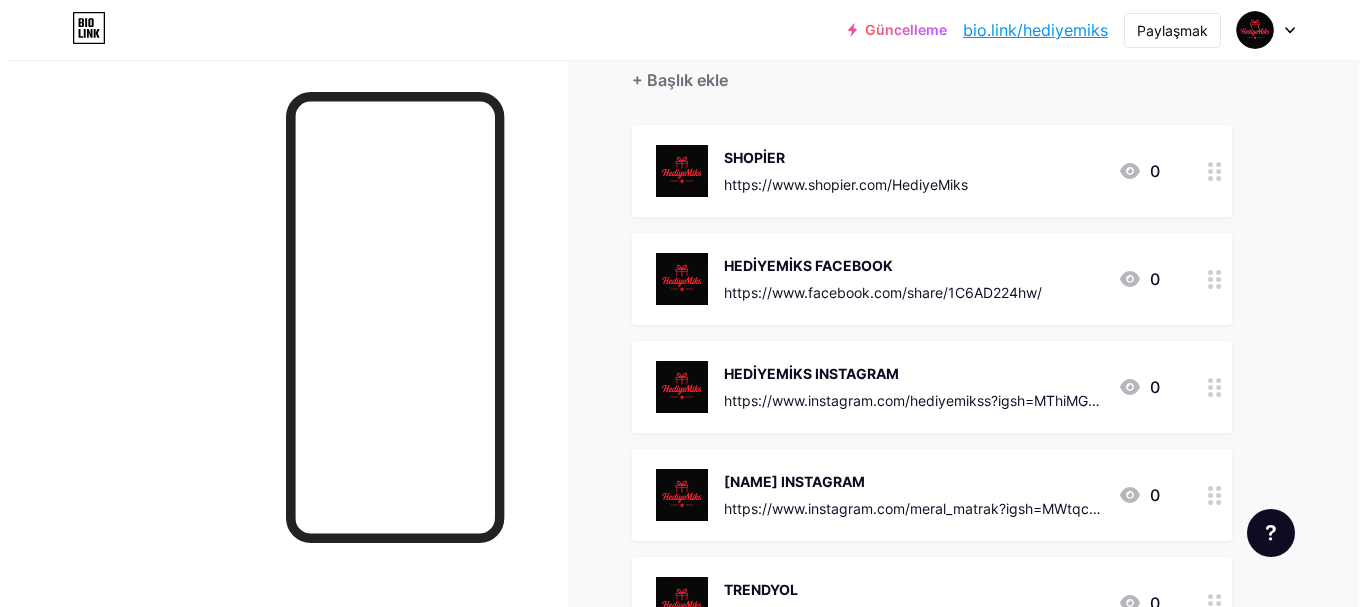 scroll, scrollTop: 0, scrollLeft: 0, axis: both 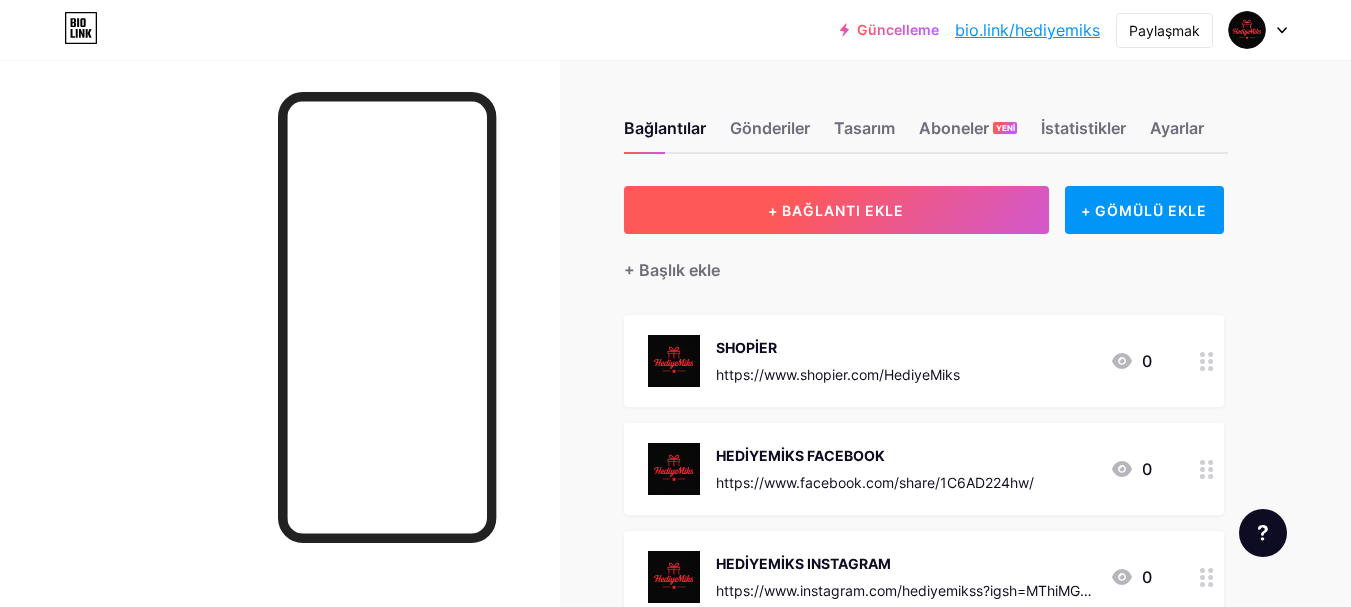 click on "+ BAĞLANTI EKLE" at bounding box center (836, 210) 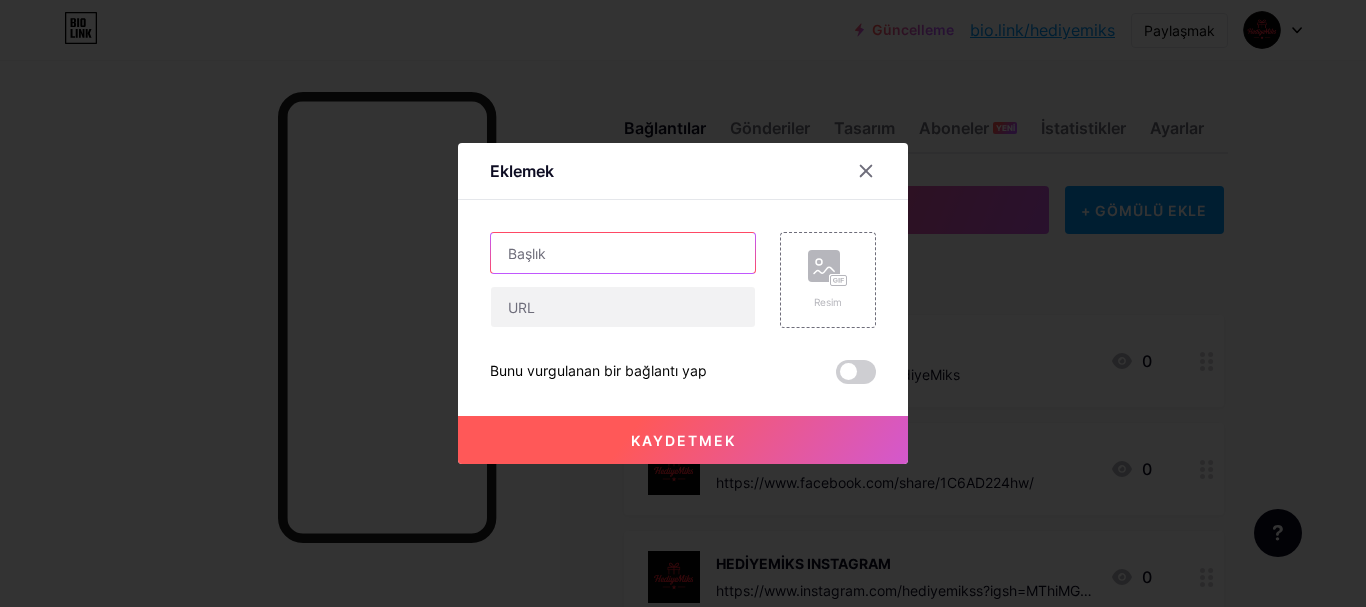 click at bounding box center [623, 253] 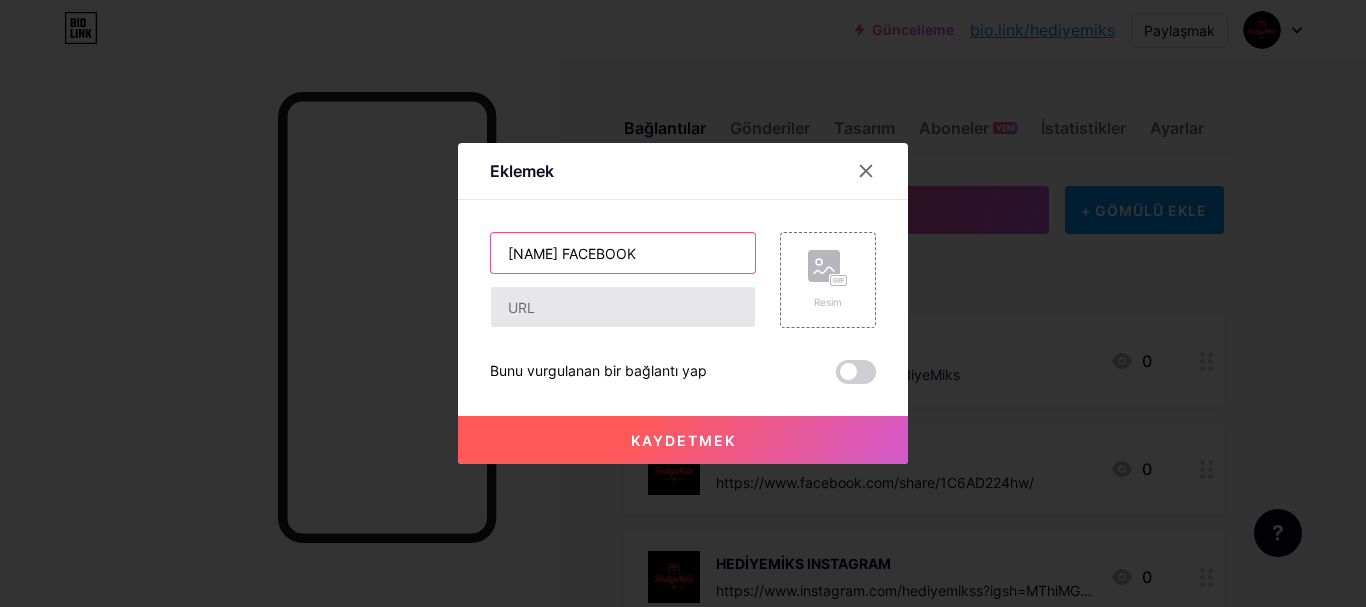 type on "MERALMATRAK FACEBOOK" 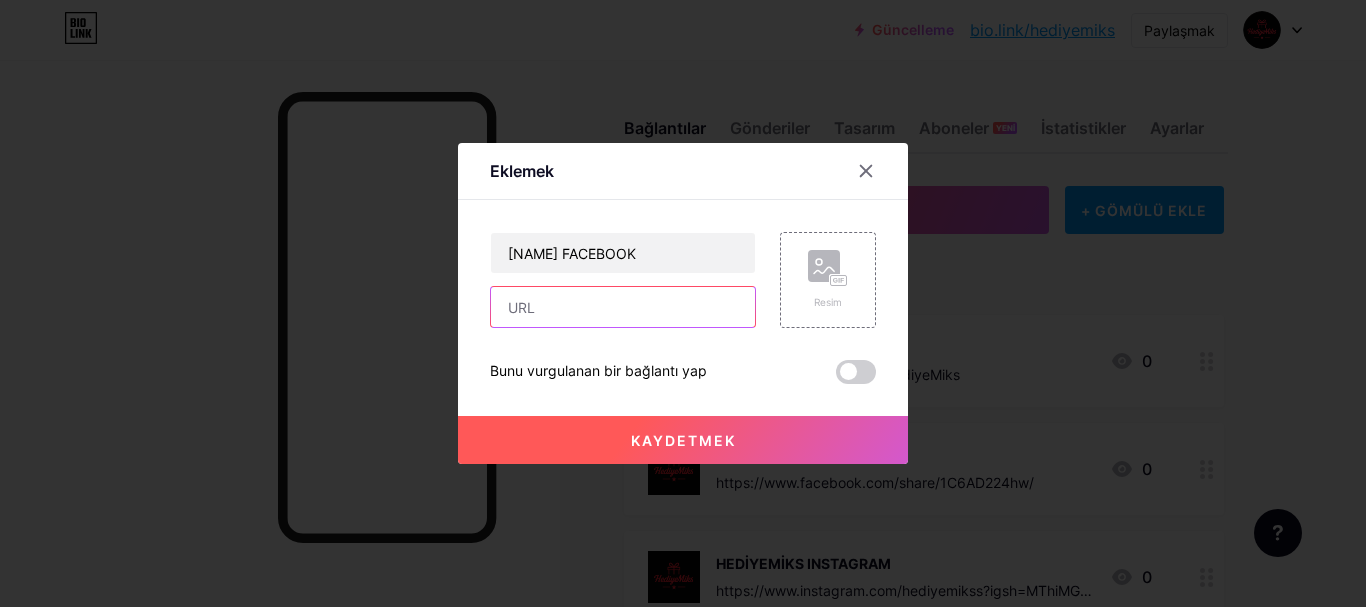 click at bounding box center [623, 307] 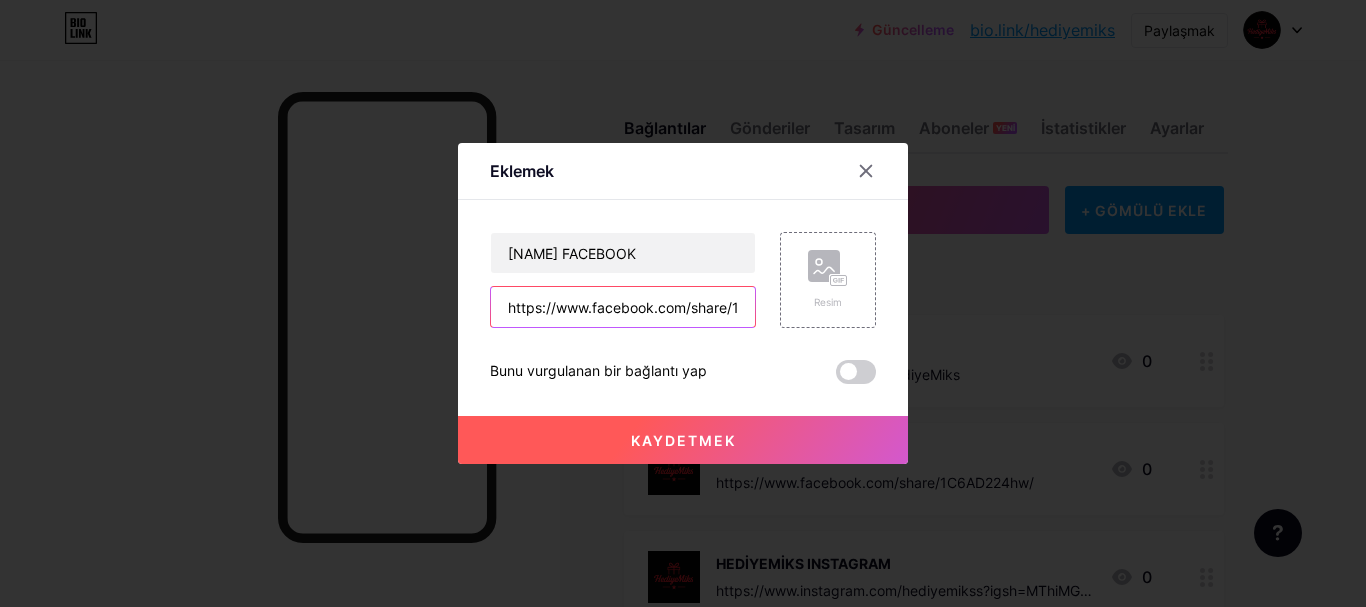 scroll, scrollTop: 0, scrollLeft: 95, axis: horizontal 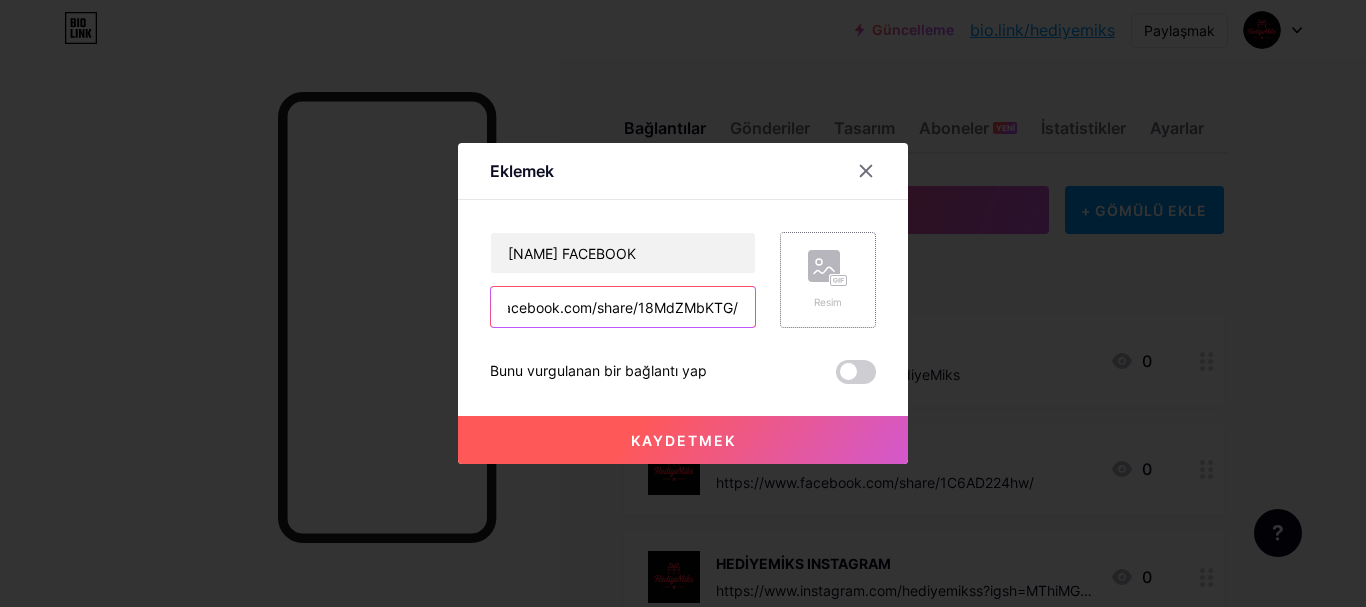 type on "https://www.facebook.com/share/18MdZMbKTG/" 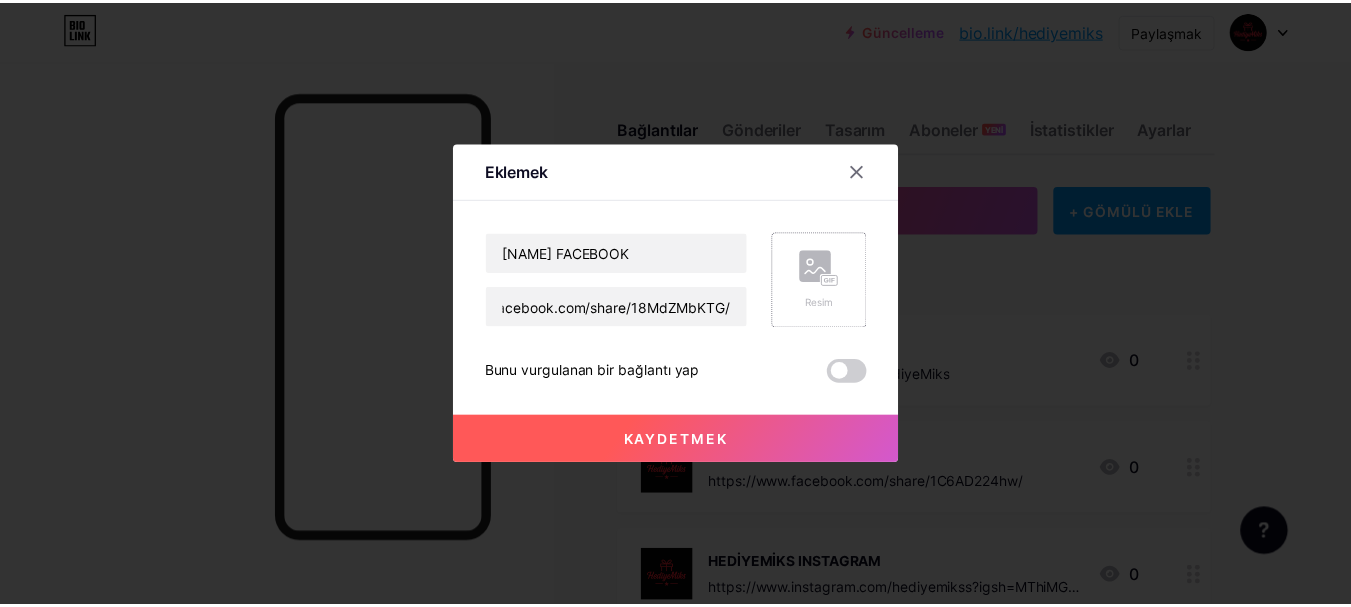 scroll, scrollTop: 0, scrollLeft: 0, axis: both 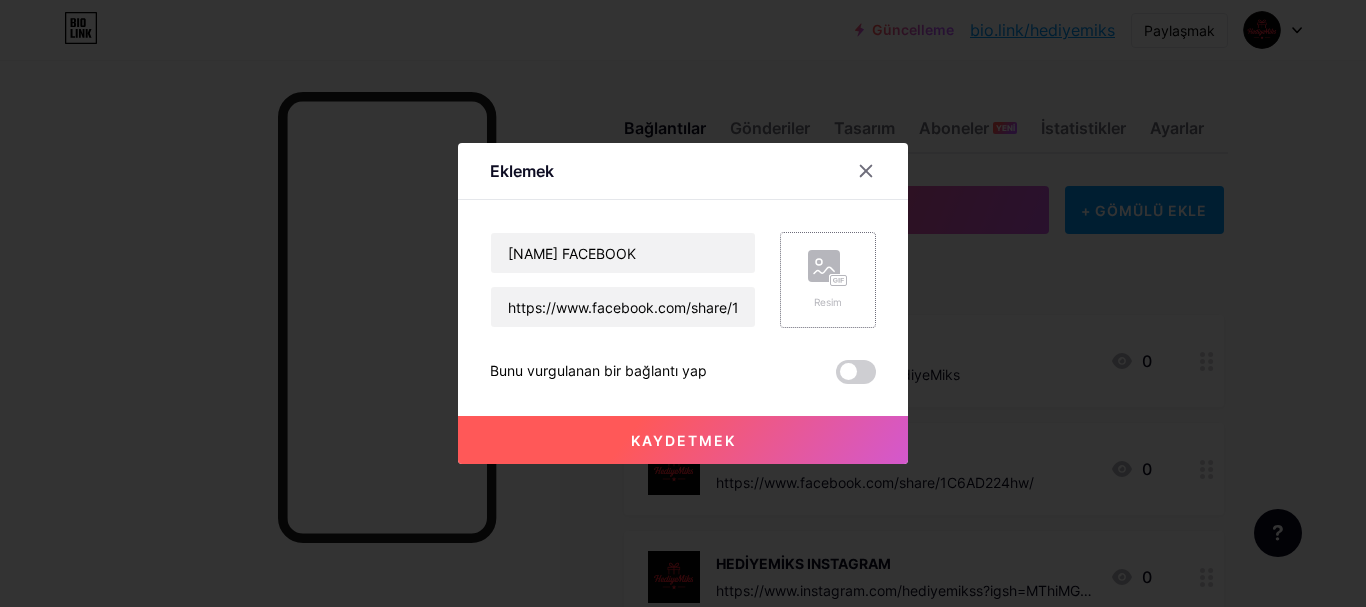 click 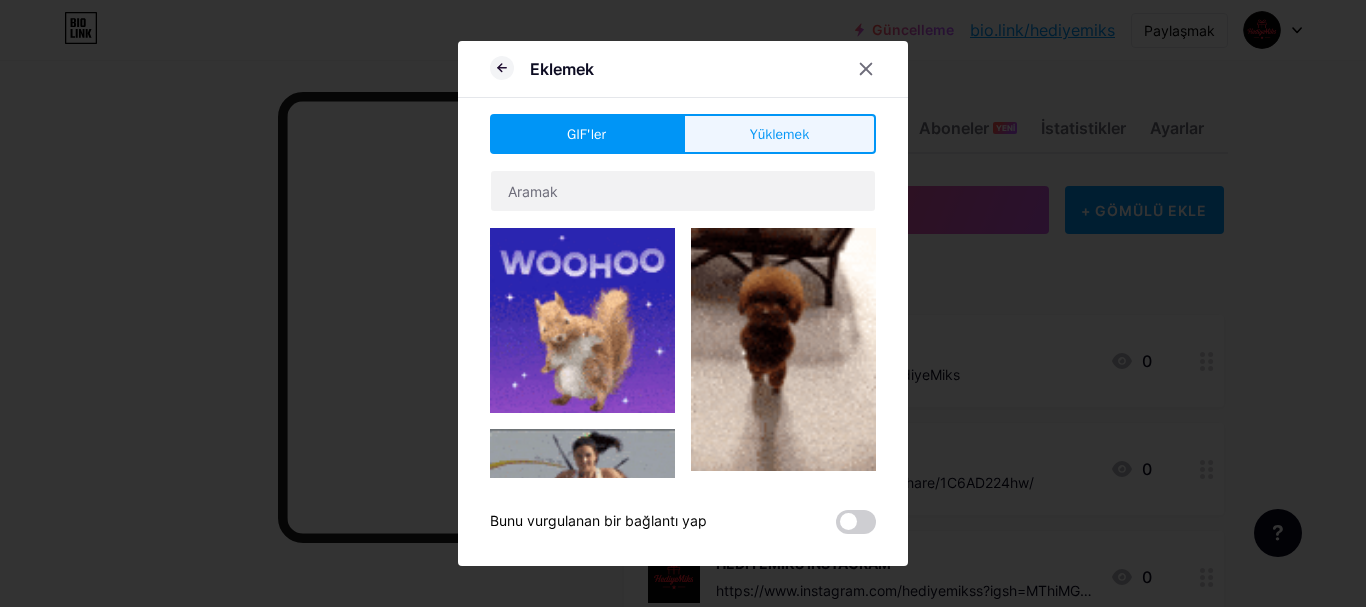 click on "Yüklemek" at bounding box center [779, 134] 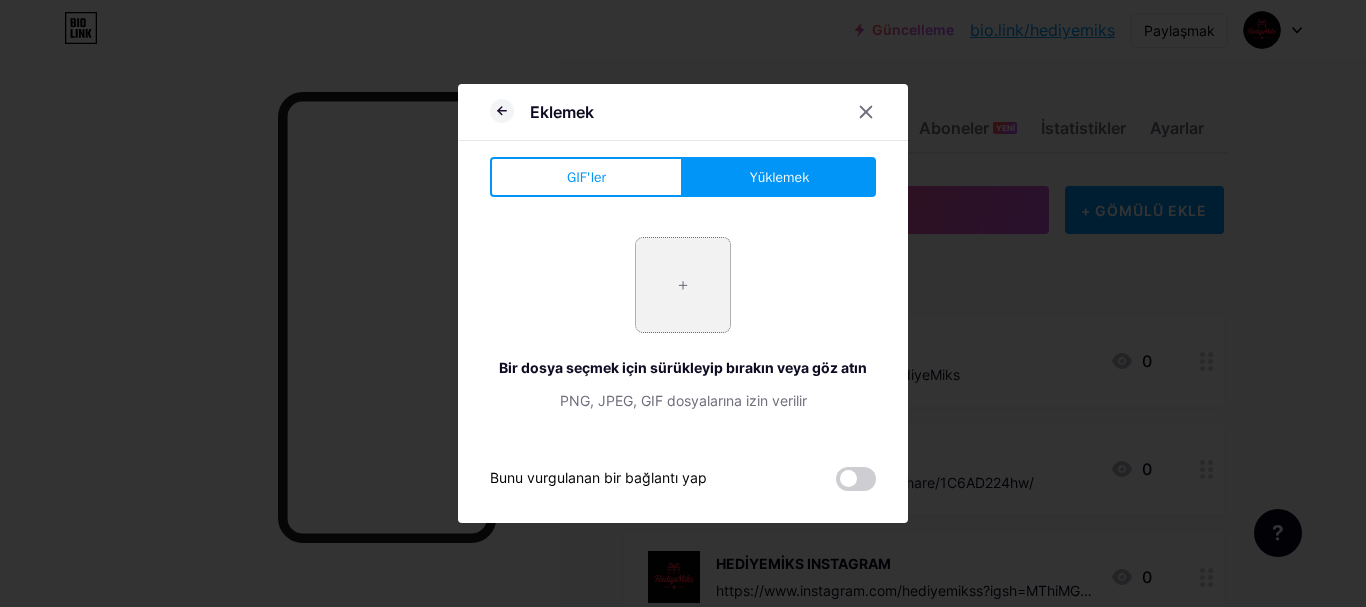 click at bounding box center [683, 285] 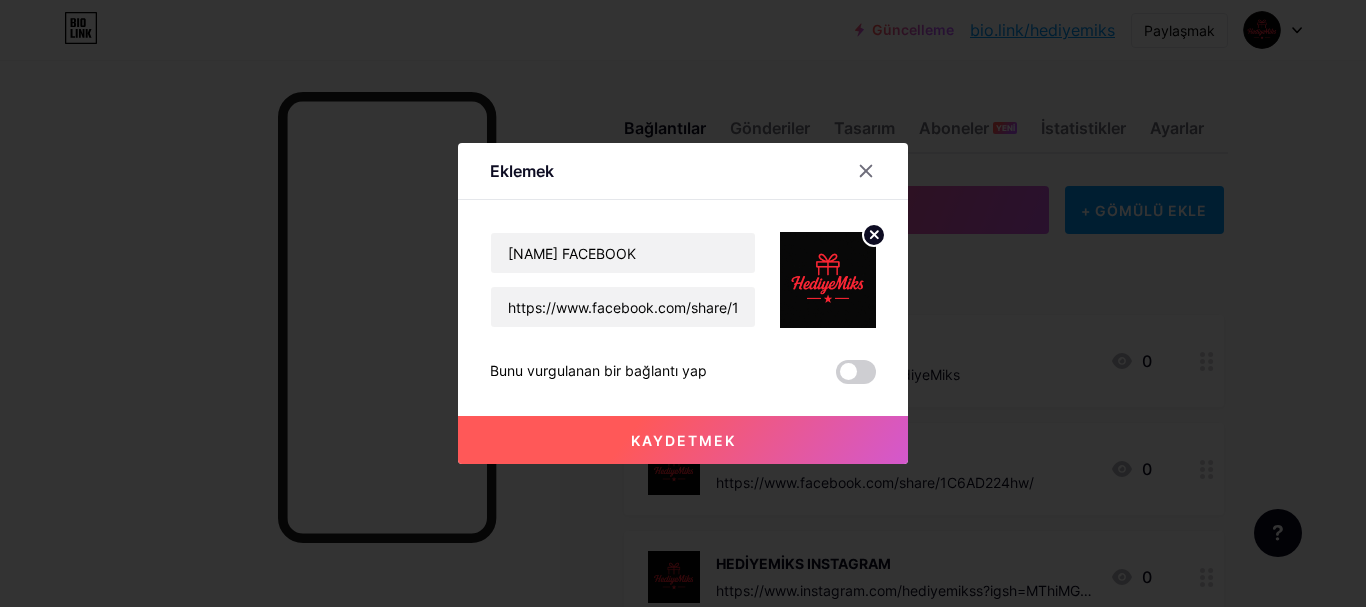 click on "Kaydetmek" at bounding box center (683, 440) 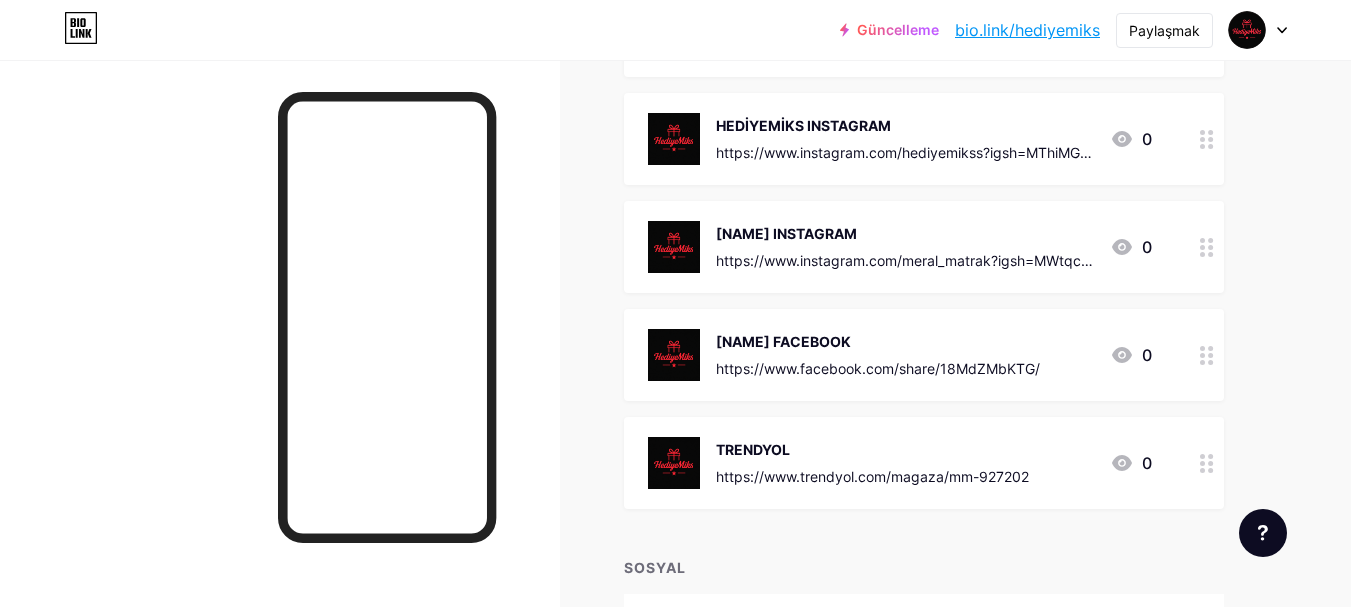 scroll, scrollTop: 500, scrollLeft: 0, axis: vertical 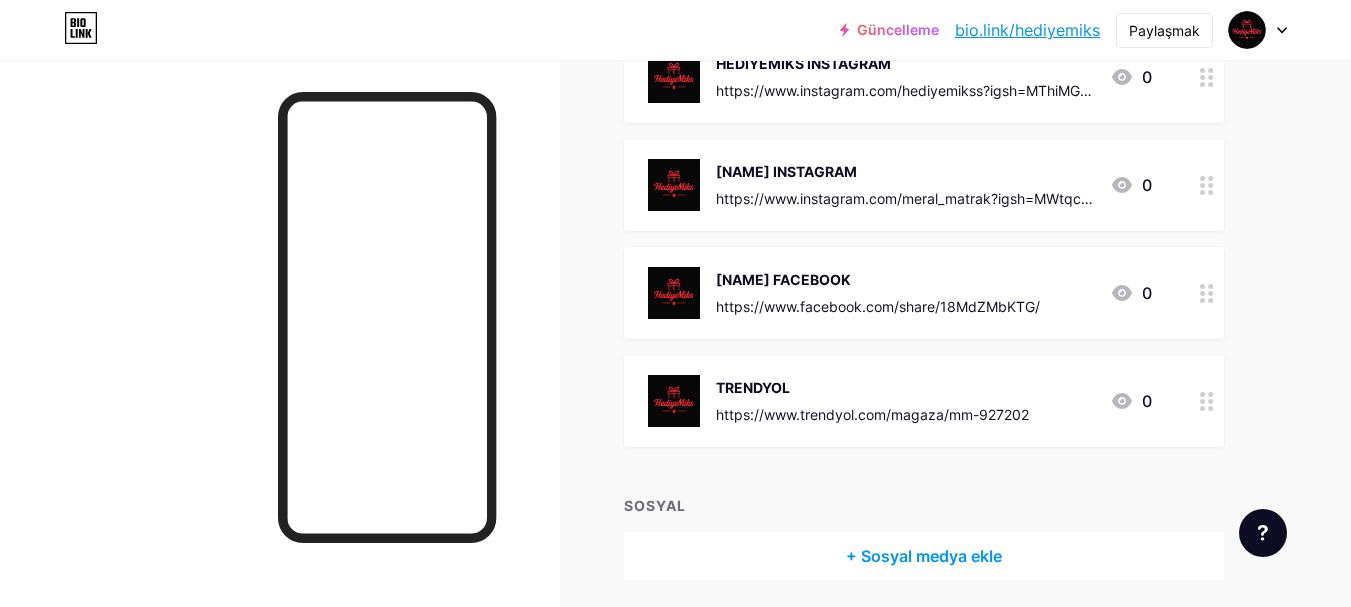 click 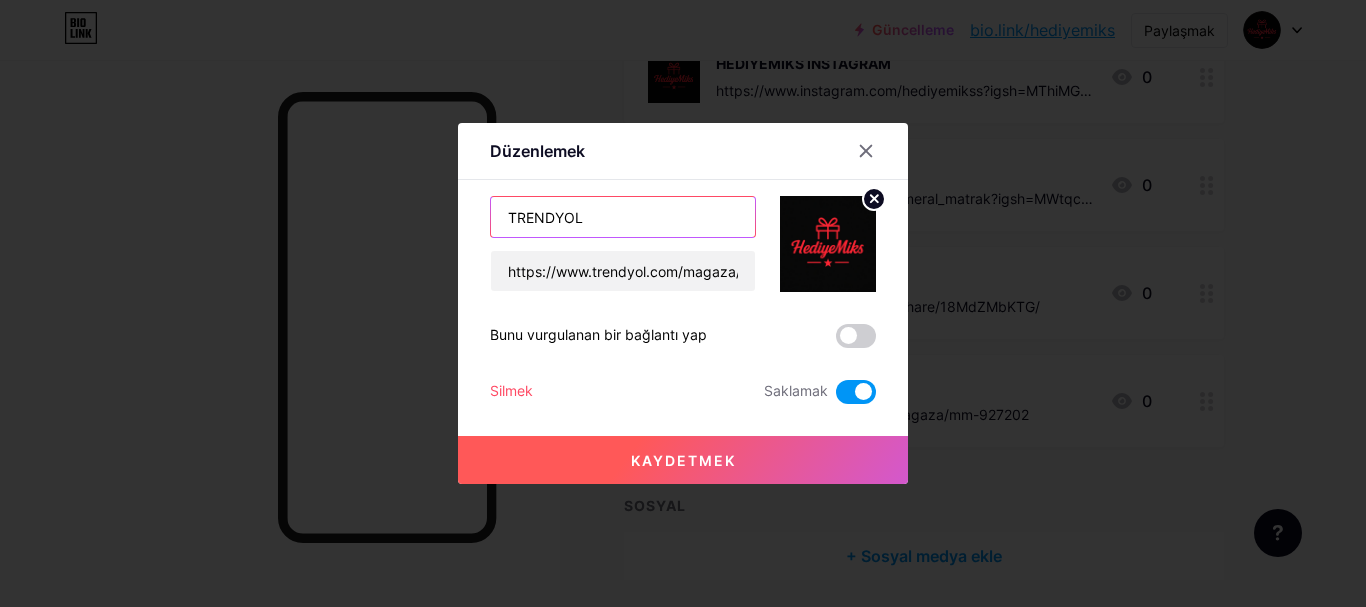 click on "TRENDYOL" at bounding box center [623, 217] 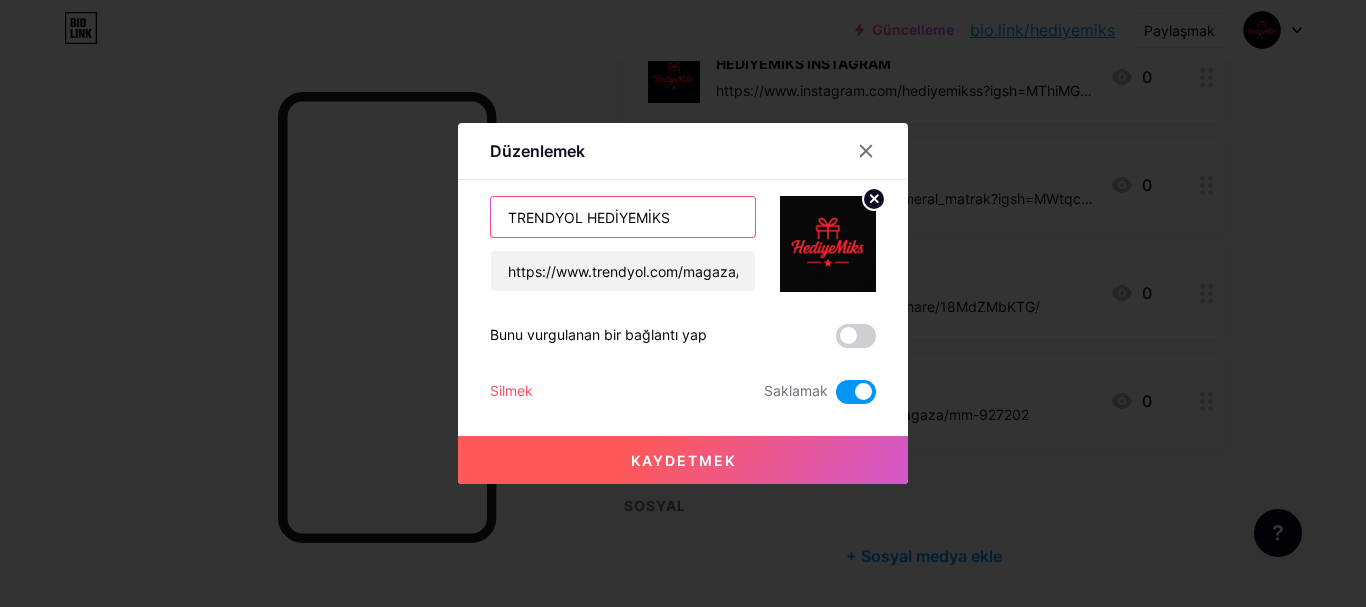 type on "TRENDYOL HEDİYEMİKS" 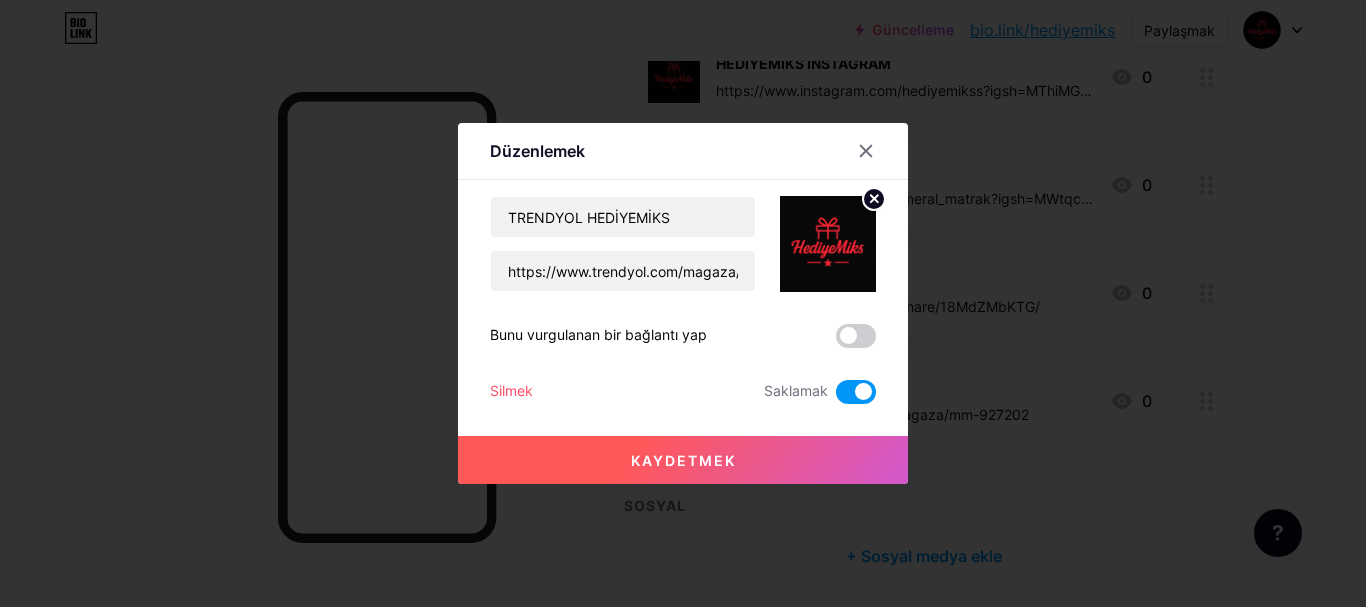 click on "Kaydetmek" at bounding box center (683, 460) 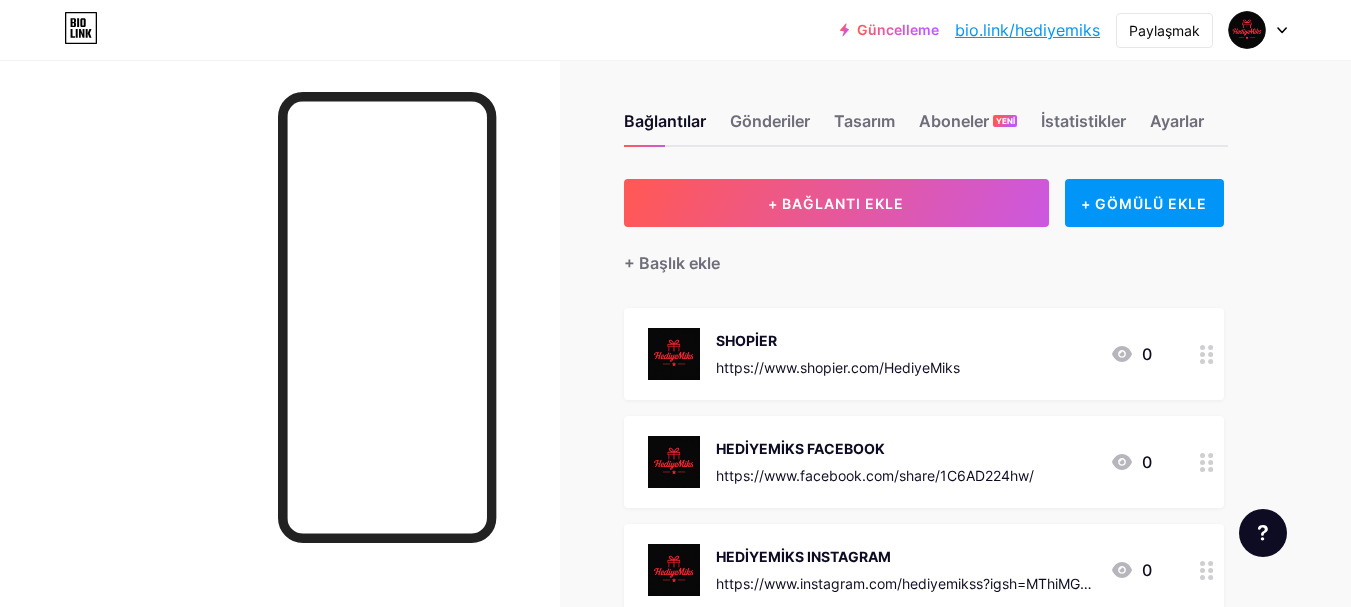scroll, scrollTop: 0, scrollLeft: 0, axis: both 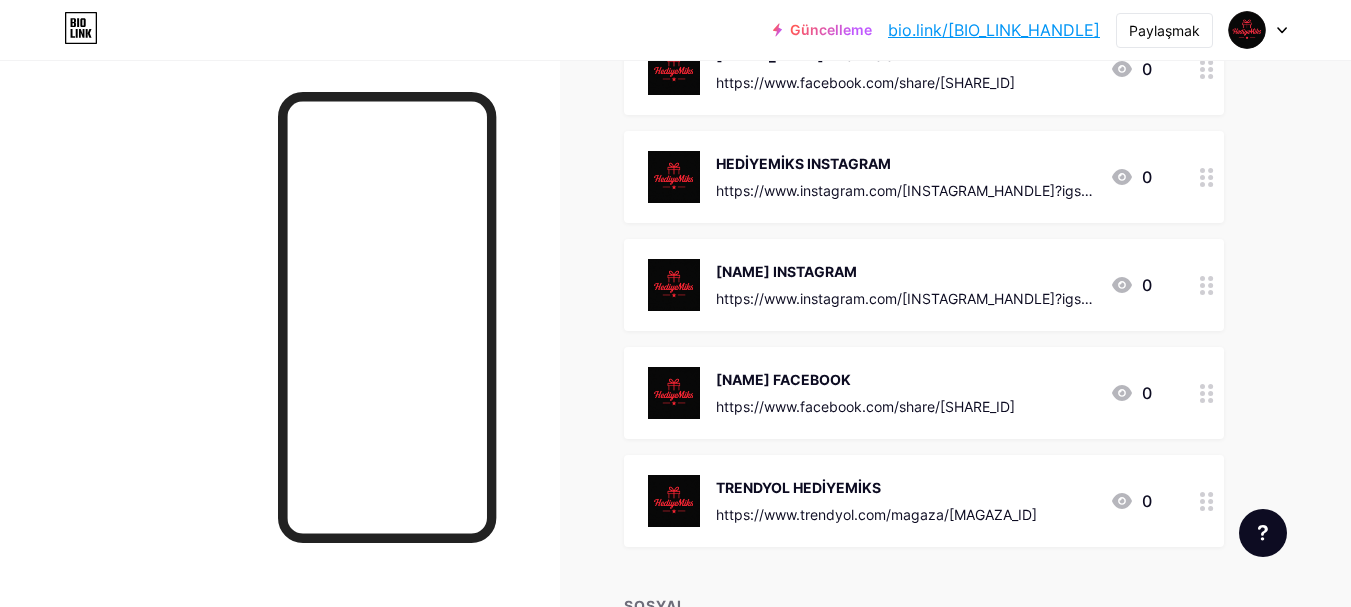 click 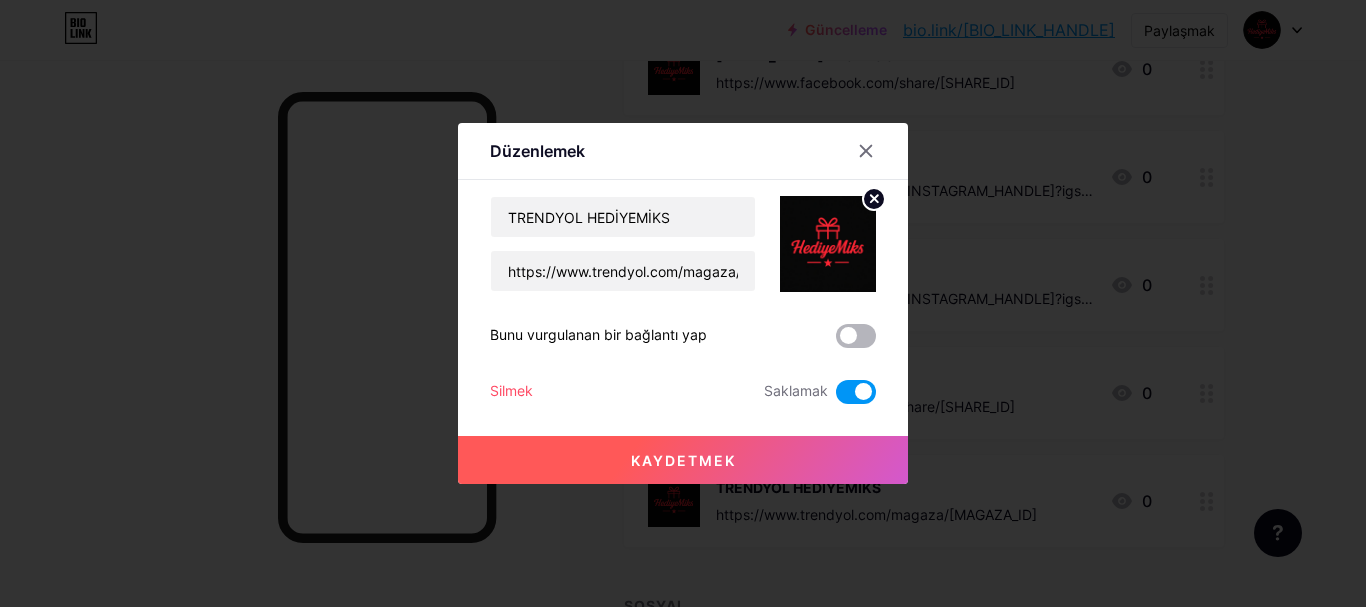 click at bounding box center (856, 336) 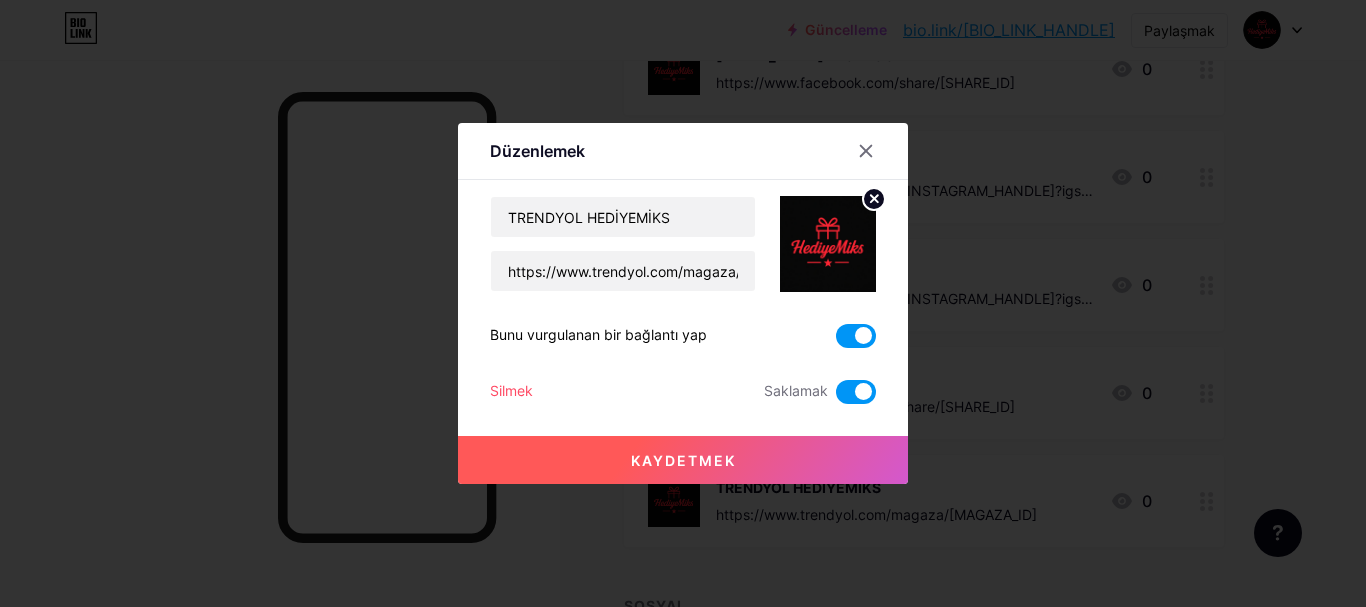 click on "Kaydetmek" at bounding box center [683, 460] 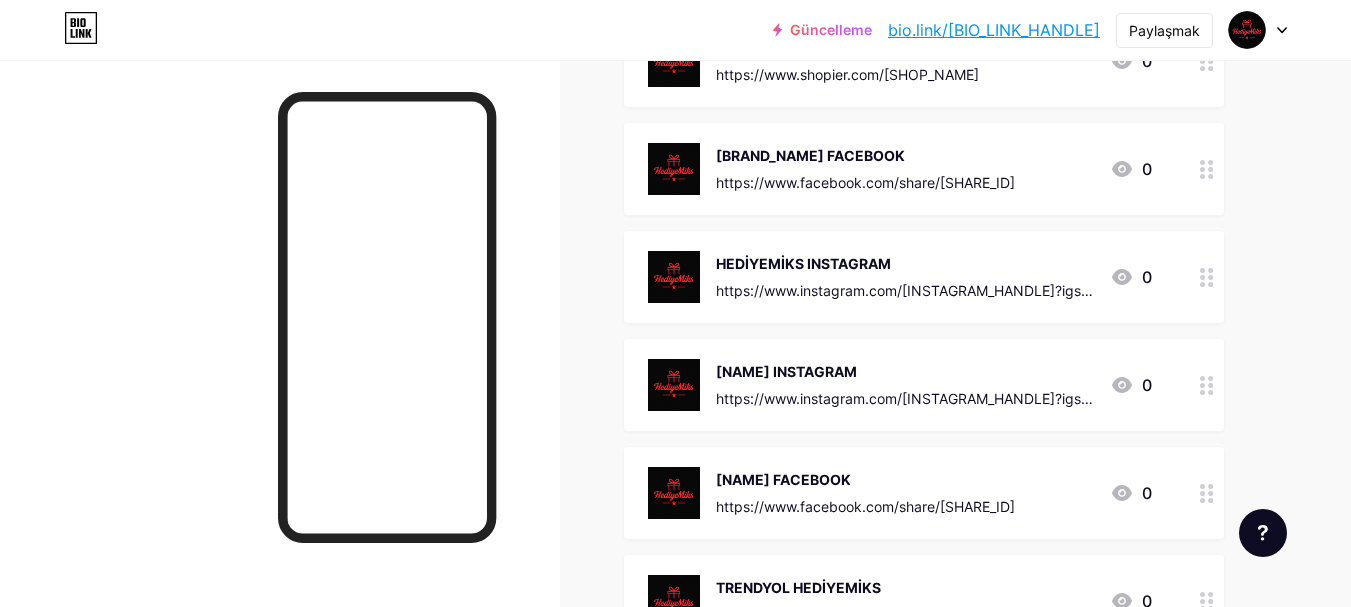 scroll, scrollTop: 500, scrollLeft: 0, axis: vertical 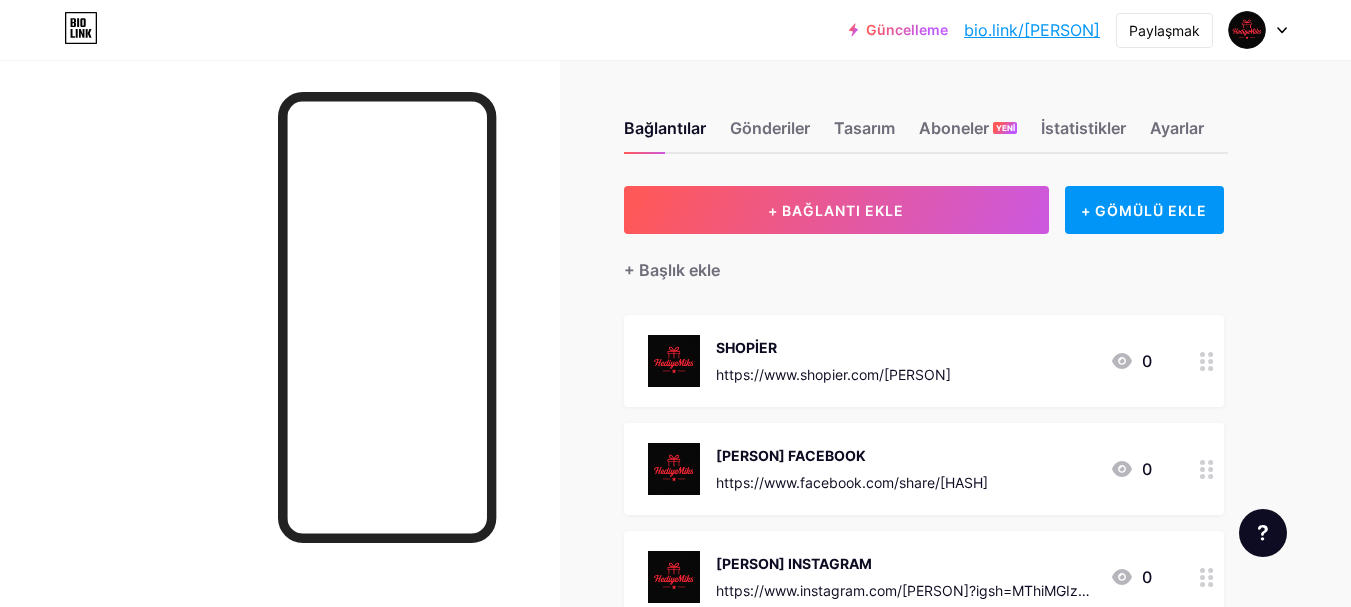 click 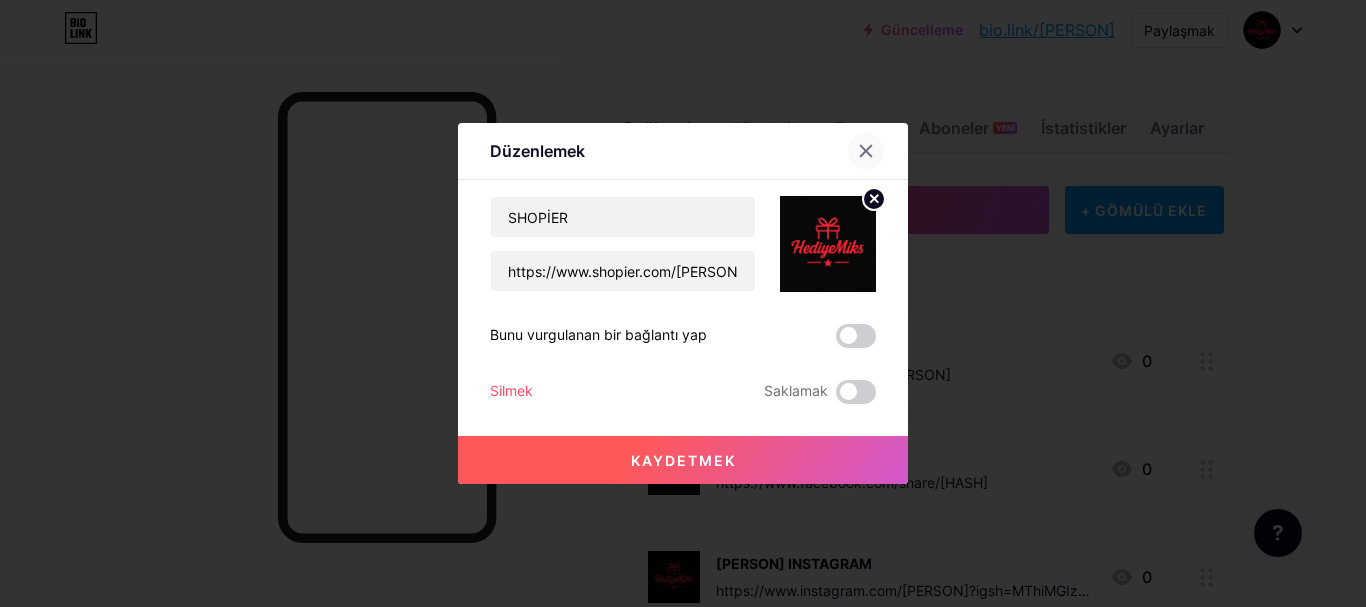 click 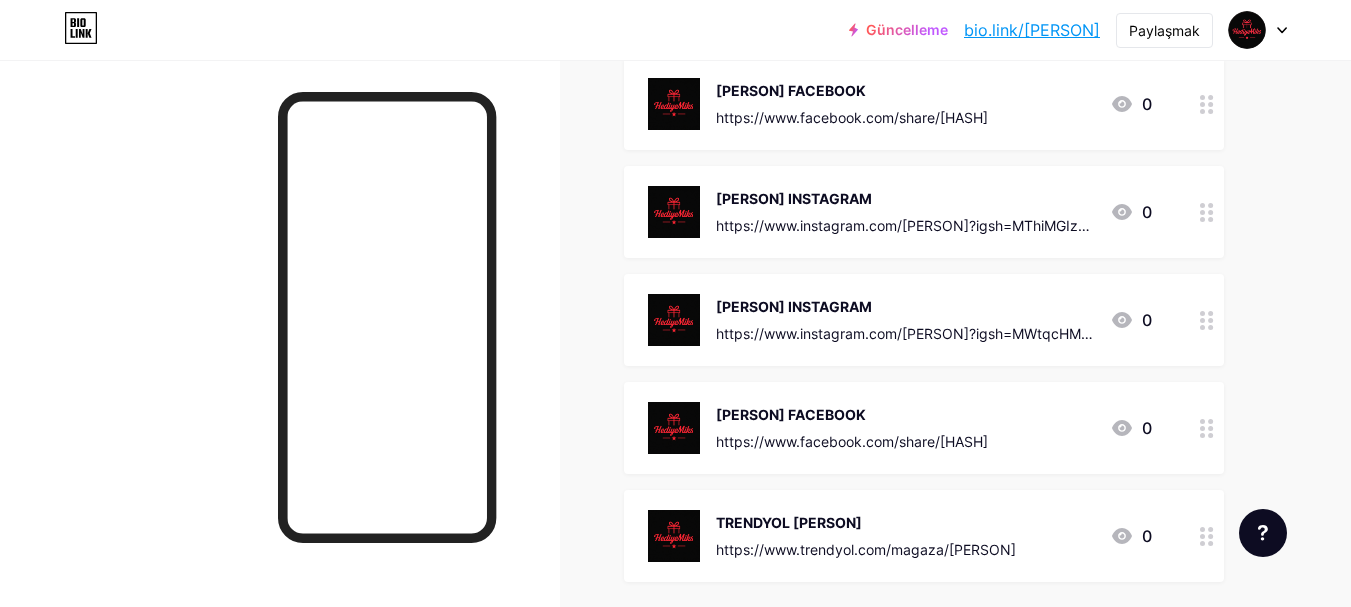 scroll, scrollTop: 400, scrollLeft: 0, axis: vertical 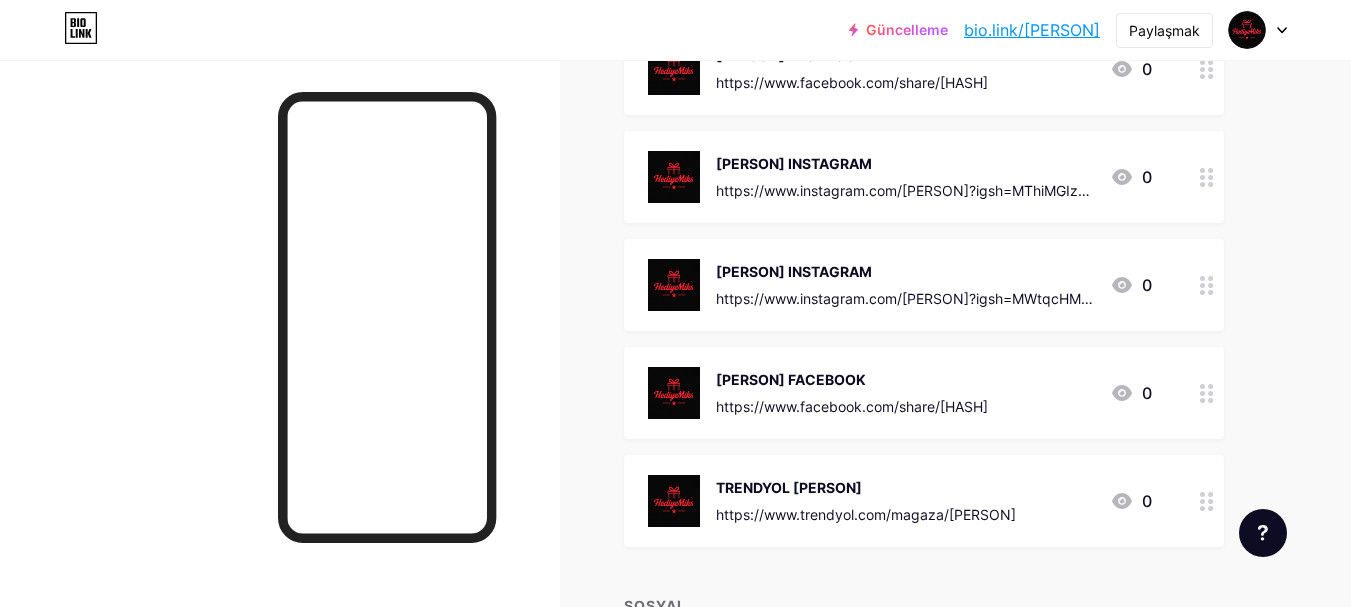 click 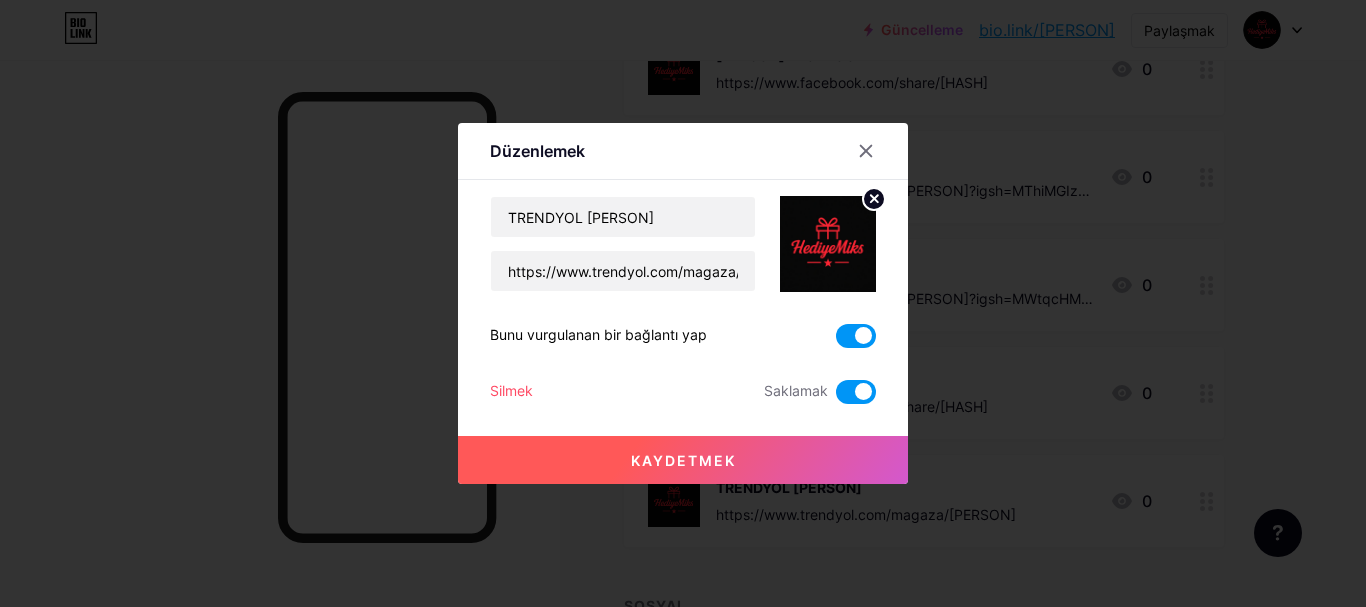 click at bounding box center (856, 392) 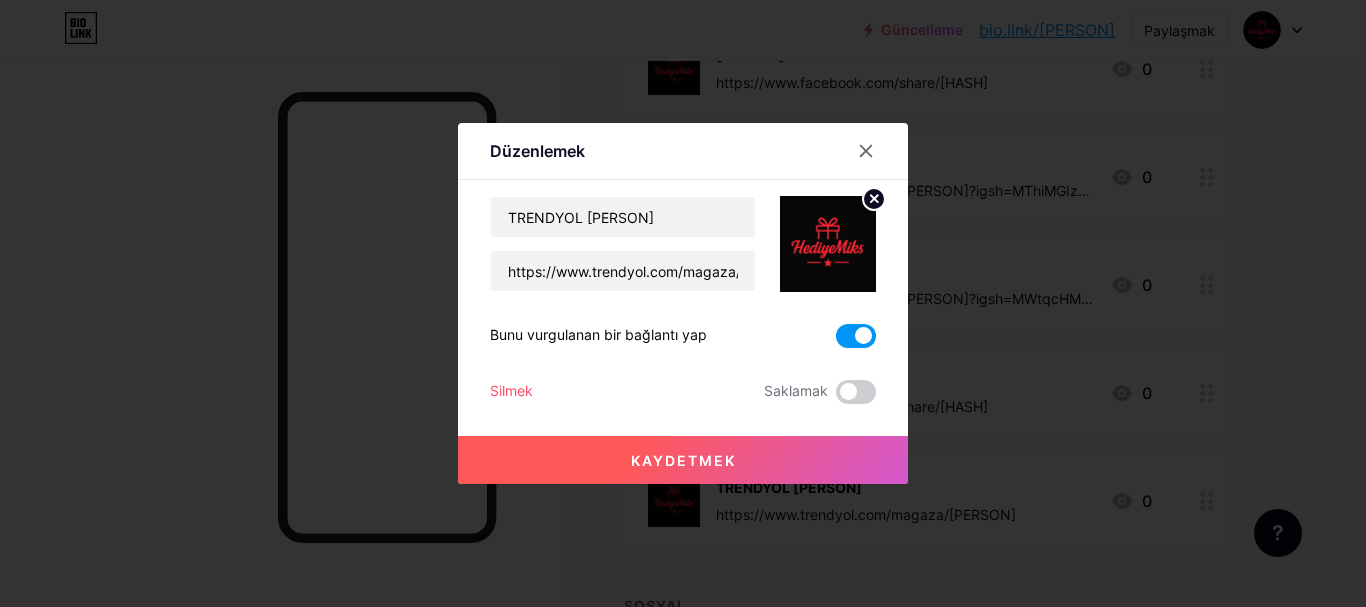 click on "Kaydetmek" at bounding box center (683, 460) 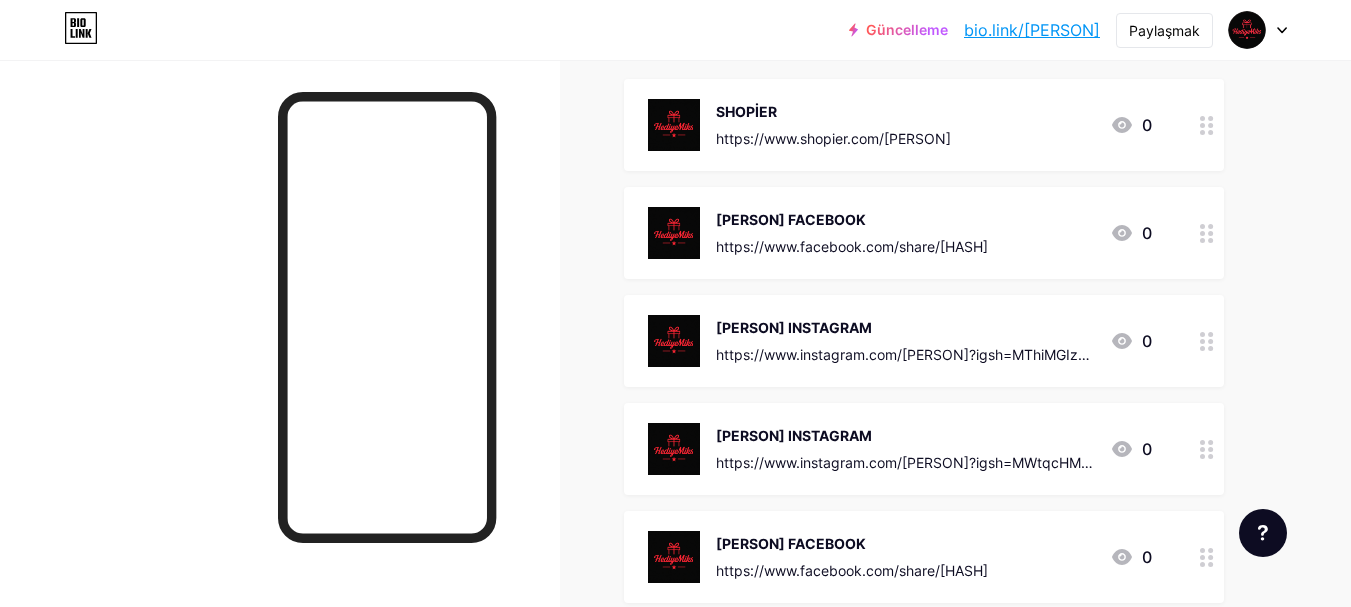 scroll, scrollTop: 200, scrollLeft: 0, axis: vertical 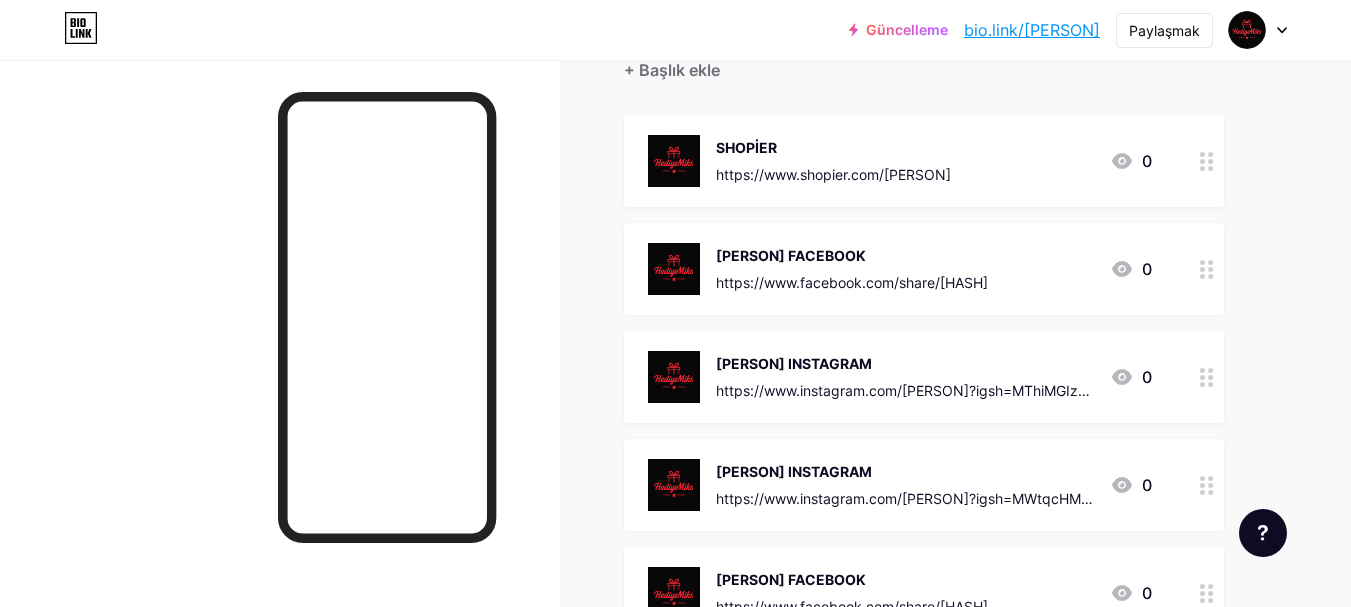 click 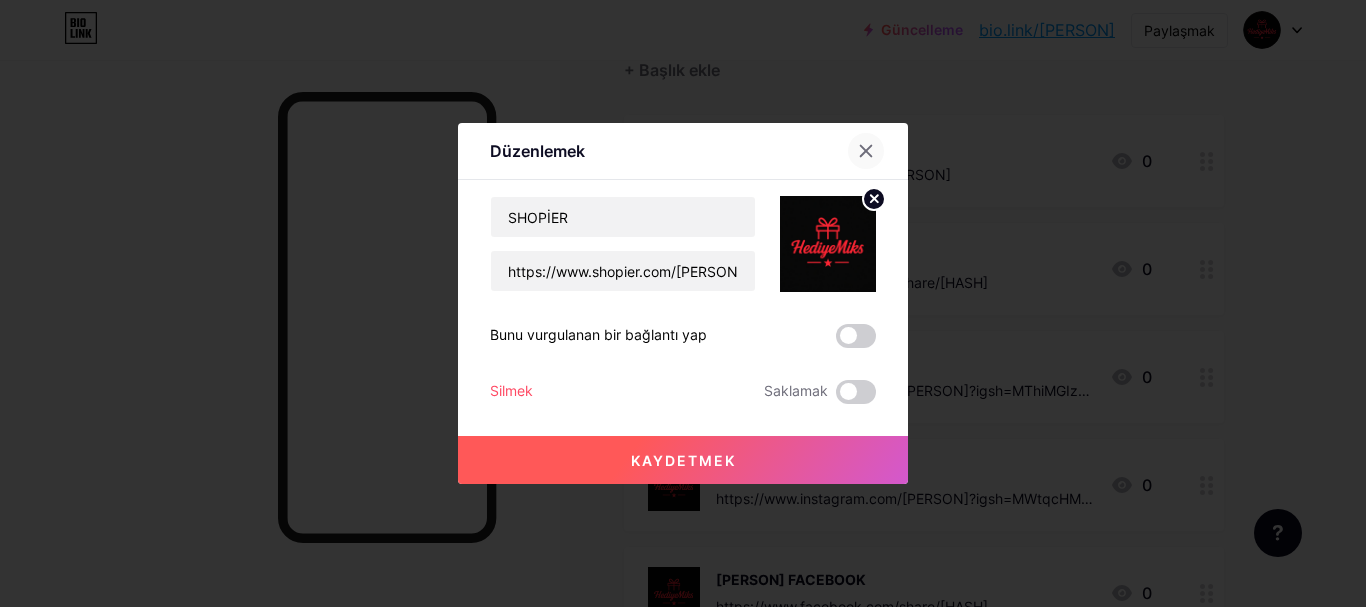 click at bounding box center [866, 151] 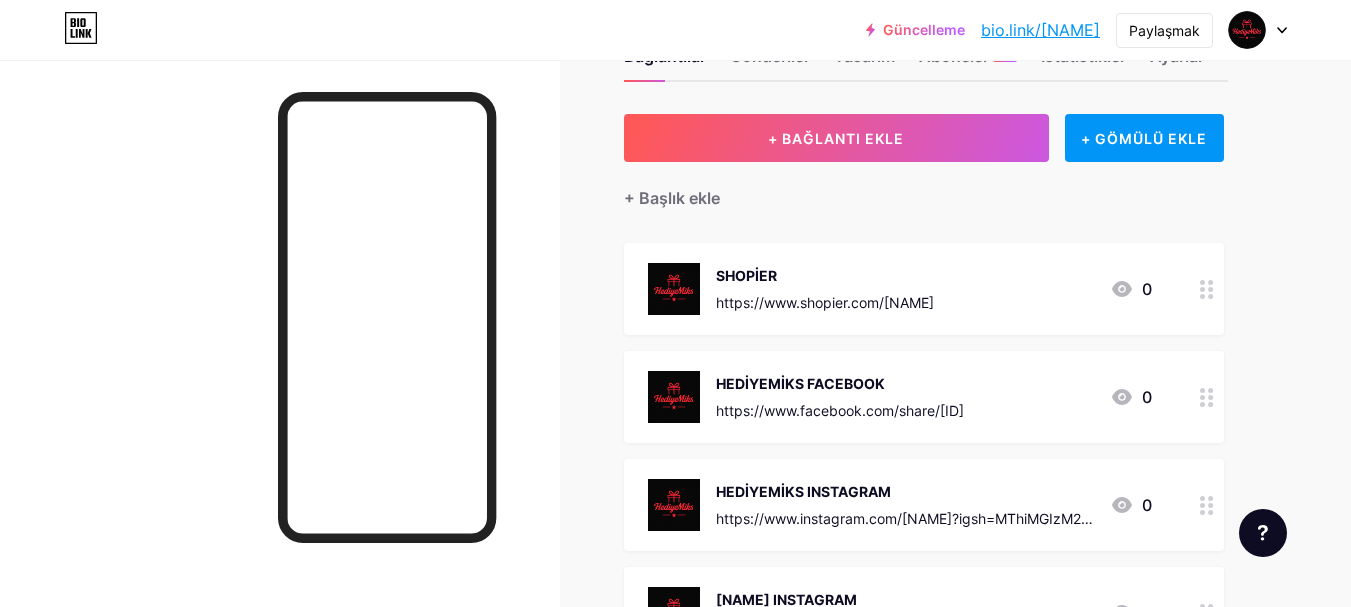 scroll, scrollTop: 0, scrollLeft: 0, axis: both 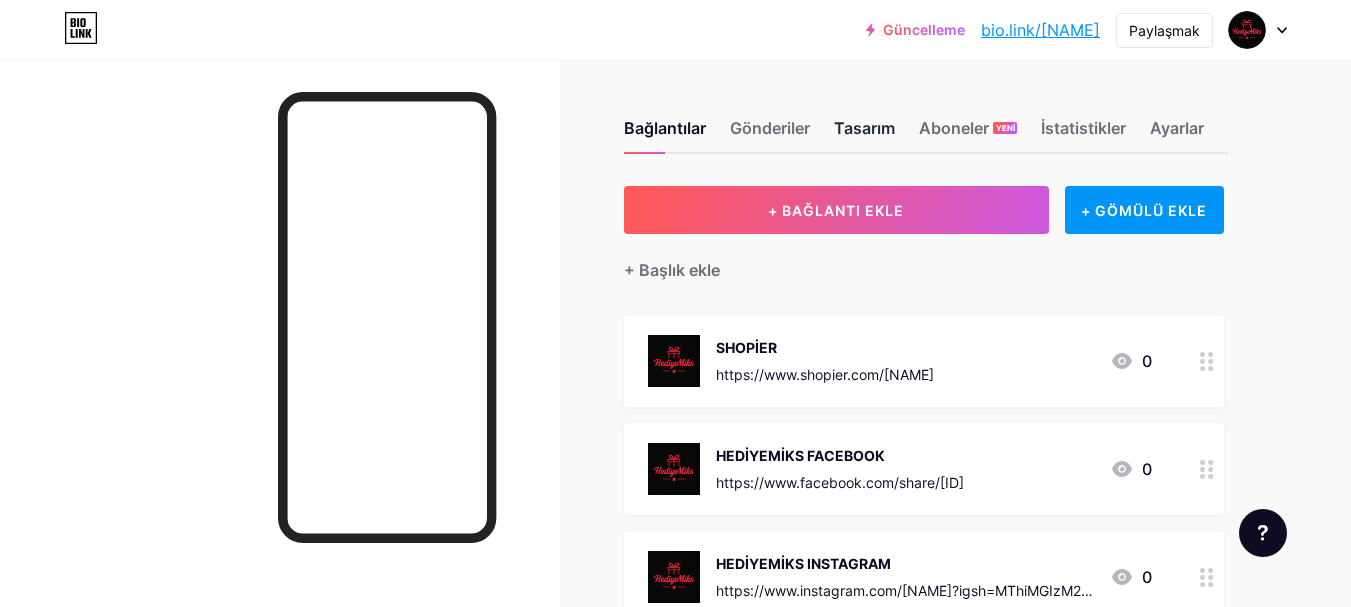 click on "Tasarım" at bounding box center (864, 128) 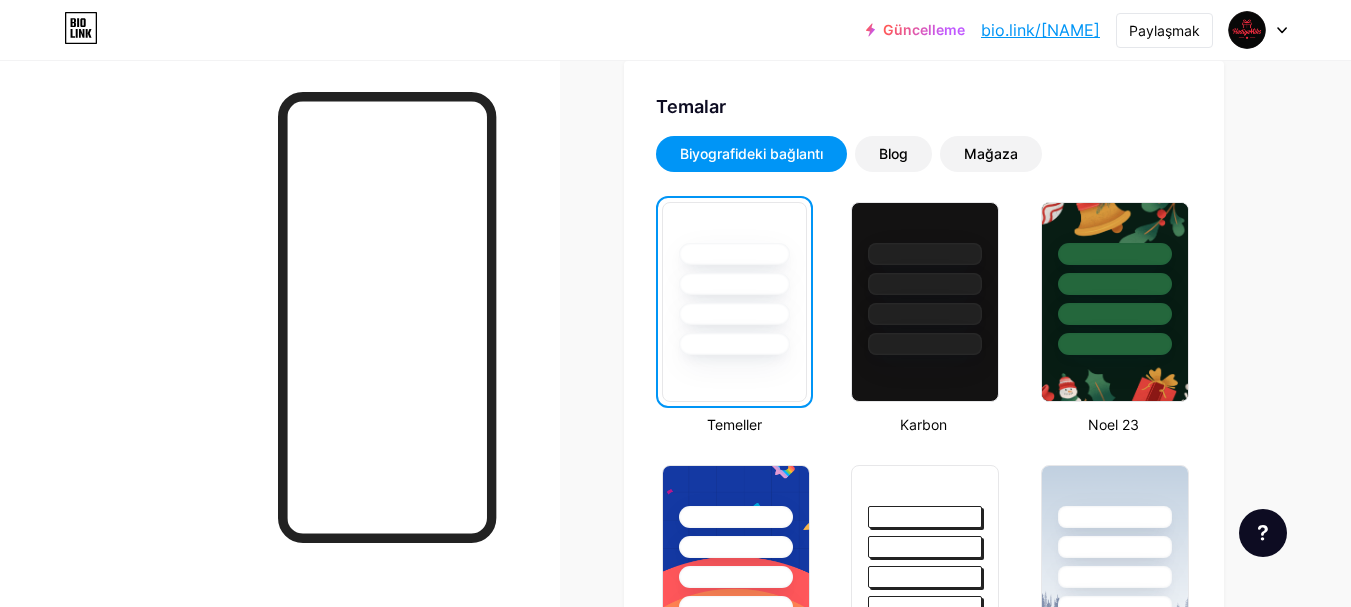 scroll, scrollTop: 400, scrollLeft: 0, axis: vertical 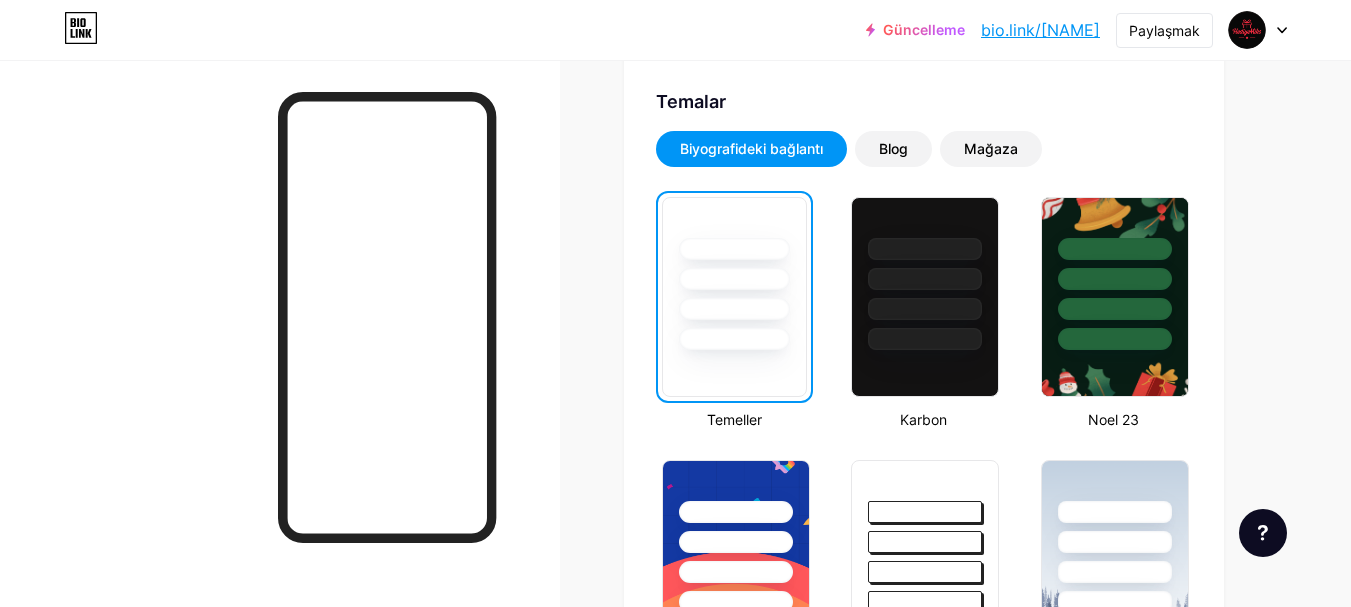 click on "Biyografideki bağlantı" at bounding box center [751, 148] 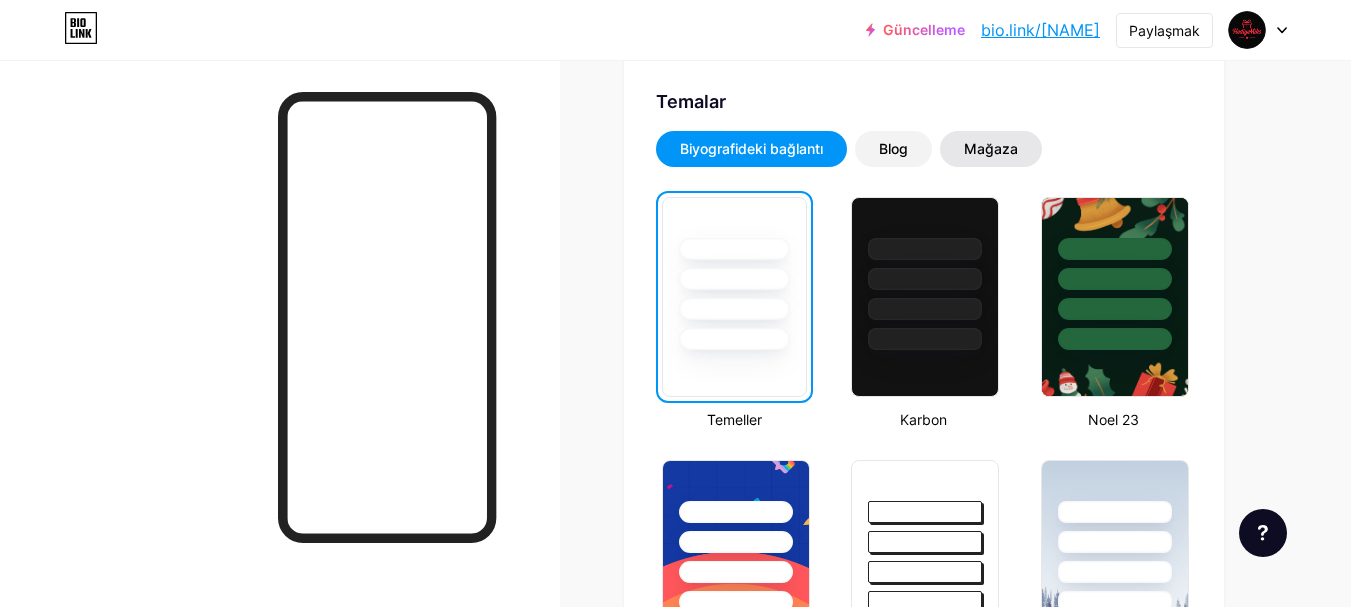 click on "Mağaza" at bounding box center (991, 149) 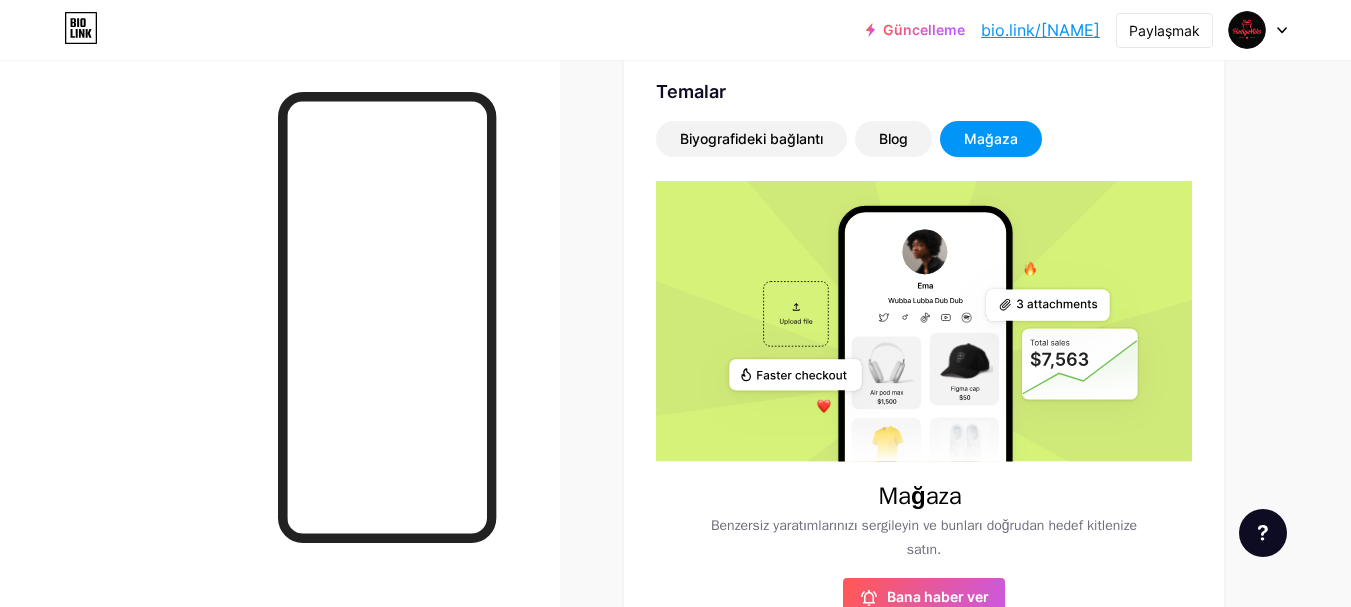 scroll, scrollTop: 400, scrollLeft: 0, axis: vertical 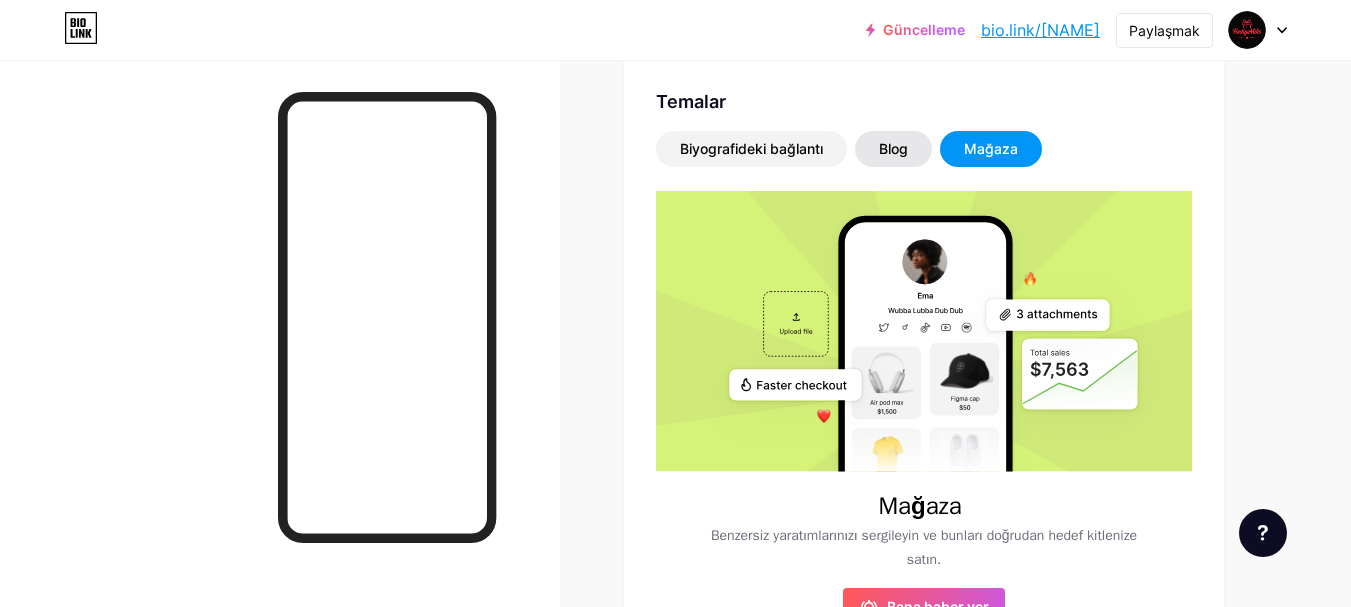 click on "Blog" at bounding box center (893, 148) 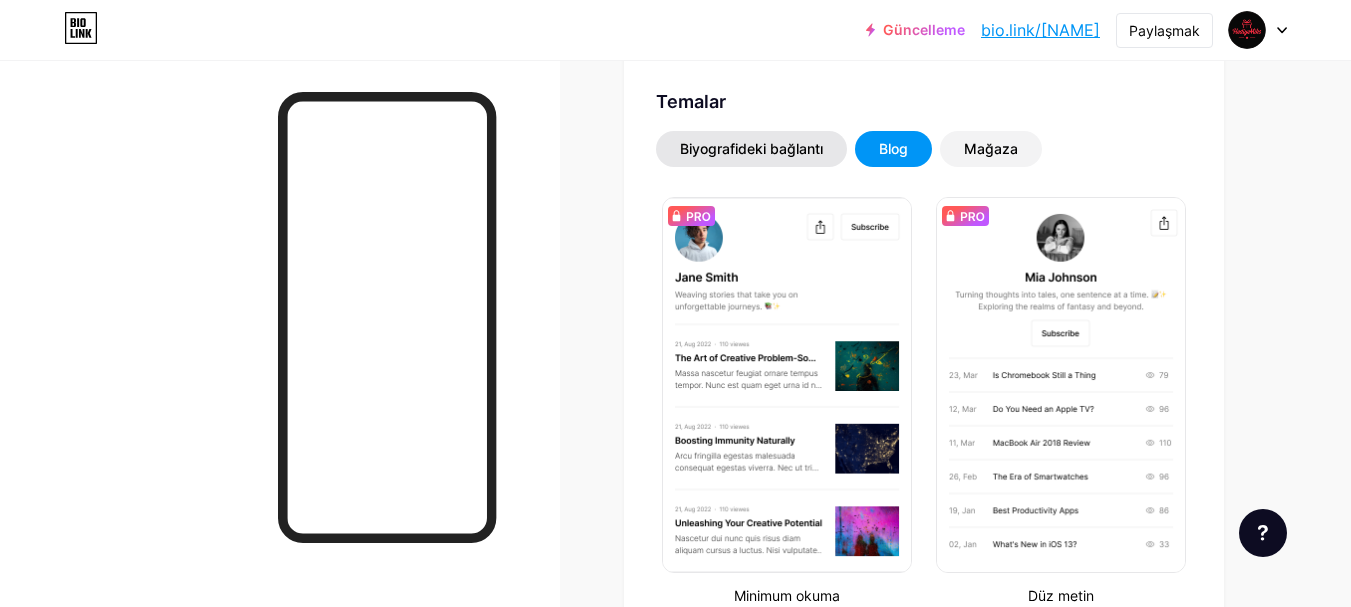 click on "Biyografideki bağlantı" at bounding box center (751, 148) 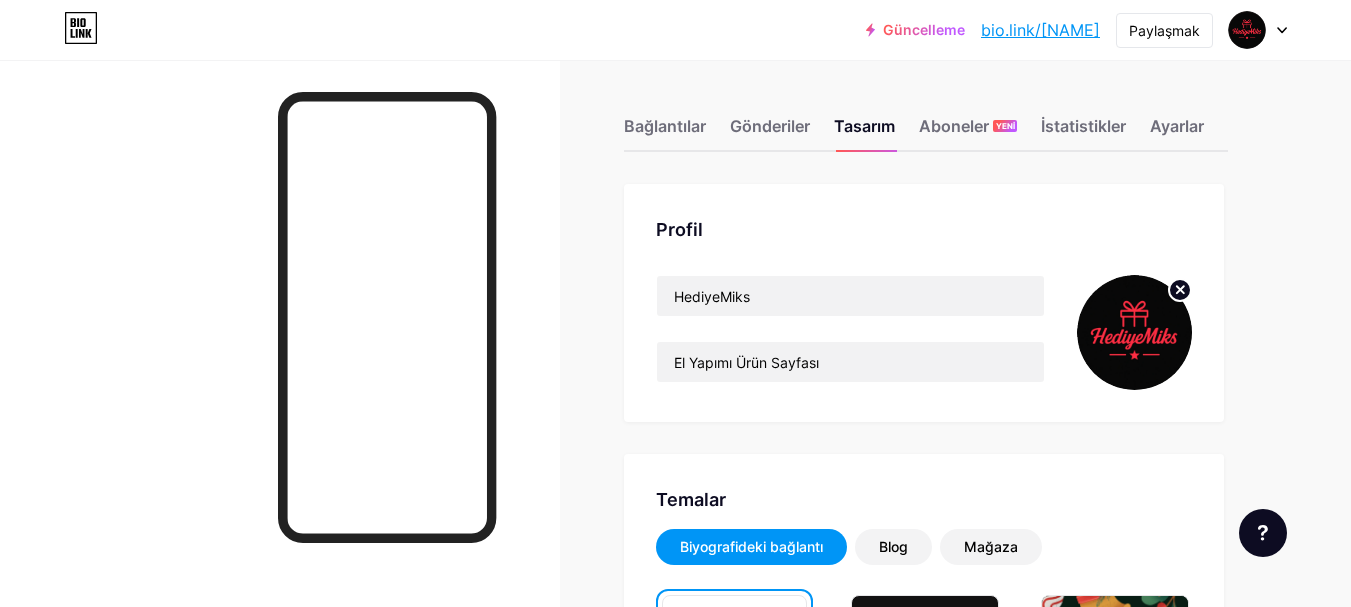 scroll, scrollTop: 0, scrollLeft: 0, axis: both 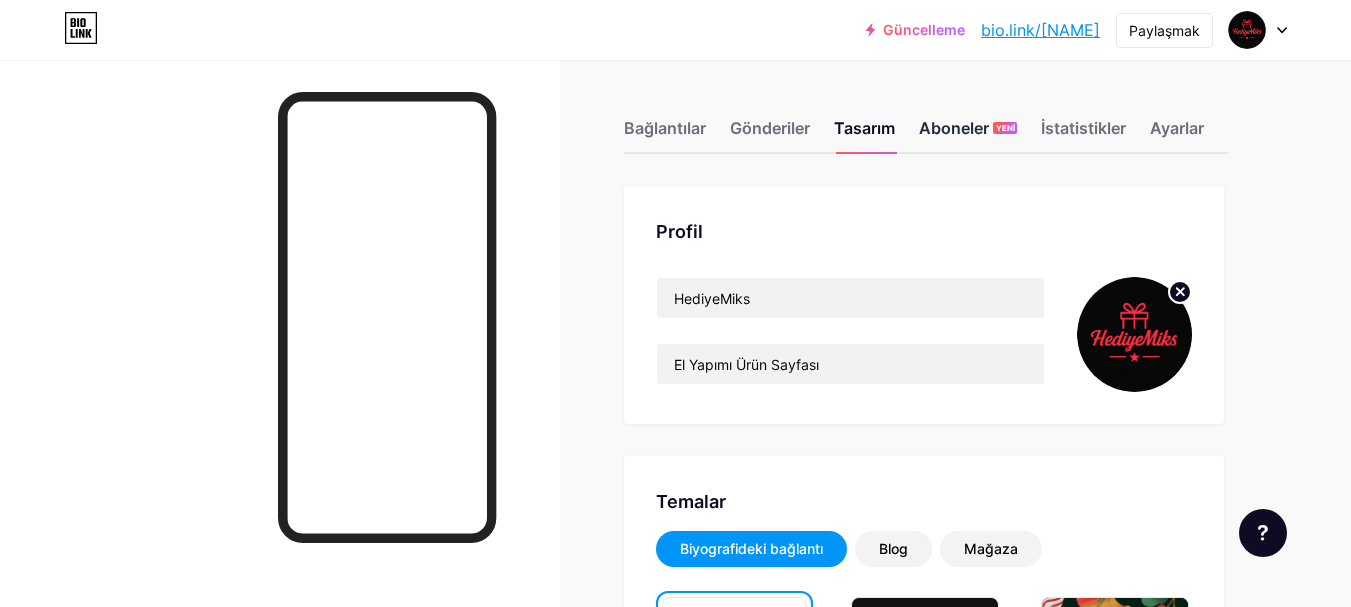 click on "Aboneler" at bounding box center [954, 128] 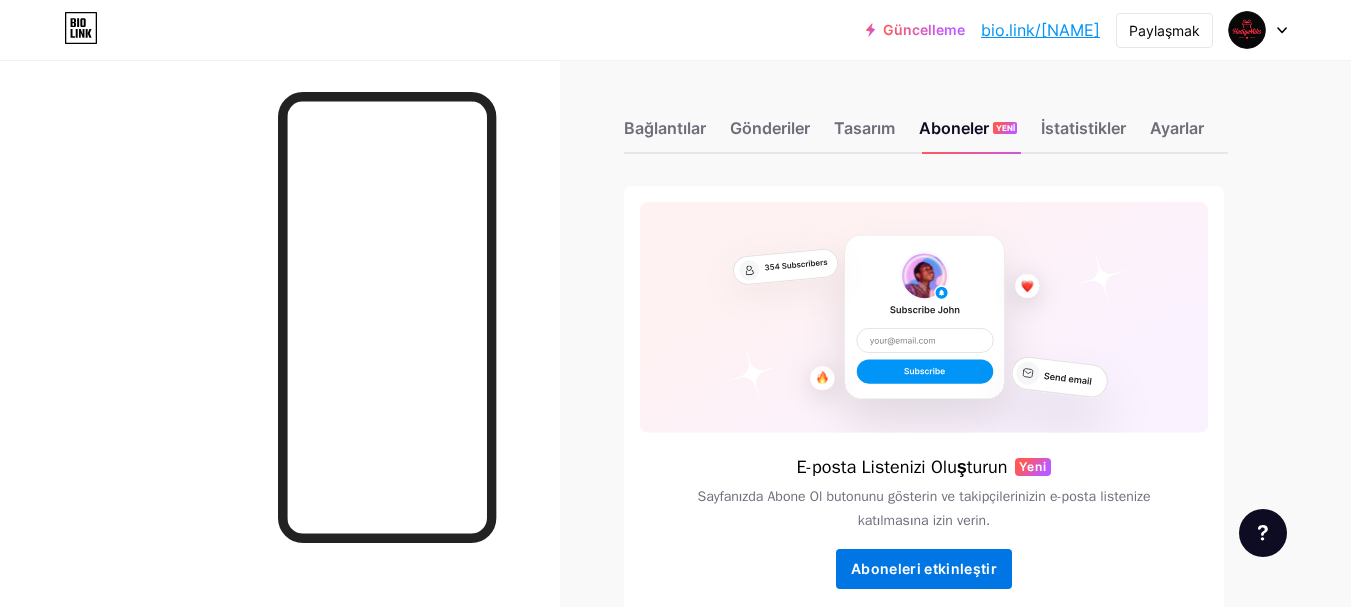 click on "Aboneleri etkinleştir" at bounding box center [924, 568] 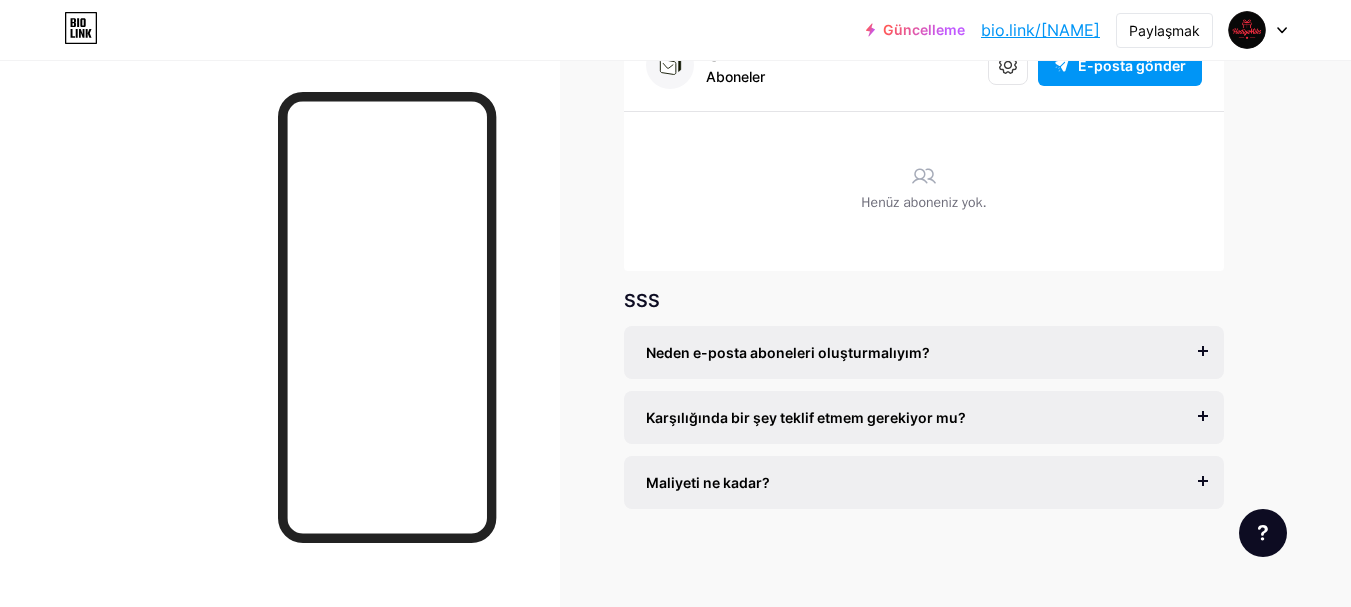 scroll, scrollTop: 169, scrollLeft: 0, axis: vertical 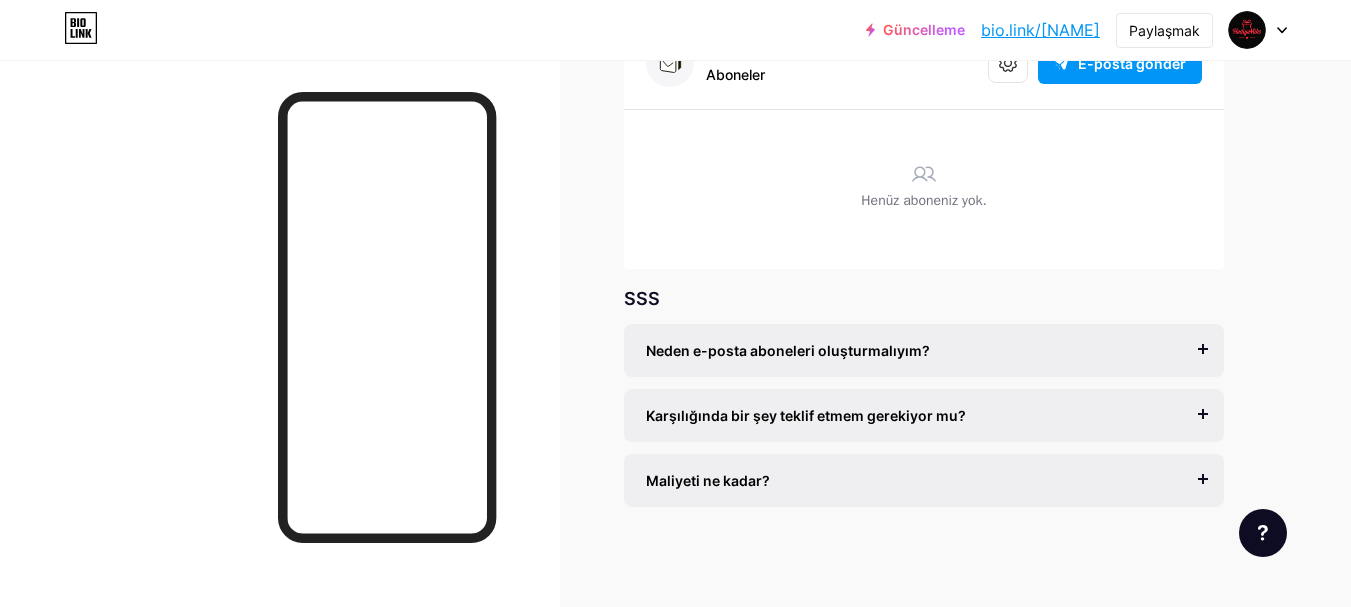 click on "Maliyeti ne kadar?" at bounding box center (708, 480) 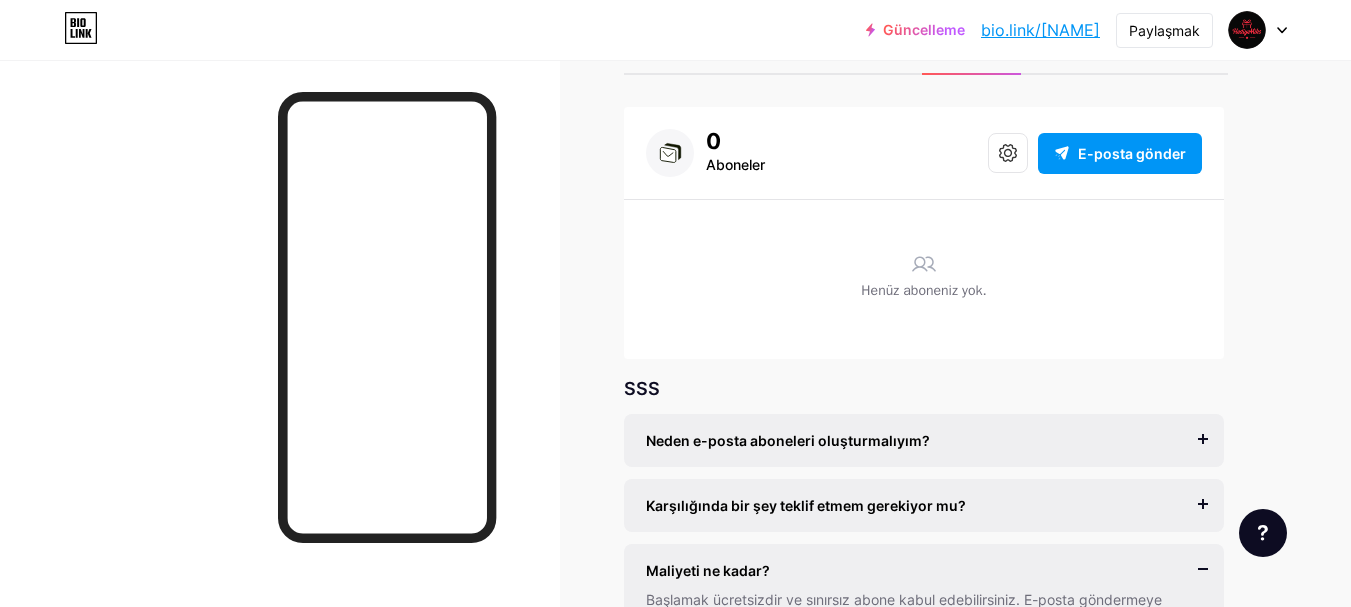 scroll, scrollTop: 0, scrollLeft: 0, axis: both 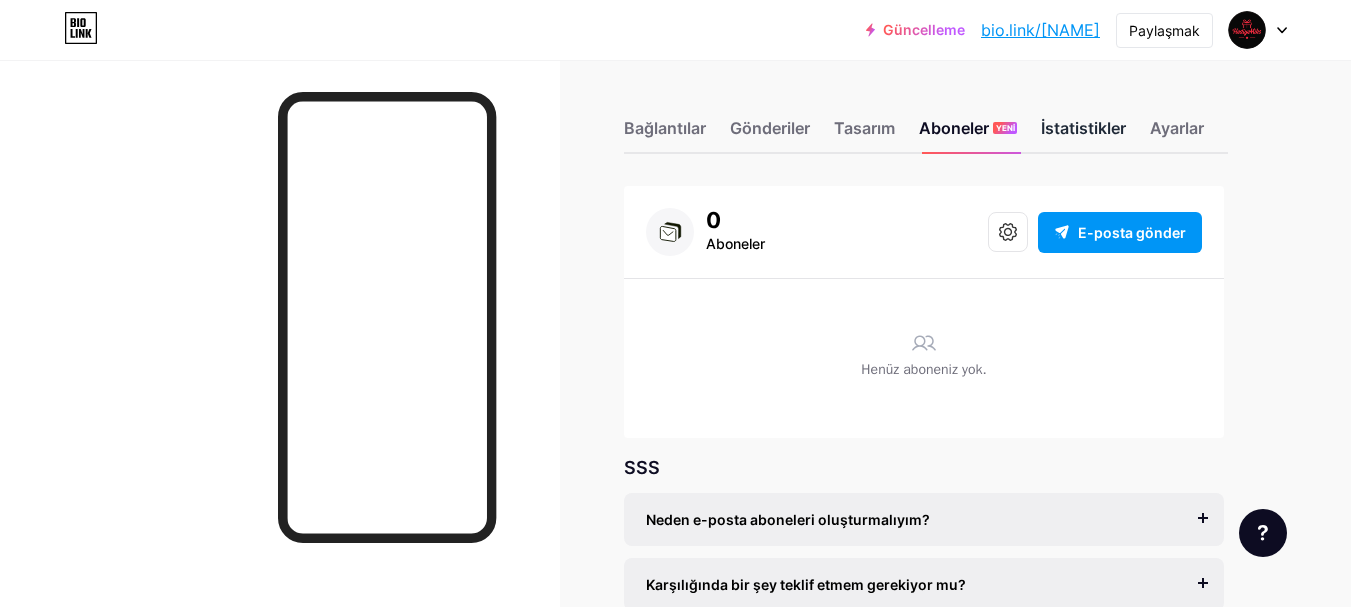click on "İstatistikler" at bounding box center [1083, 128] 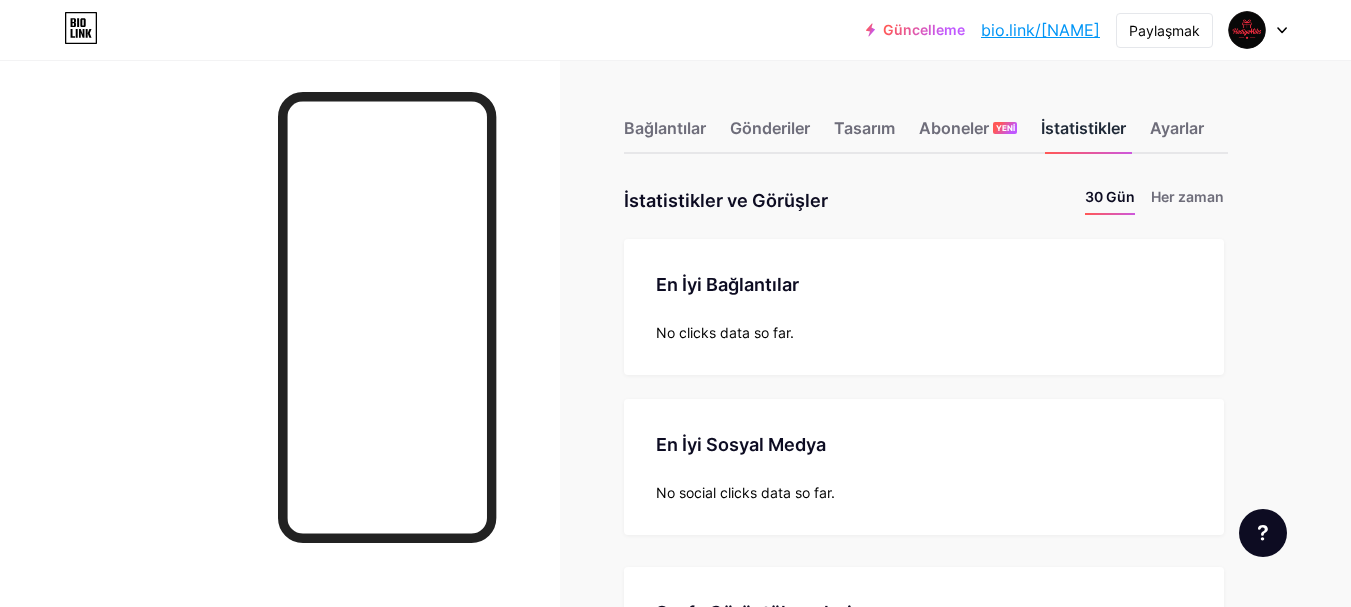 scroll, scrollTop: 999393, scrollLeft: 998649, axis: both 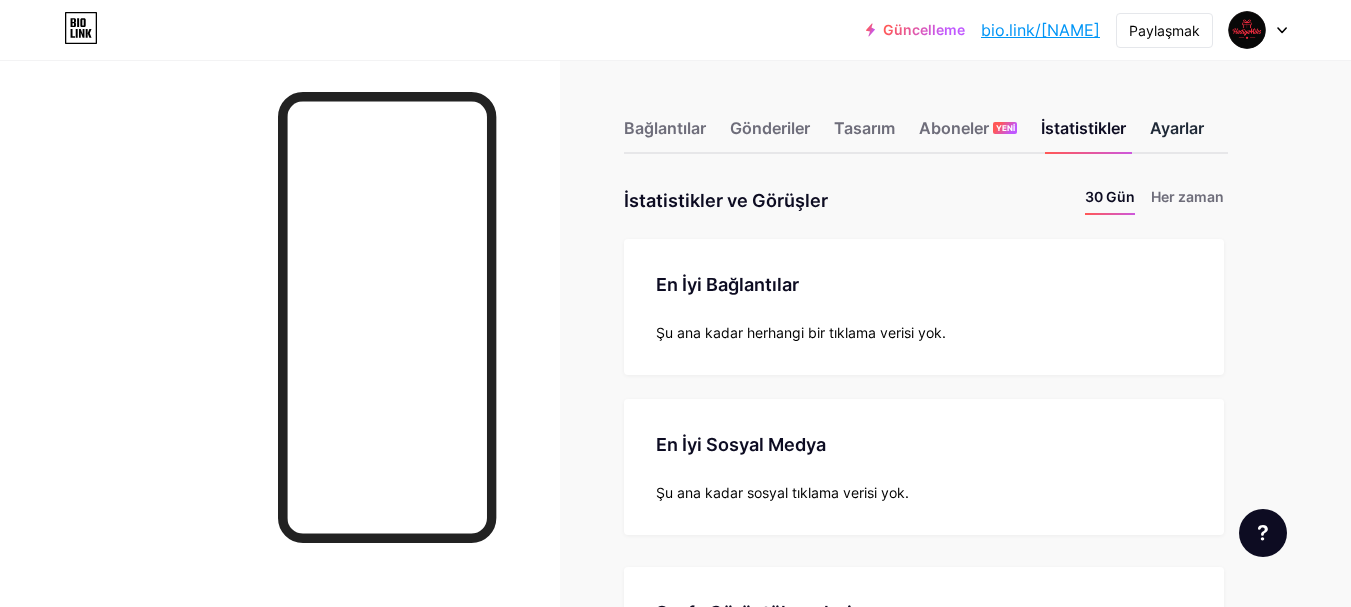 click on "Ayarlar" at bounding box center [1177, 128] 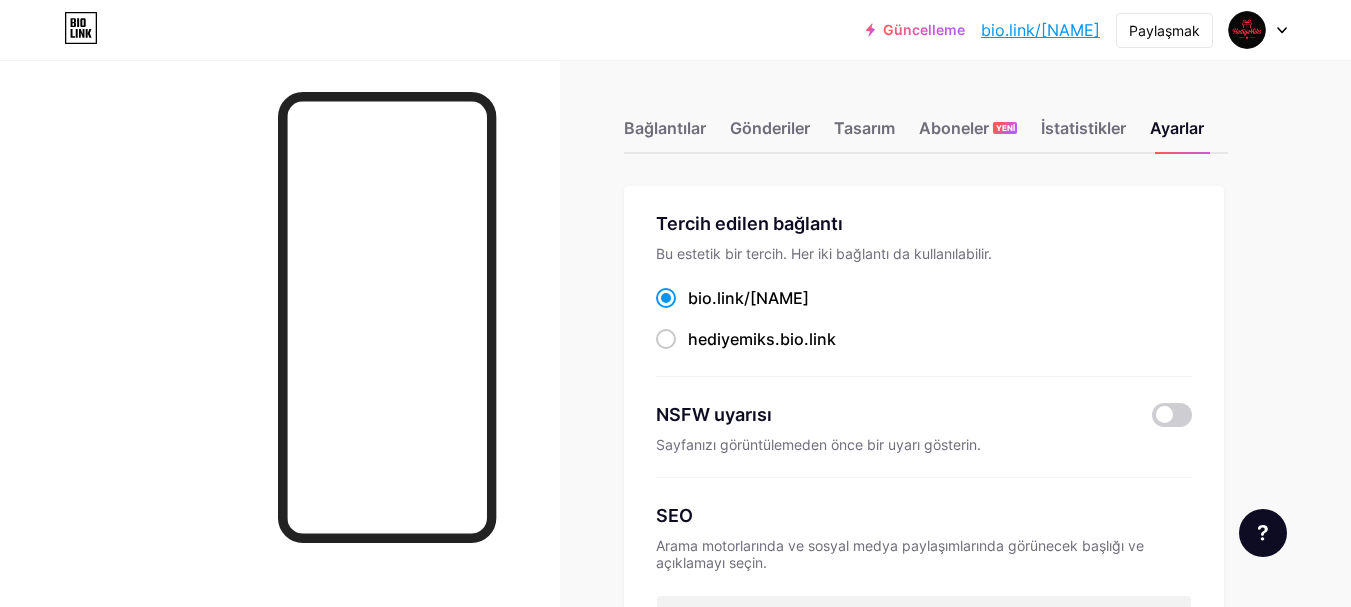 drag, startPoint x: 683, startPoint y: 281, endPoint x: 887, endPoint y: 299, distance: 204.79257 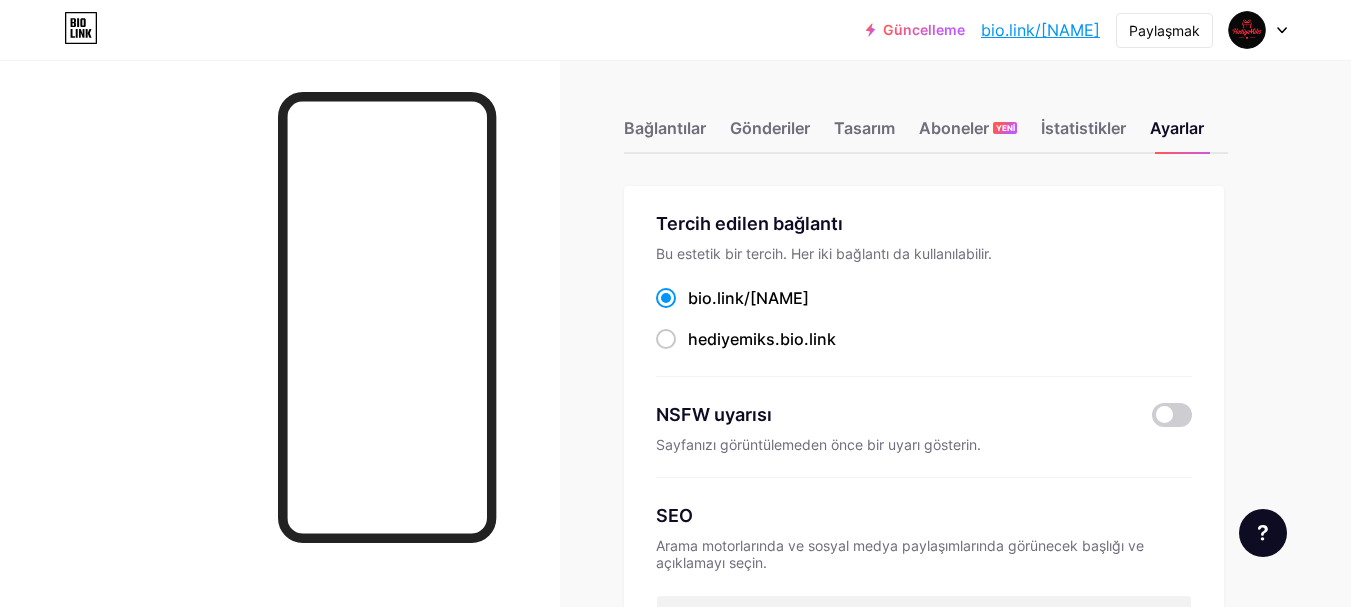 click on "Tercih edilen bağlantı   Bu estetik bir tercih. Her iki bağlantı da kullanılabilir.
bio.link/hediyemiks ​       hediyemiks  .bio.link" at bounding box center [924, 293] 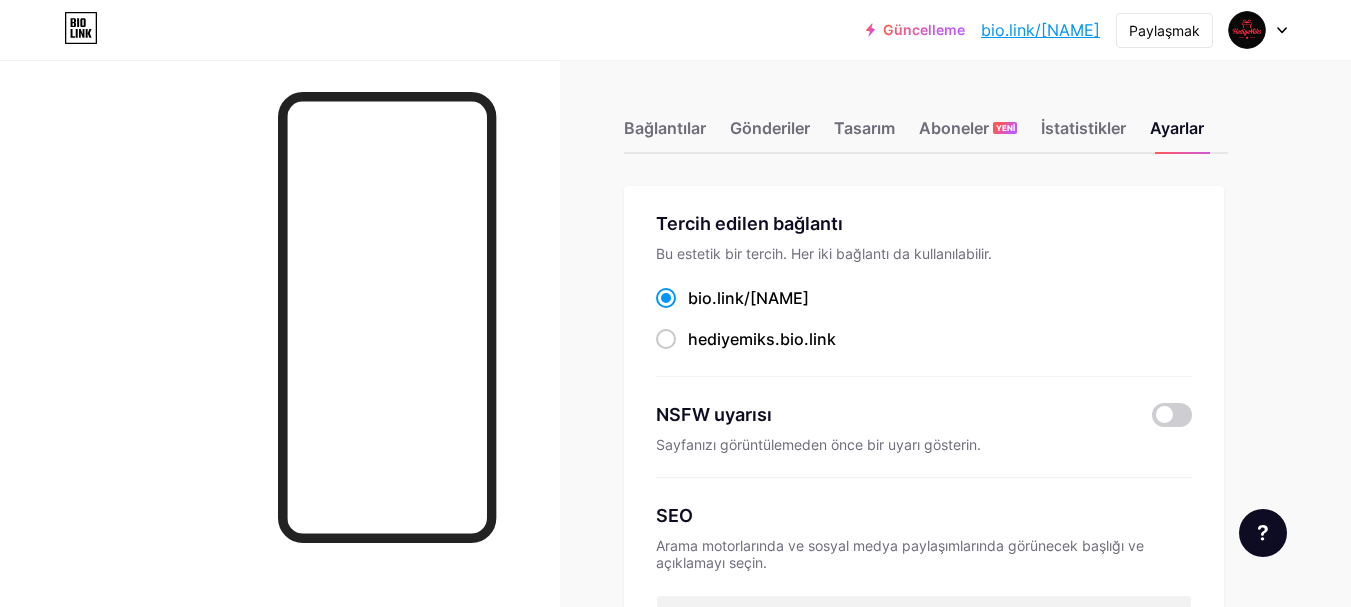 copy on "bio.link/hediyemiks ​" 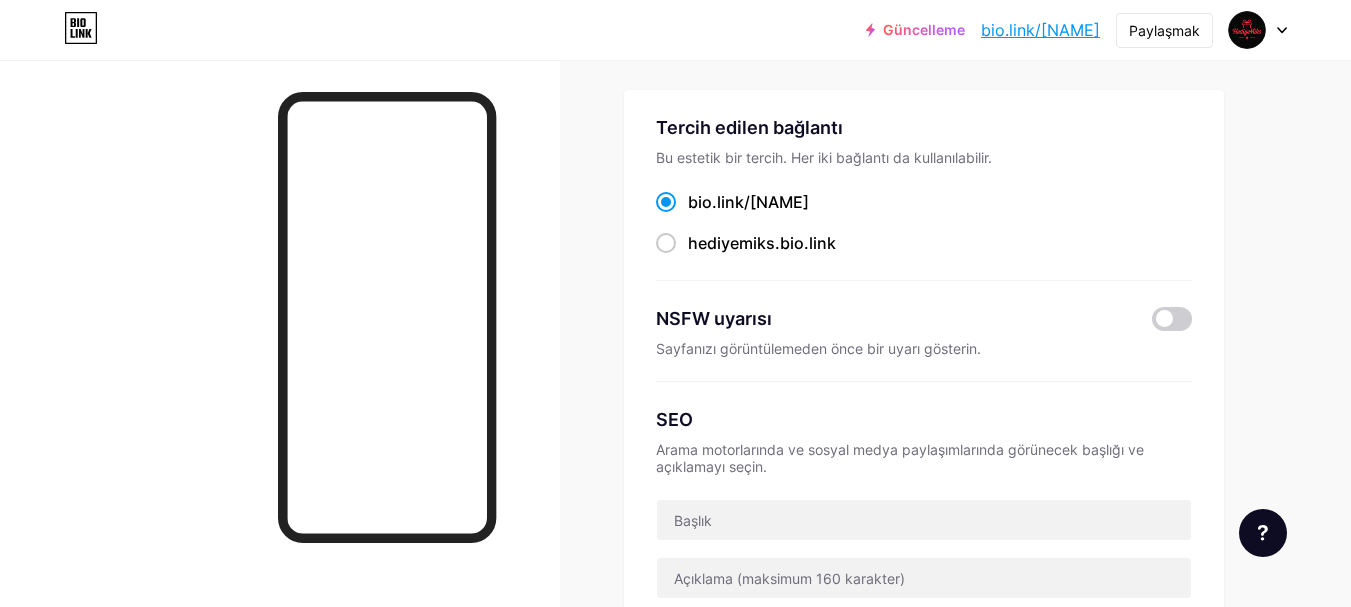 scroll, scrollTop: 400, scrollLeft: 0, axis: vertical 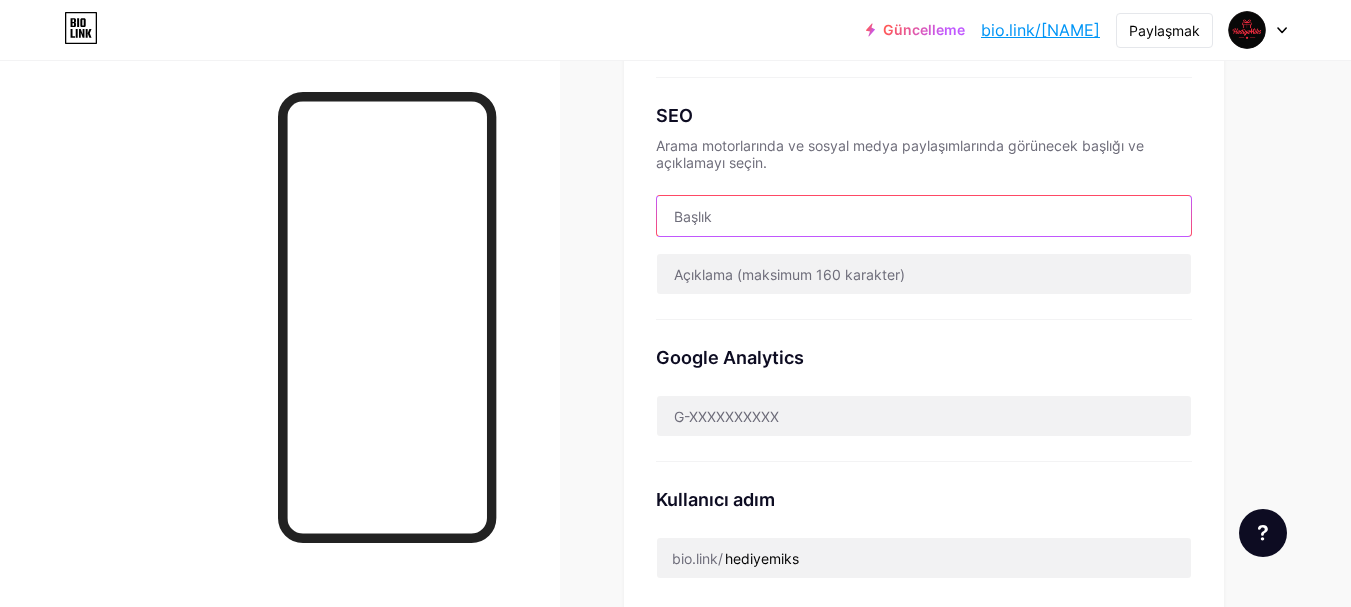 click at bounding box center [924, 216] 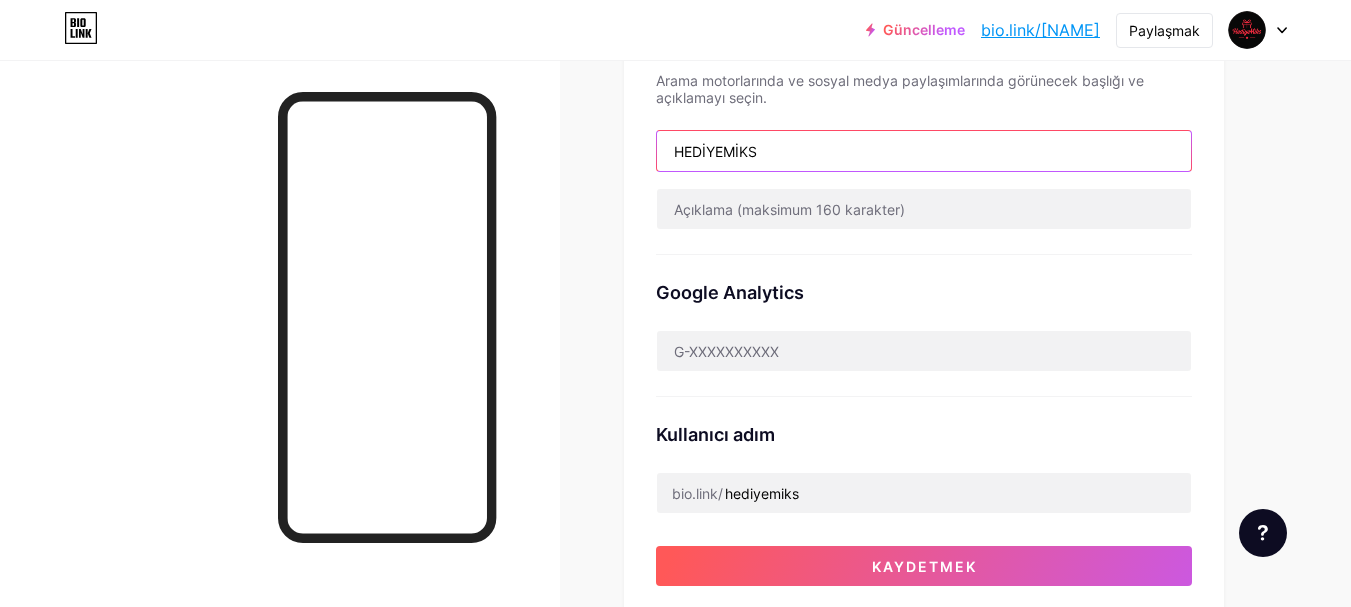 scroll, scrollTop: 500, scrollLeft: 0, axis: vertical 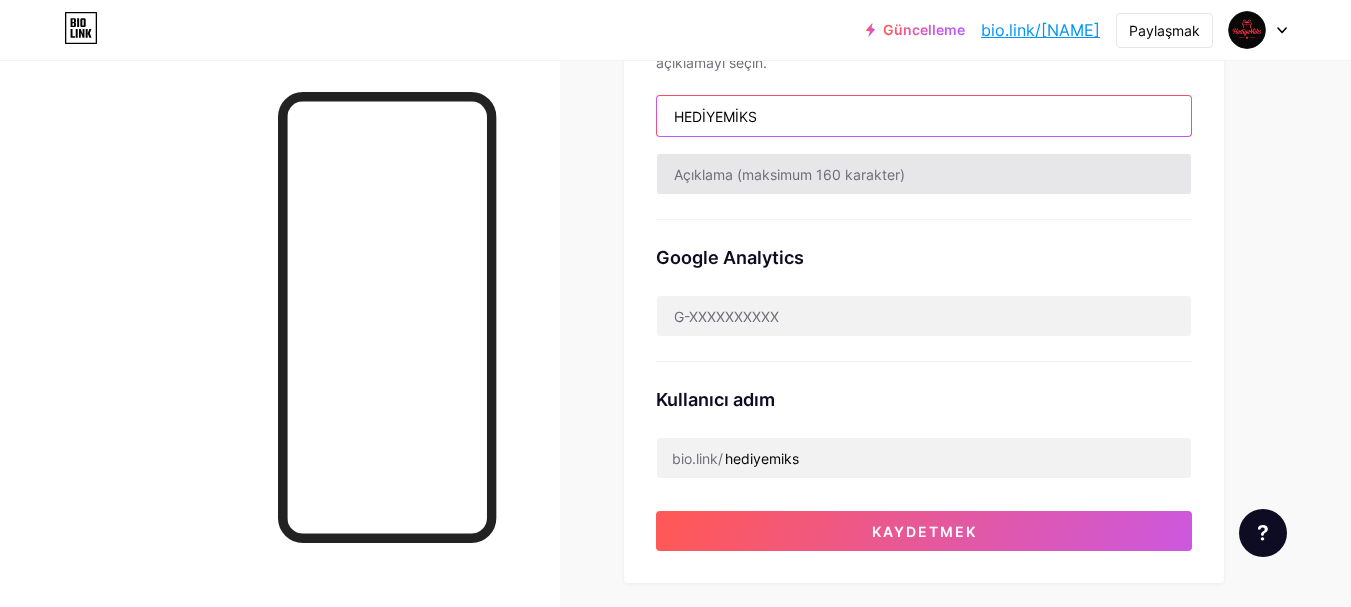 type on "HEDİYEMİKS" 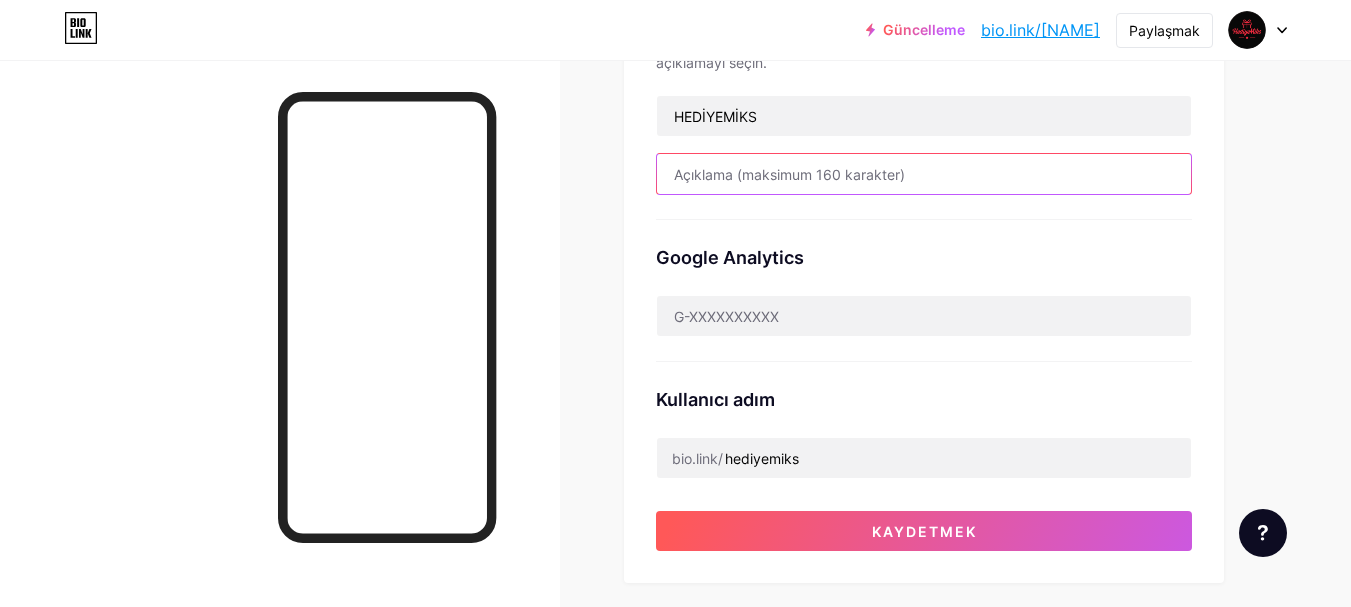 click at bounding box center (924, 174) 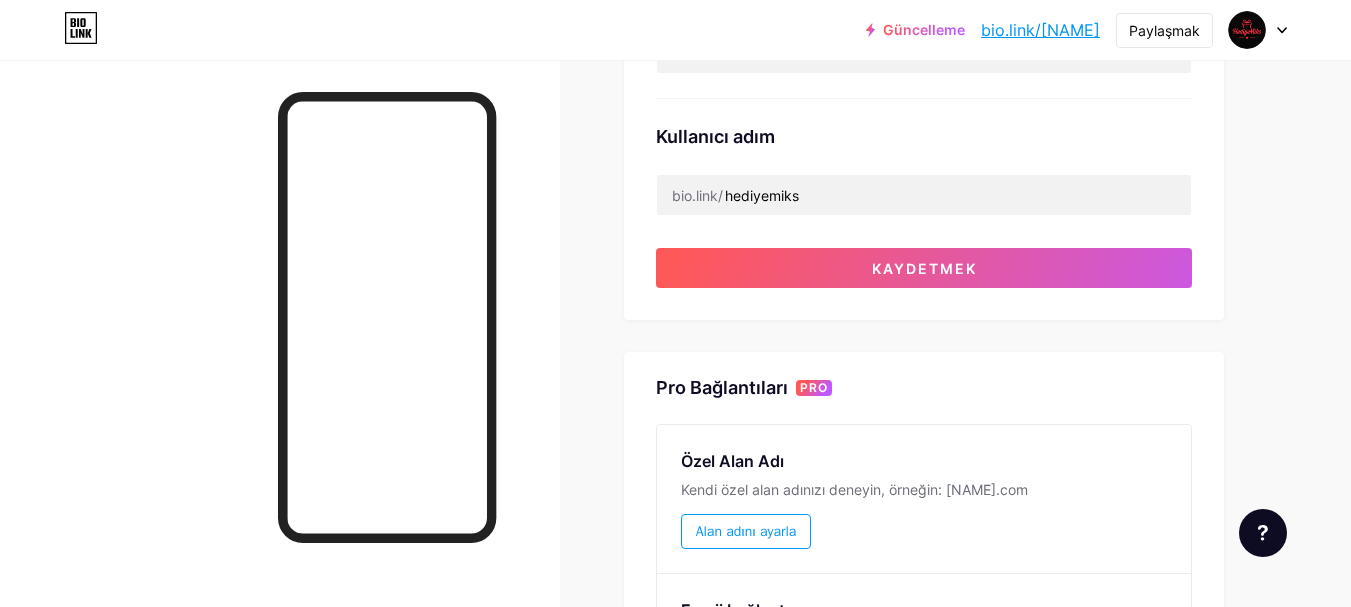 scroll, scrollTop: 800, scrollLeft: 0, axis: vertical 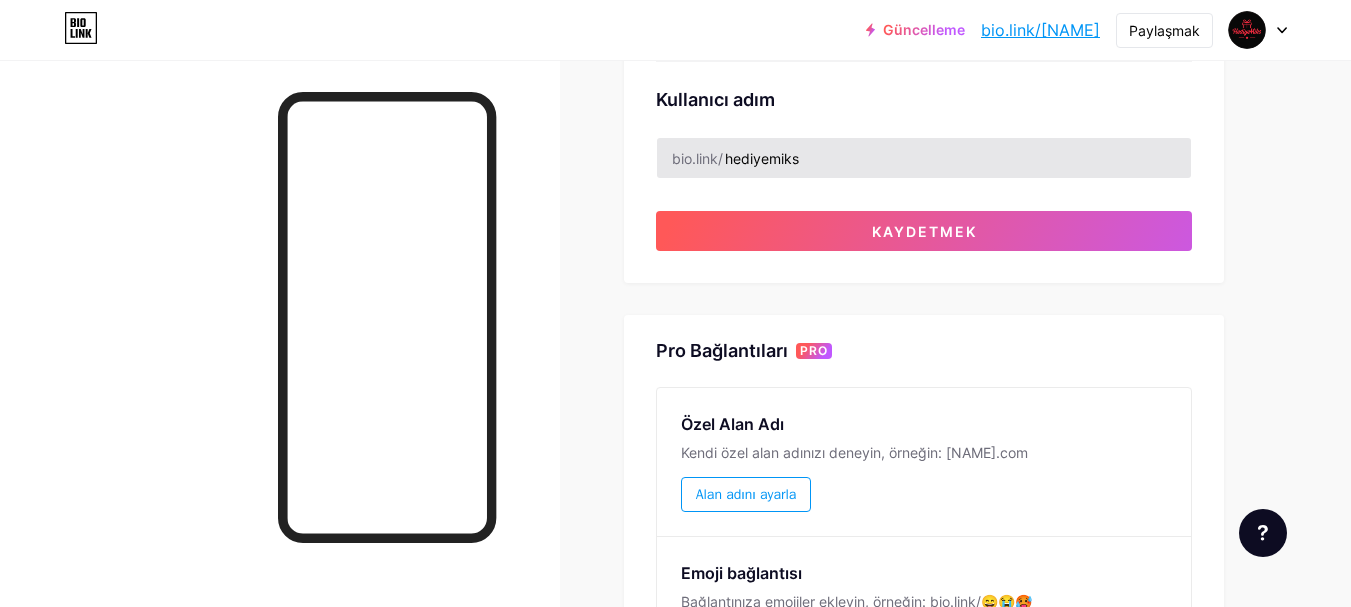 type on "EL YAPIMI HEDİYELİK VE DEKORATİF ÜRÜN SAYFASIDIR ZİYARET EDİNİZ..." 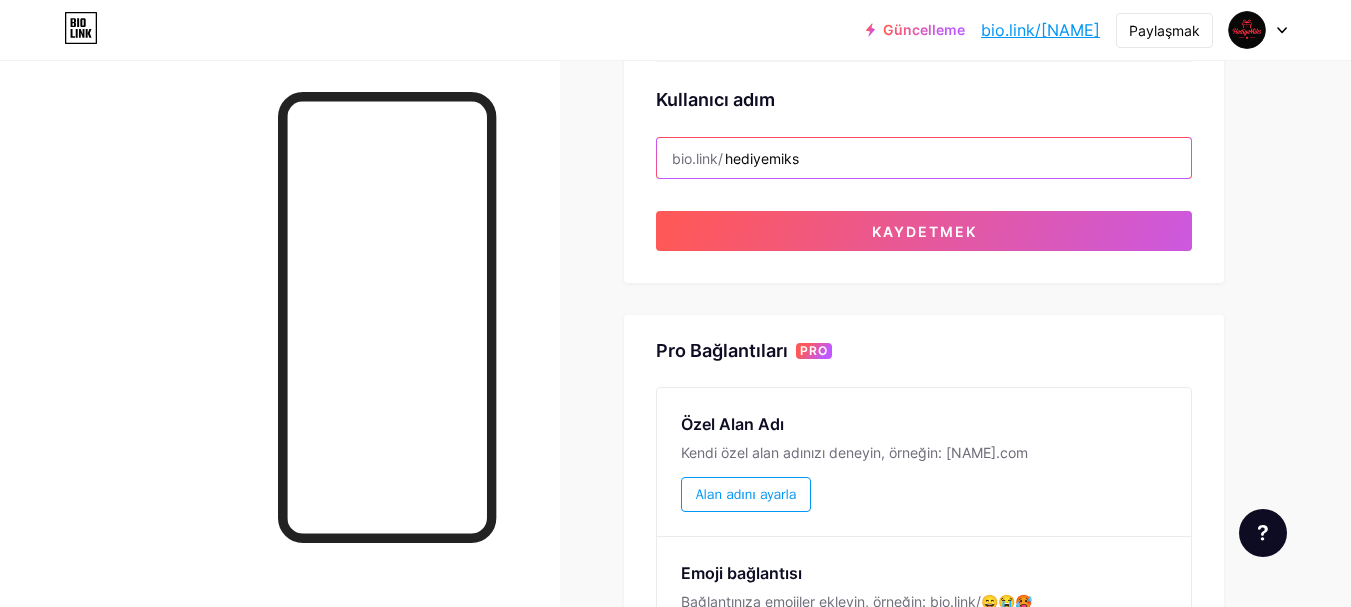 drag, startPoint x: 813, startPoint y: 153, endPoint x: 655, endPoint y: 153, distance: 158 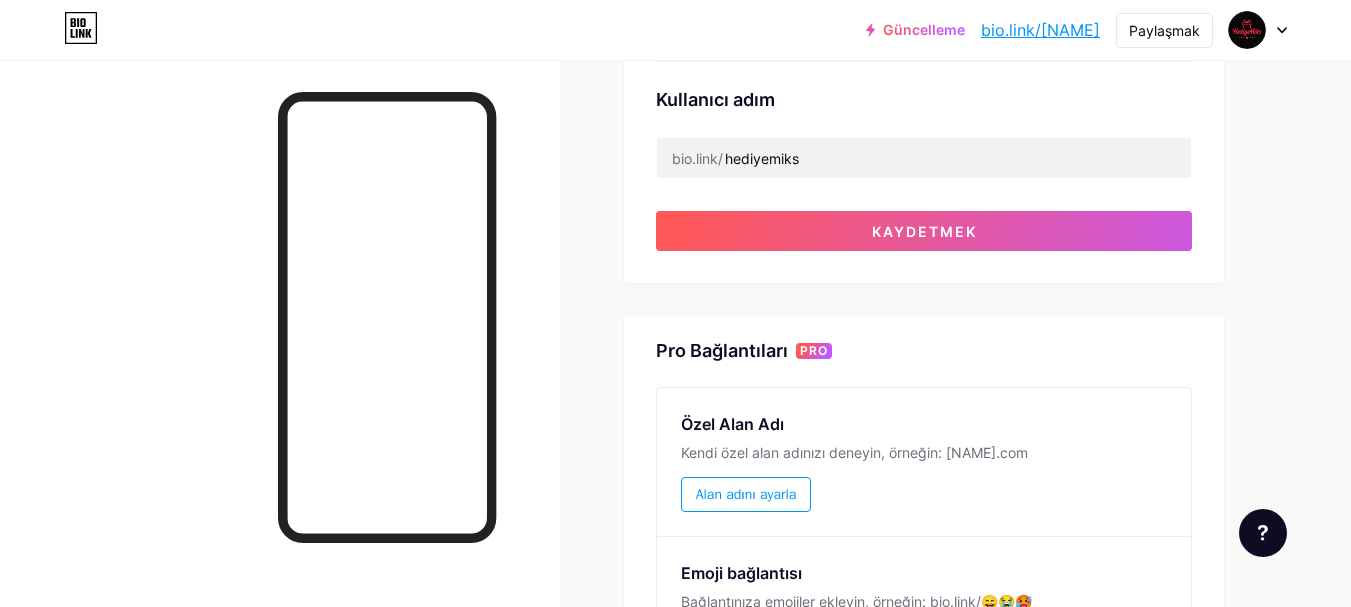 click on "bio.link/" at bounding box center (697, 158) 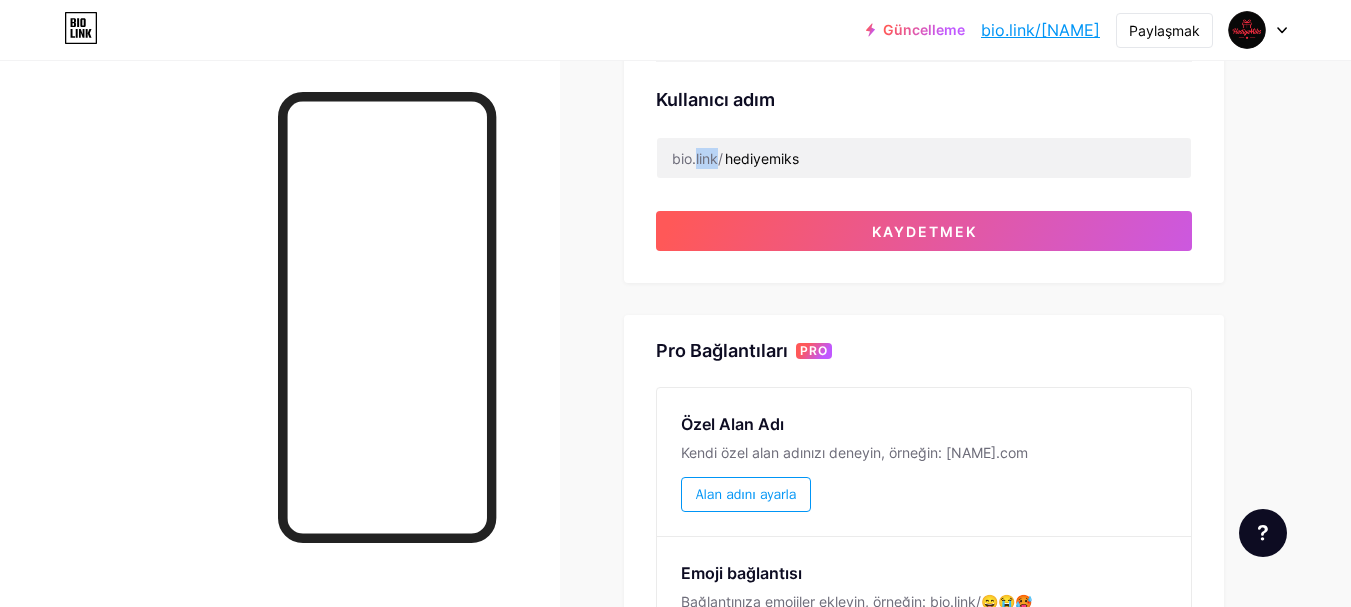 click on "bio.link/" at bounding box center [697, 158] 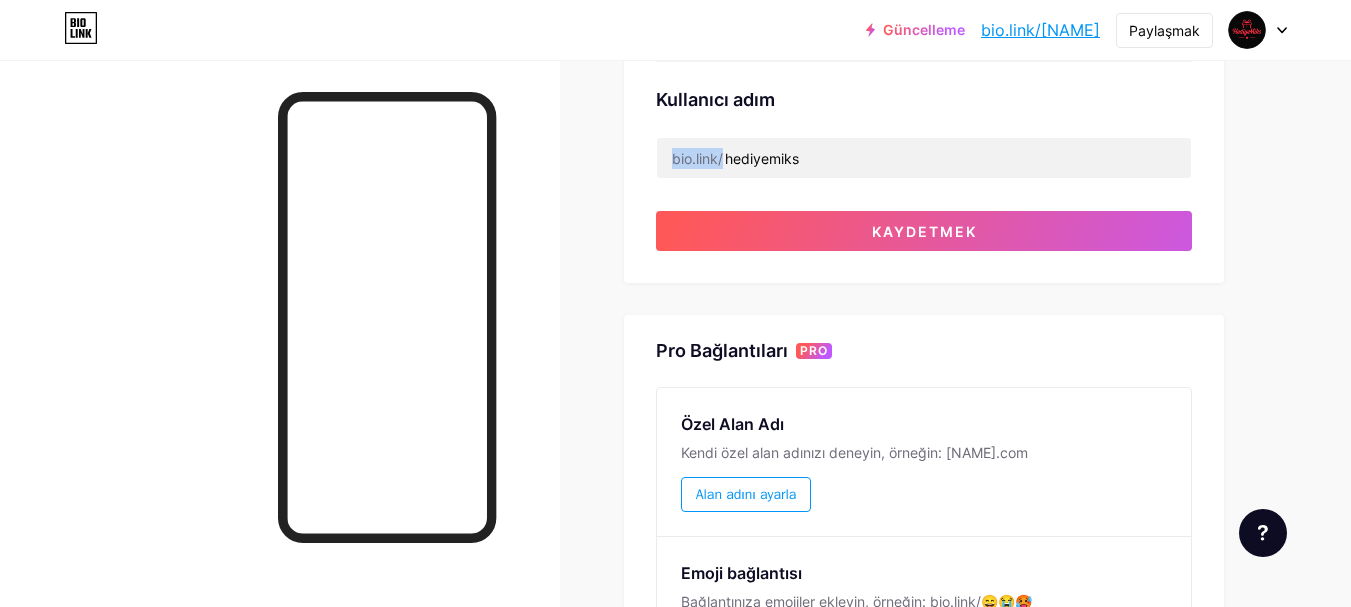 click on "bio.link/" at bounding box center [697, 158] 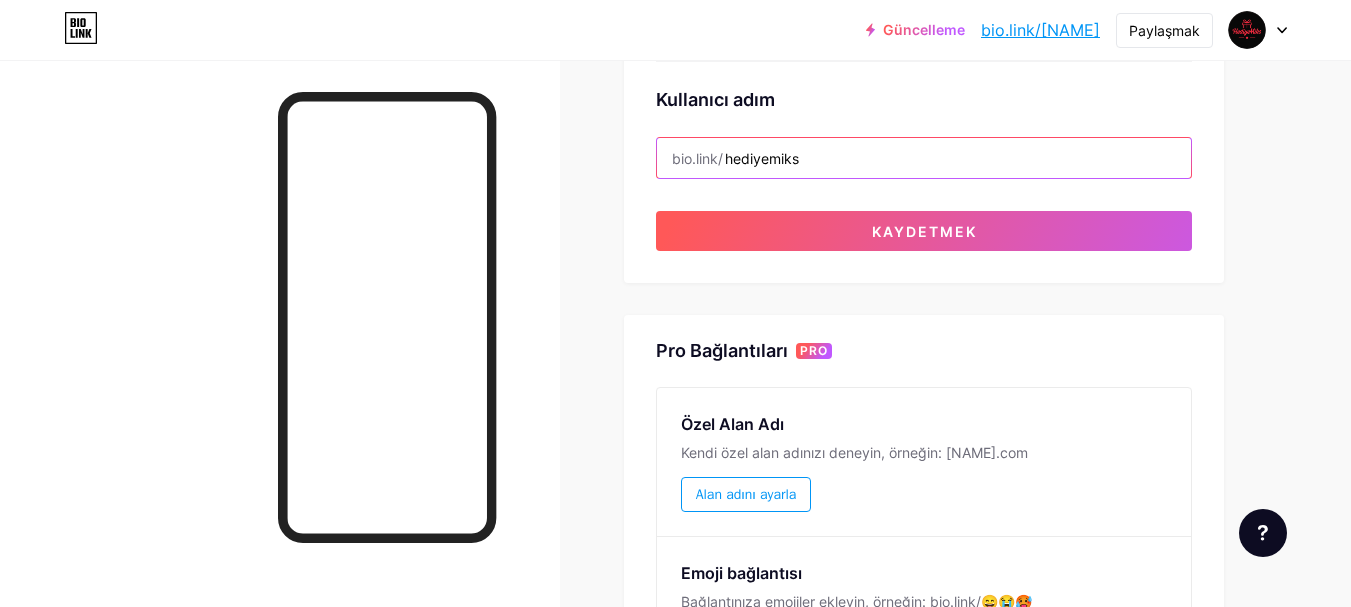 click on "hediyemiks" at bounding box center [924, 158] 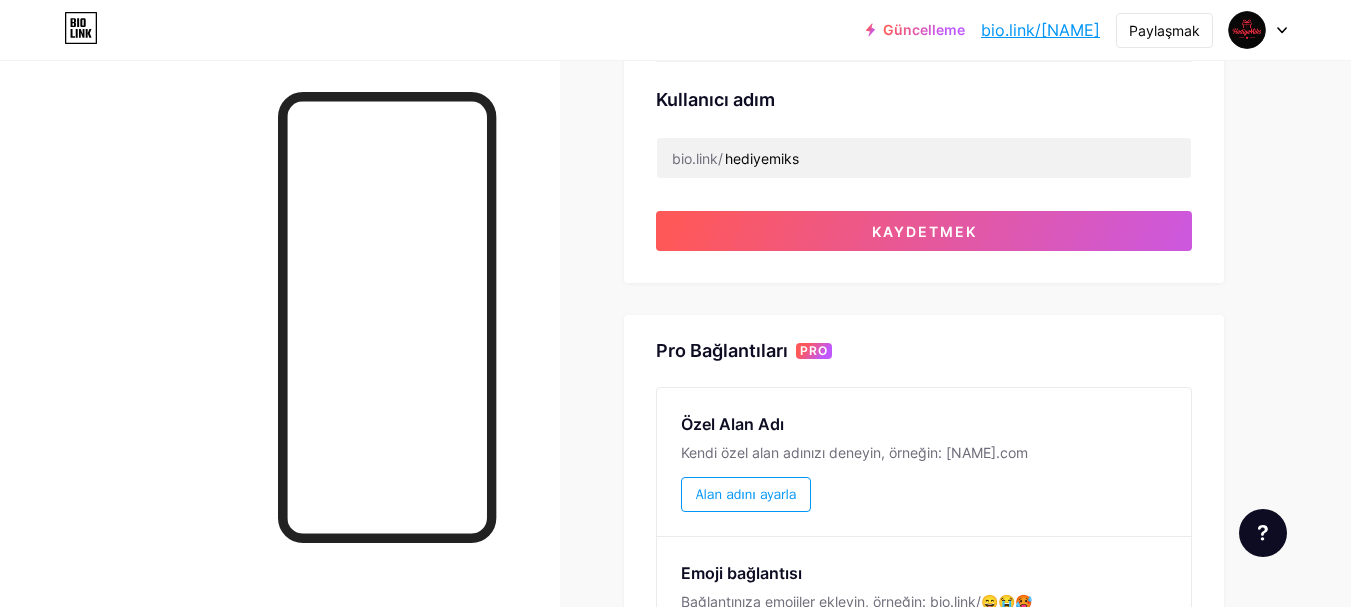 click on "Tercih edilen bağlantı   Bu estetik bir tercih. Her iki bağlantı da kullanılabilir.
bio.link/hediyemiks ​       hediyemiks  .bio.link
NSFW uyarısı       Sayfanızı görüntülemeden önce bir uyarı gösterin.     SEO   Arama motorlarında ve sosyal medya paylaşımlarında görünecek başlığı ve açıklamayı seçin.   HEDİYEMİKS     EL YAPIMI HEDİYELİK VE DEKORATİF ÜRÜN SAYFASIDIR ZİYARET EDİNİZ...     Google Analytics       Kullanıcı adım   bio.link/   hediyemiks         Kaydetmek" at bounding box center (924, -166) 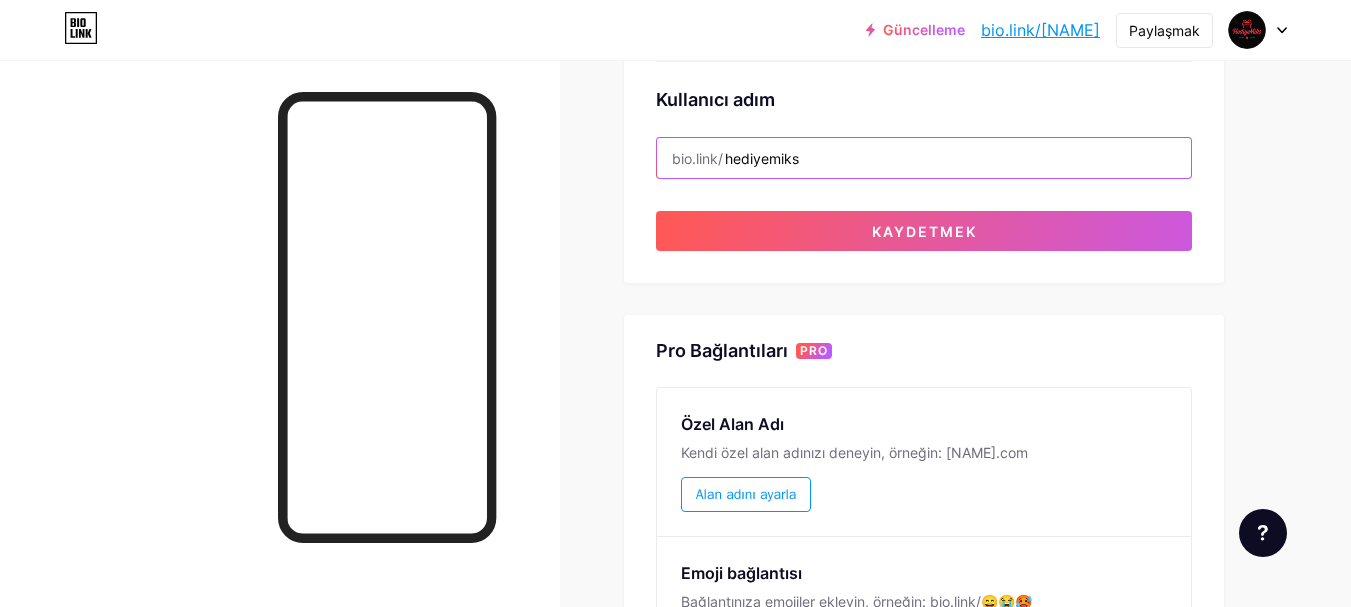 drag, startPoint x: 670, startPoint y: 158, endPoint x: 851, endPoint y: 163, distance: 181.06905 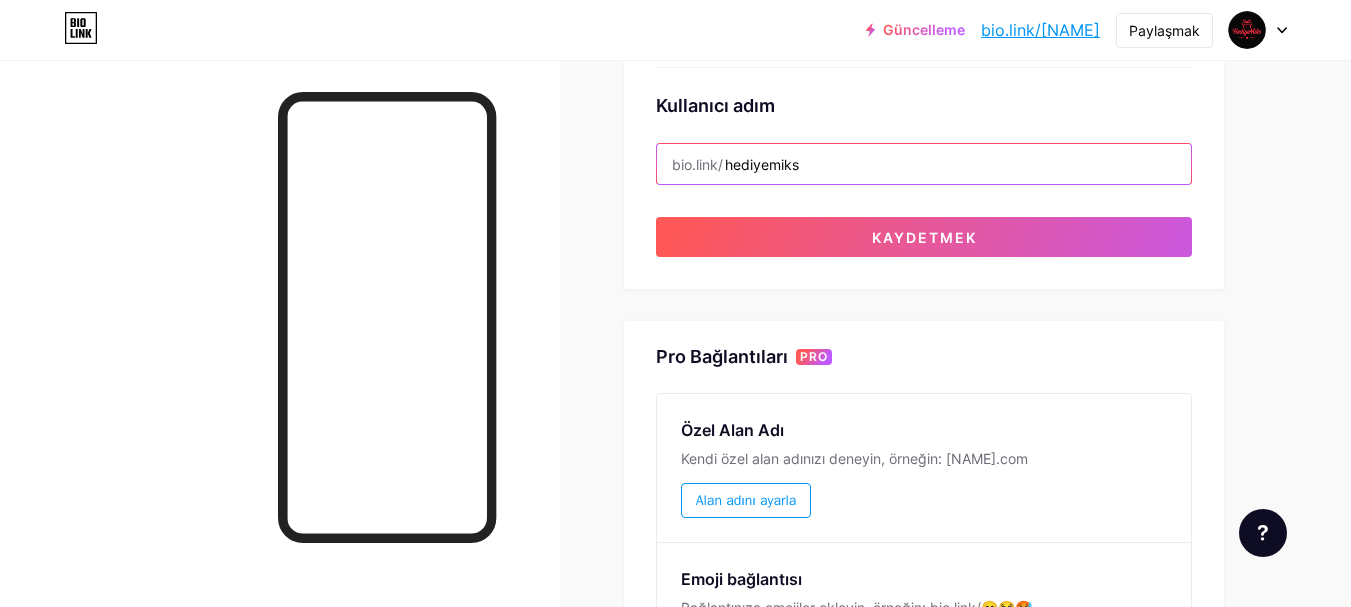 scroll, scrollTop: 600, scrollLeft: 0, axis: vertical 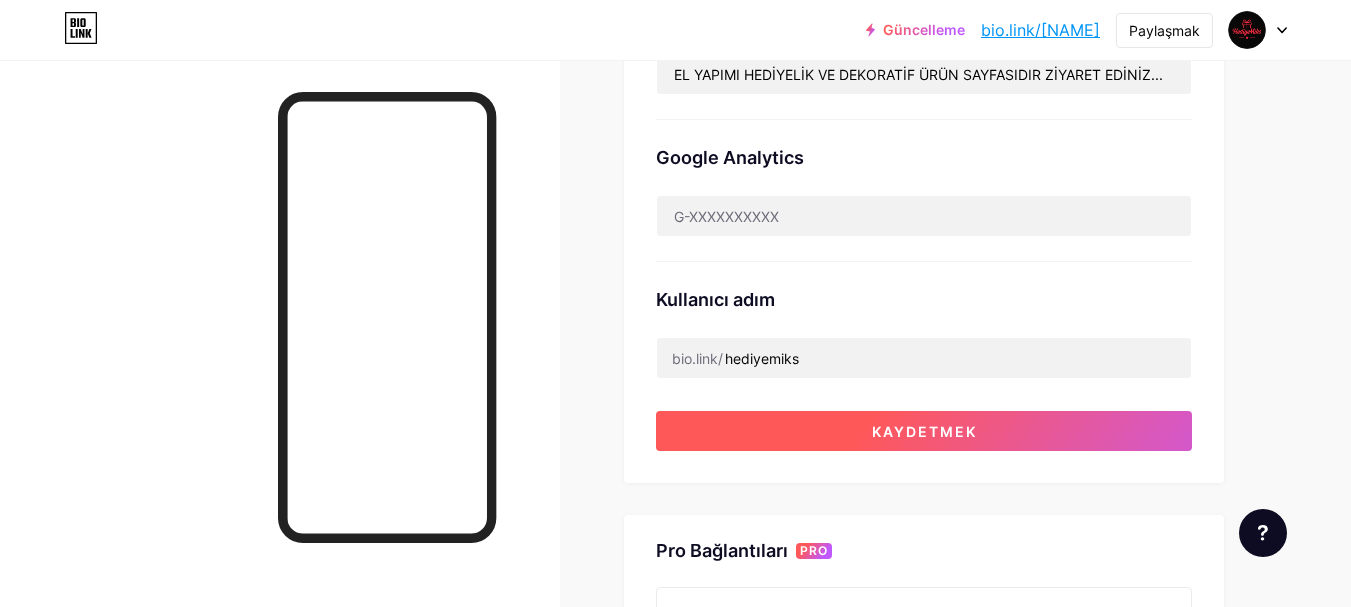 click on "Kaydetmek" at bounding box center (924, 431) 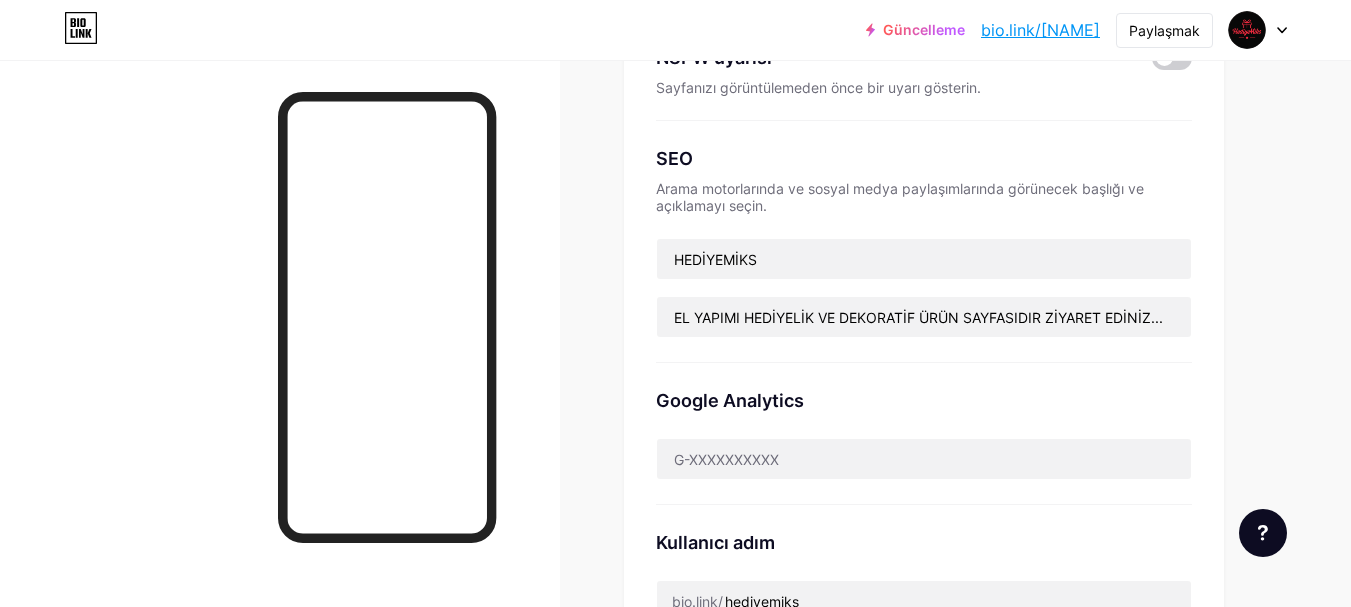 scroll, scrollTop: 100, scrollLeft: 0, axis: vertical 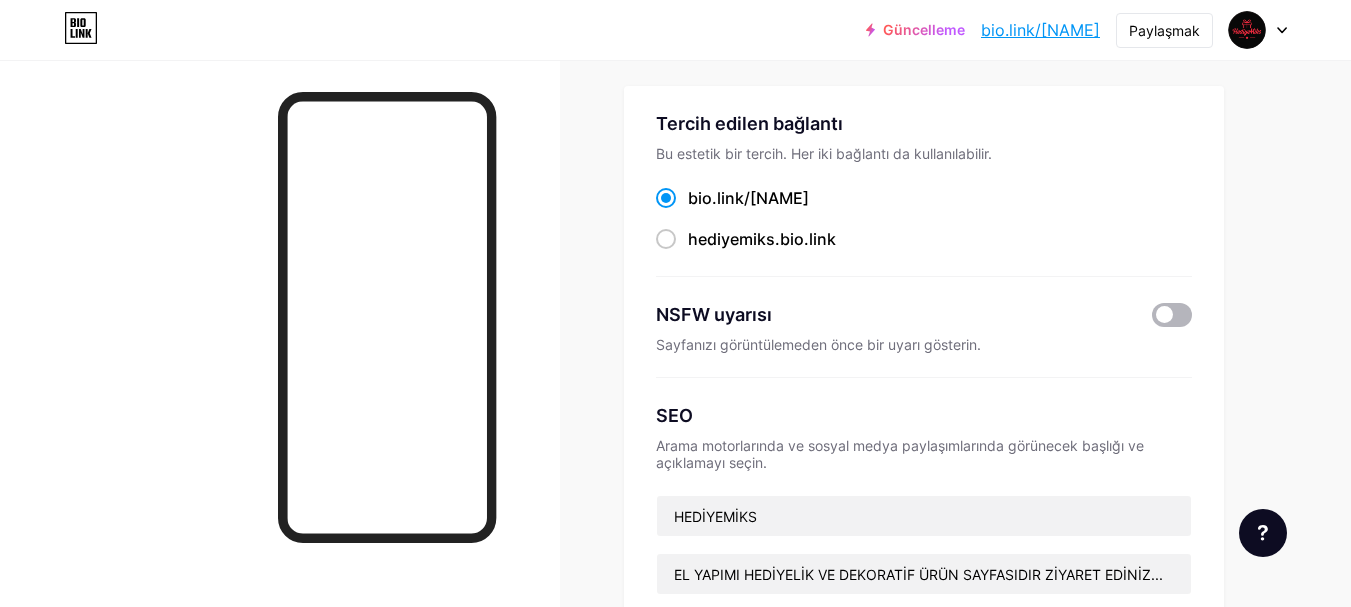 click at bounding box center [1172, 315] 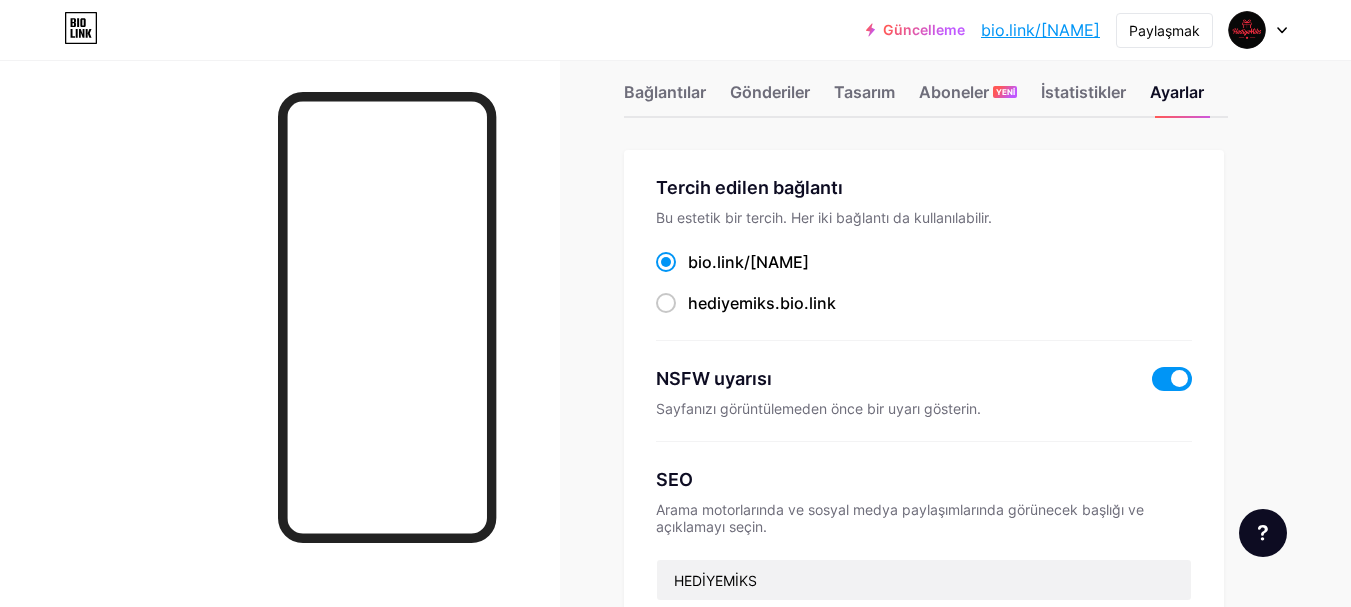 scroll, scrollTop: 0, scrollLeft: 0, axis: both 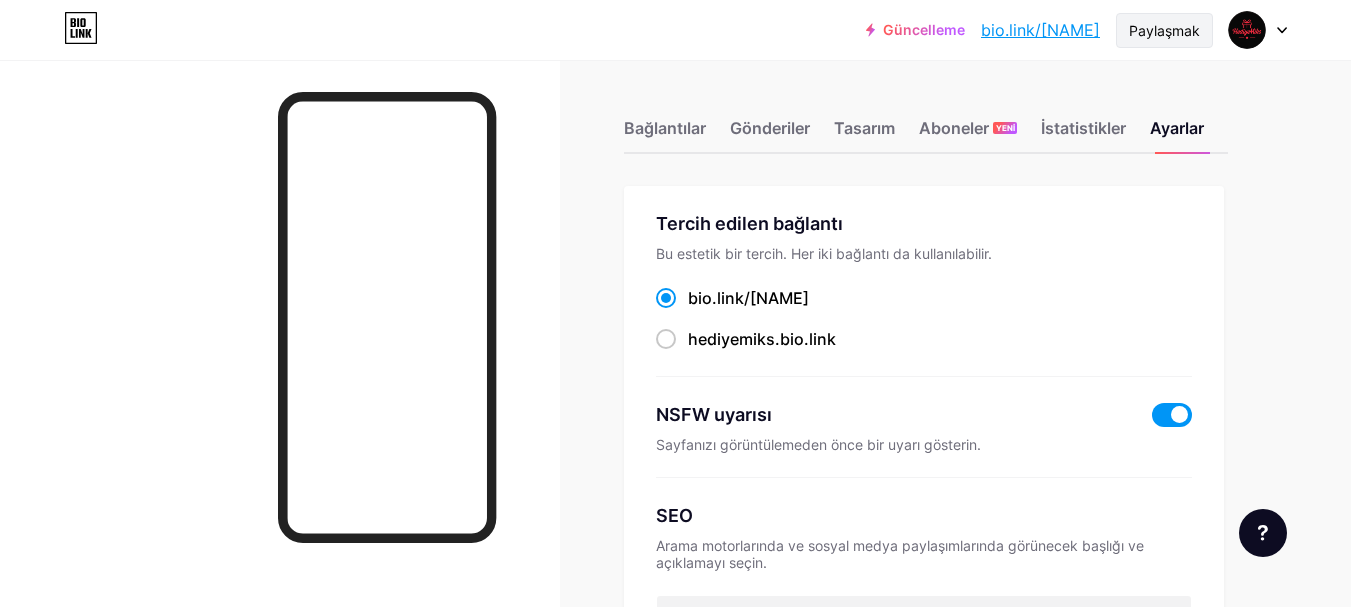 click on "Paylaşmak" at bounding box center (1164, 30) 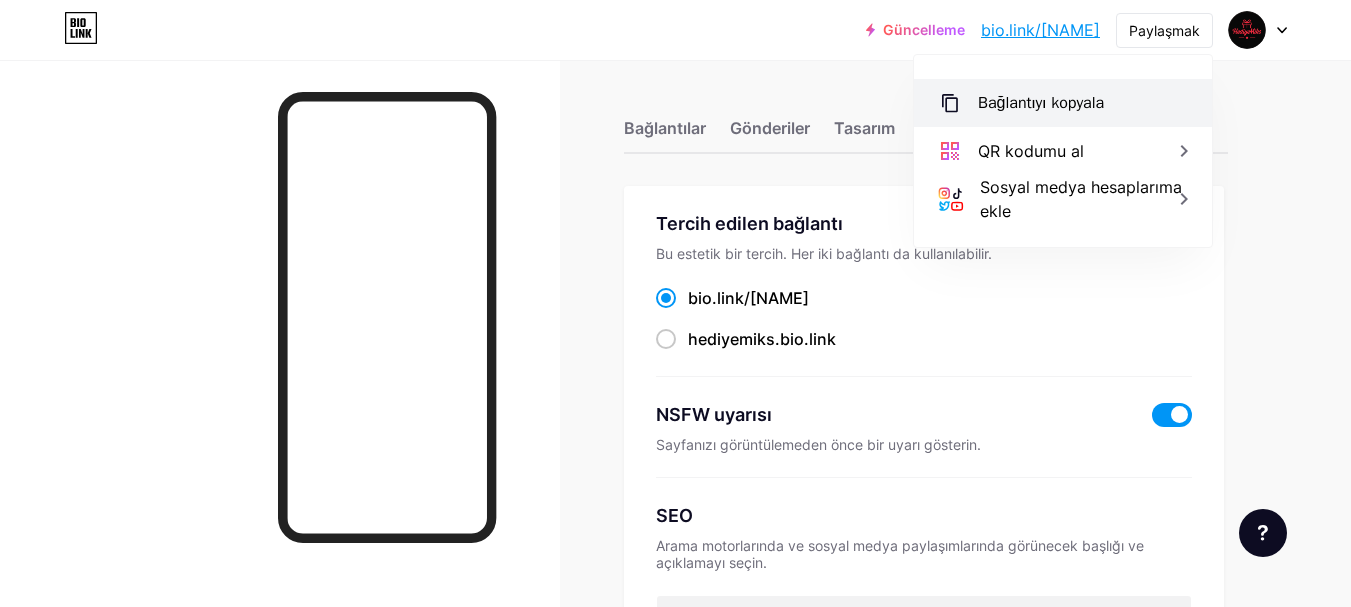 click on "Bağlantıyı kopyala" at bounding box center (1041, 103) 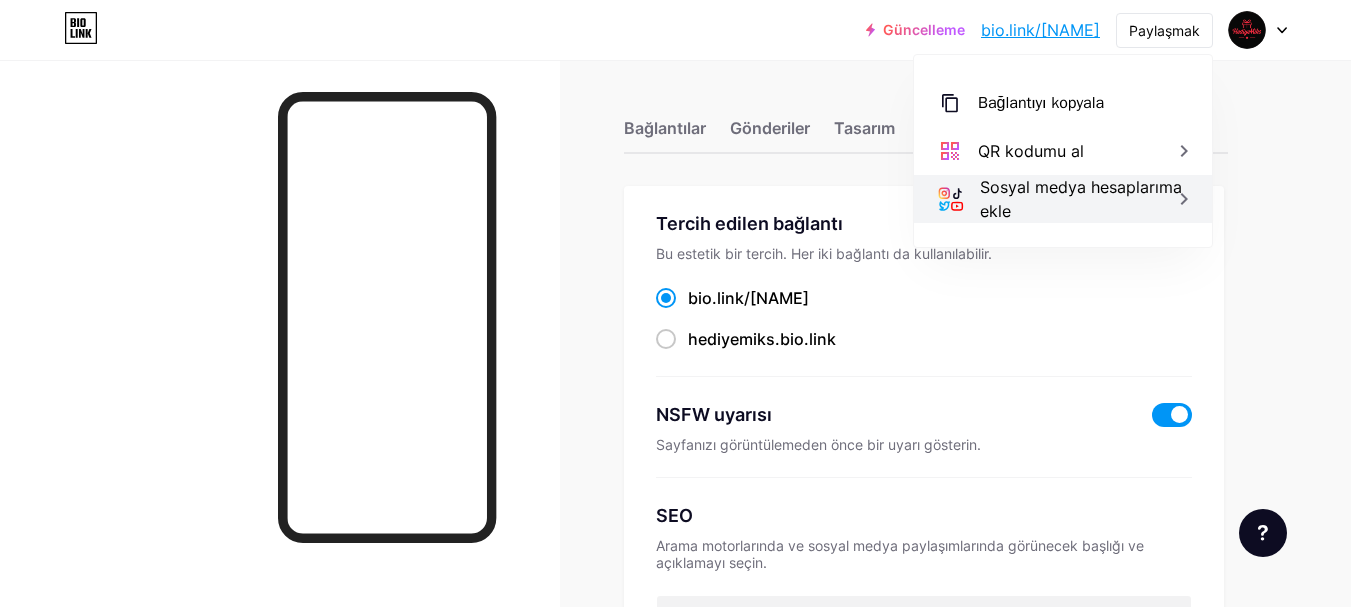 click on "Sosyal medya hesaplarıma ekle" at bounding box center (1081, 199) 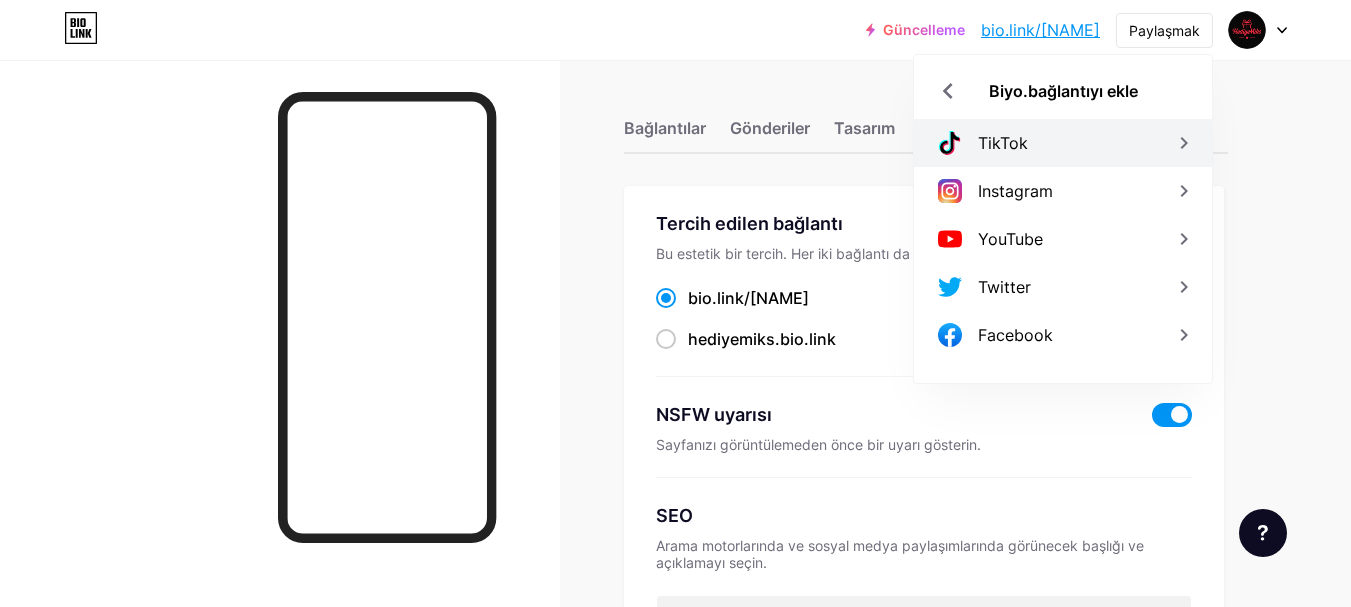 click on "TikTok" at bounding box center (1063, 143) 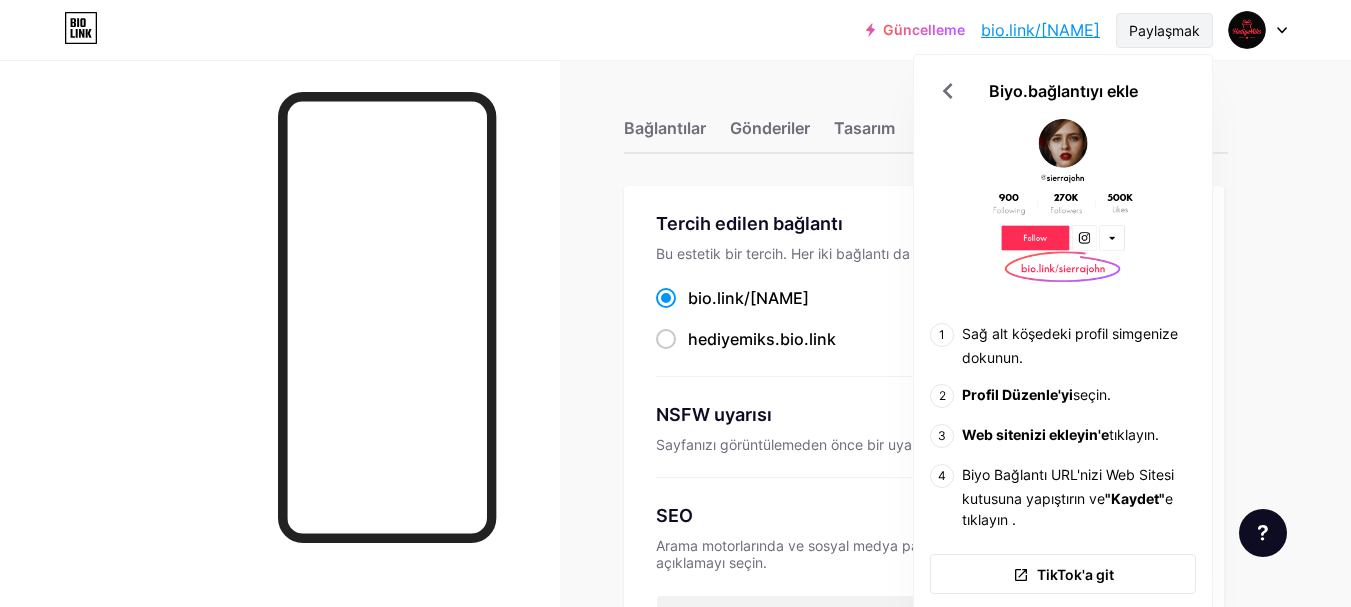 click on "Paylaşmak" at bounding box center (1164, 30) 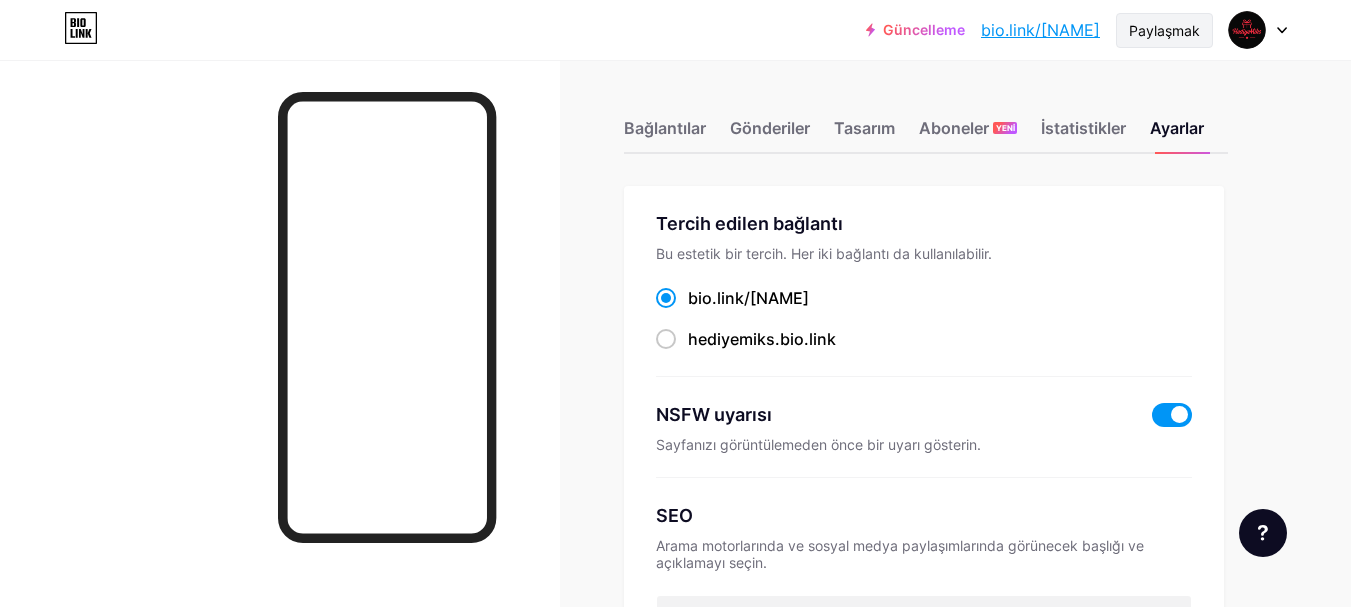 click on "Paylaşmak" at bounding box center (1164, 30) 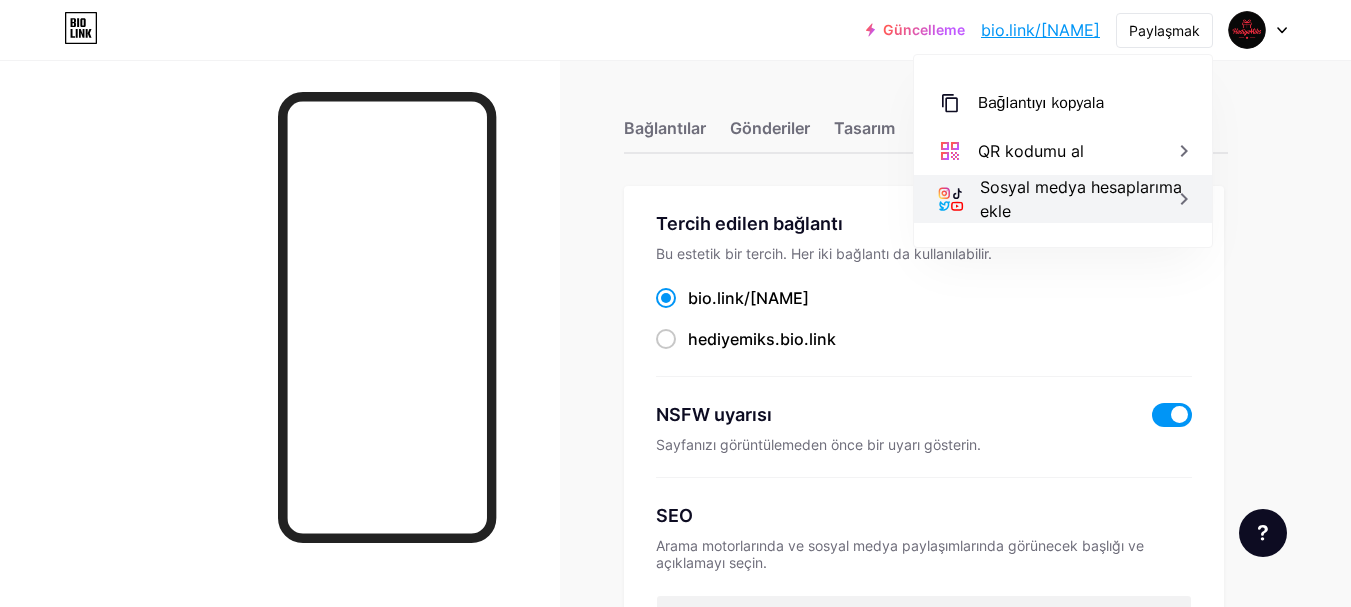 click on "Sosyal medya hesaplarıma ekle" at bounding box center (1081, 199) 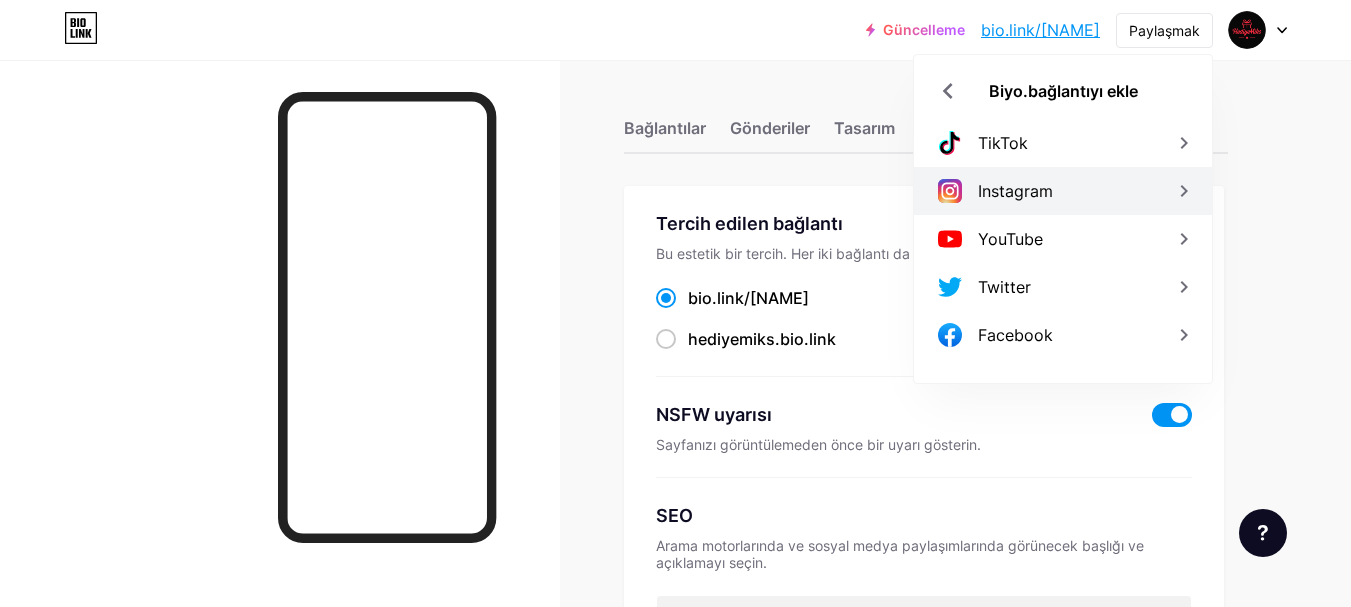 click on "Instagram" at bounding box center [1063, 191] 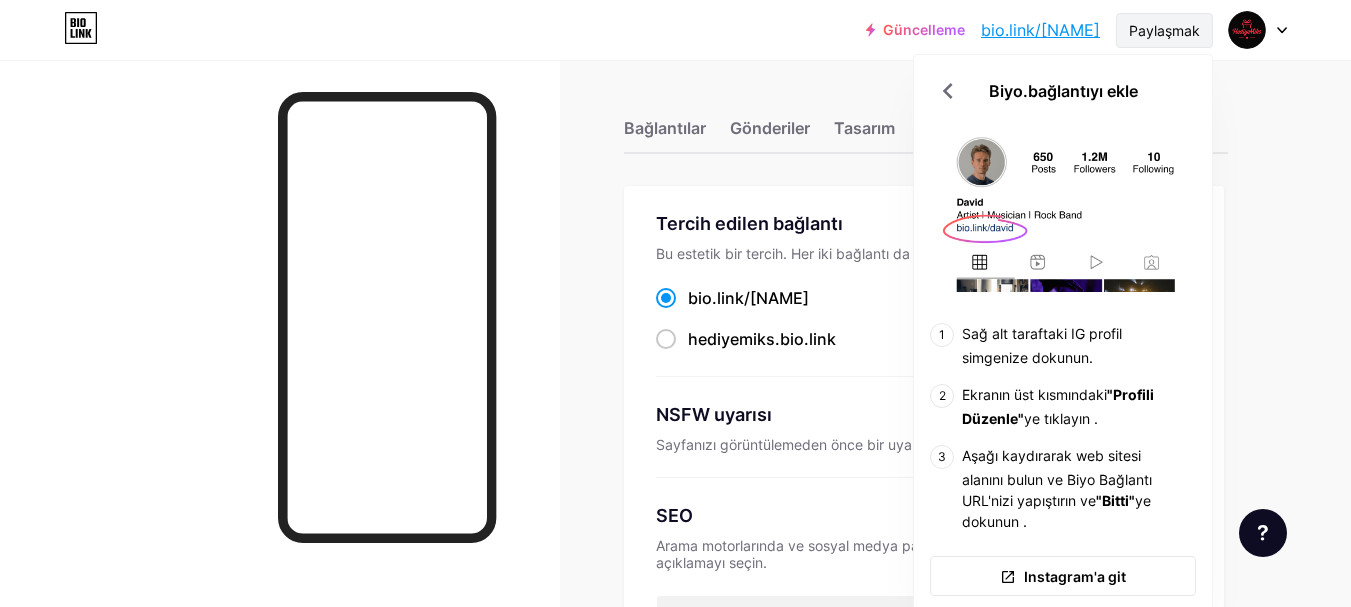 click on "Paylaşmak" at bounding box center [1164, 30] 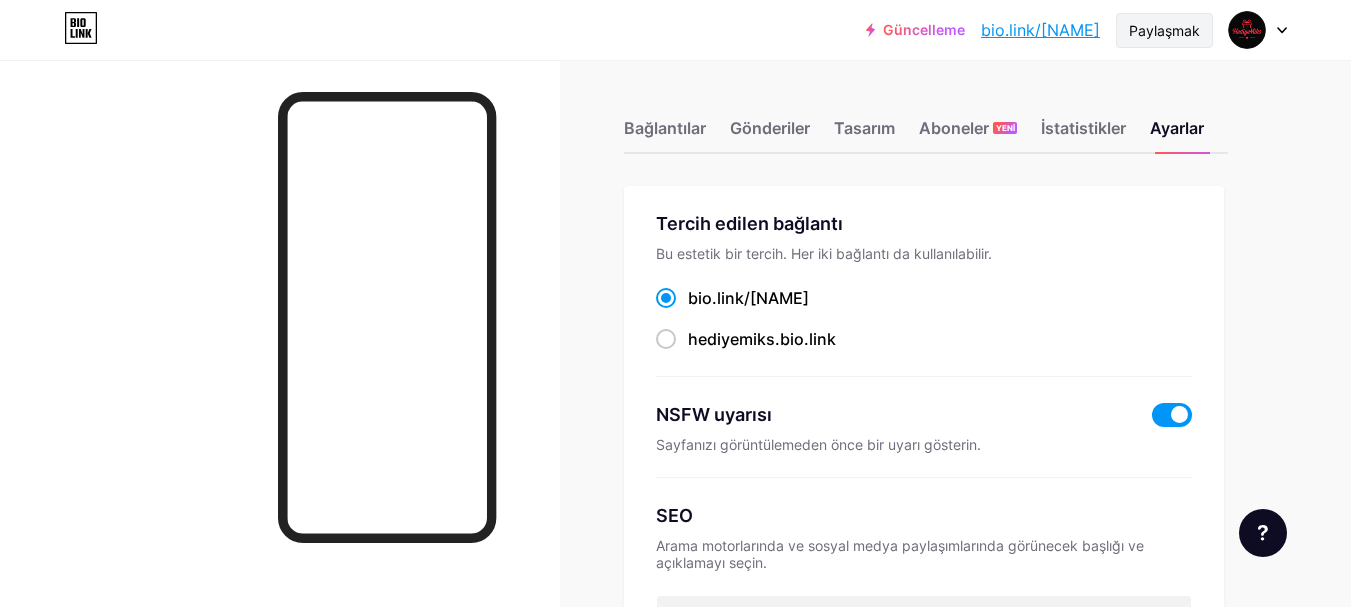 click on "Paylaşmak" at bounding box center (1164, 30) 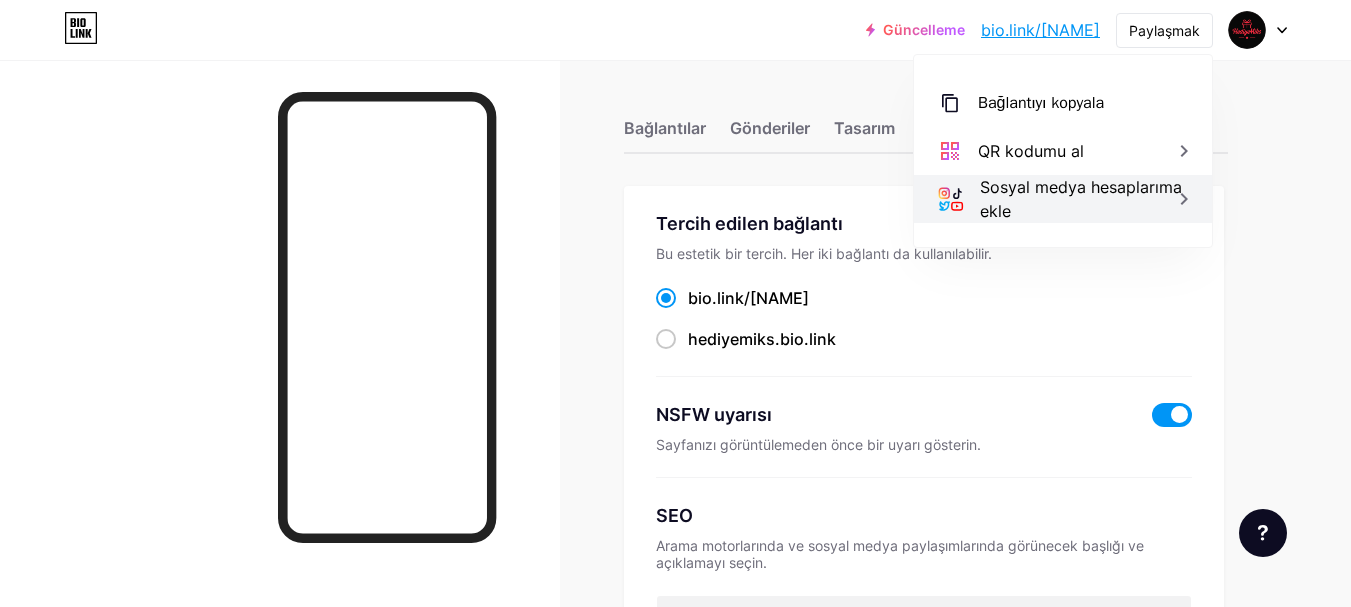 click on "Sosyal medya hesaplarıma ekle" at bounding box center [1081, 199] 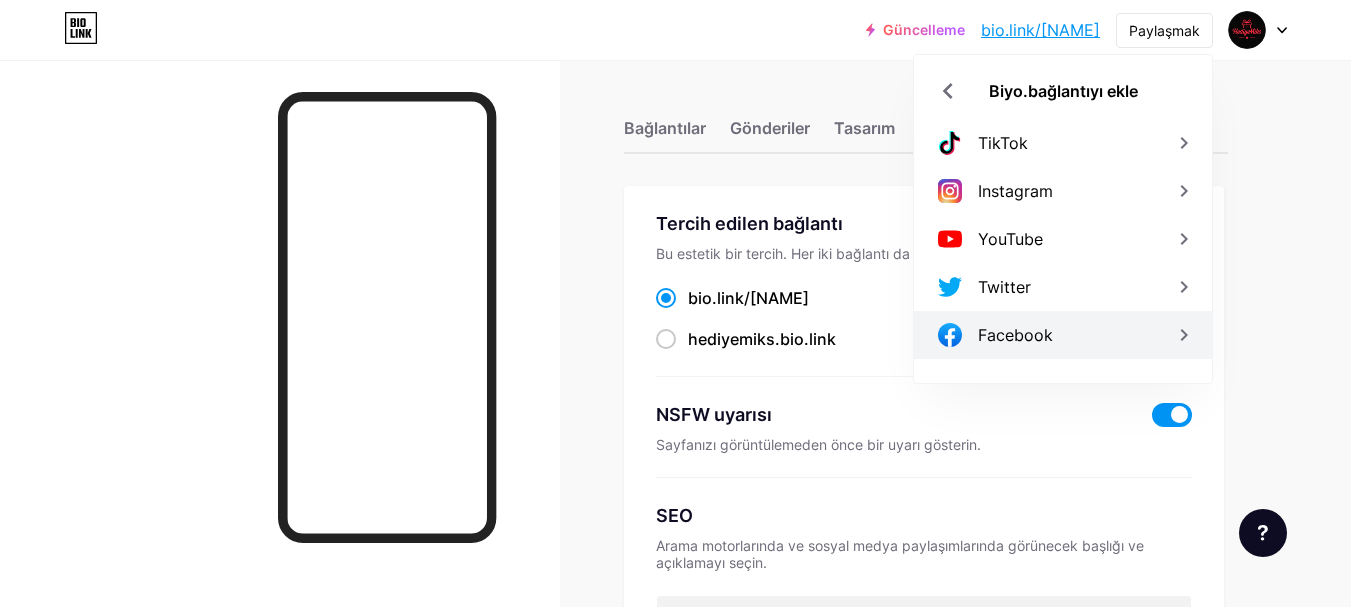click on "Facebook" at bounding box center [1015, 335] 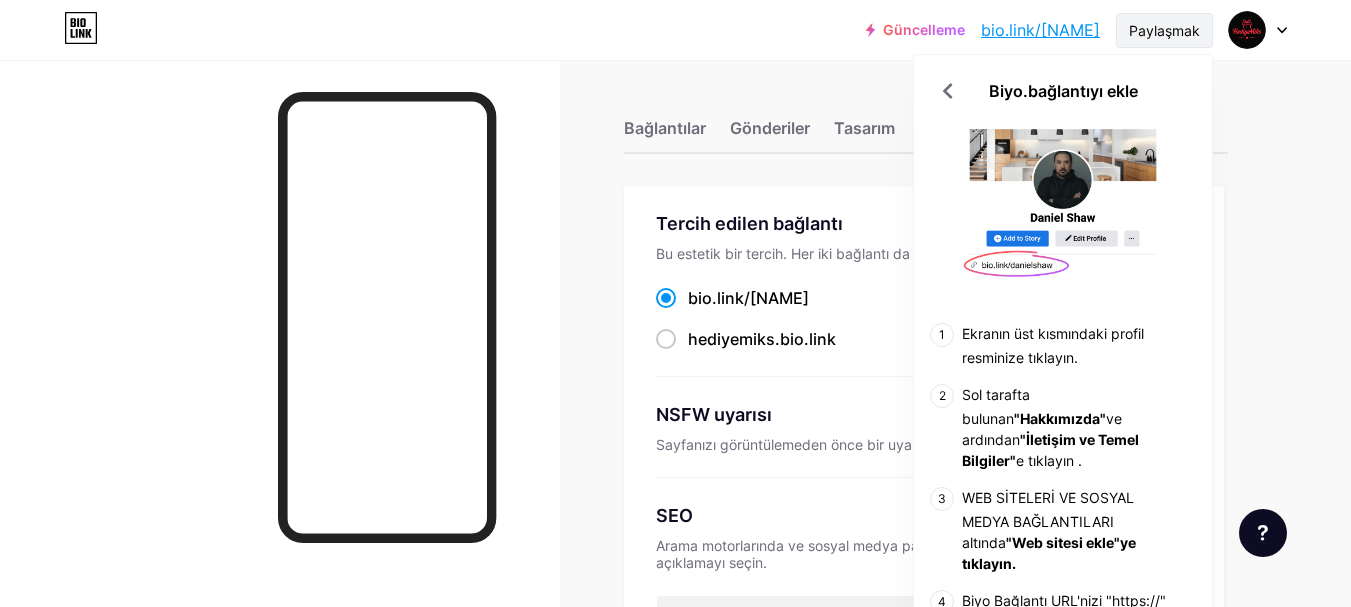 click on "Paylaşmak" at bounding box center (1164, 30) 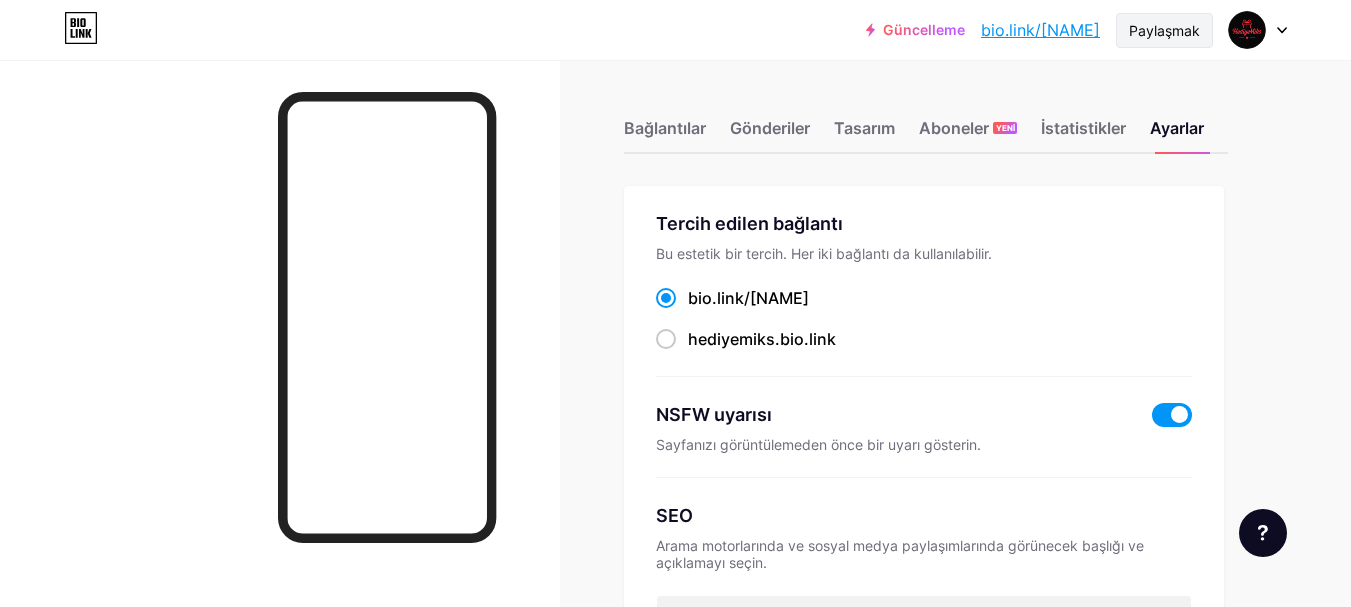 click on "Paylaşmak" at bounding box center (1164, 30) 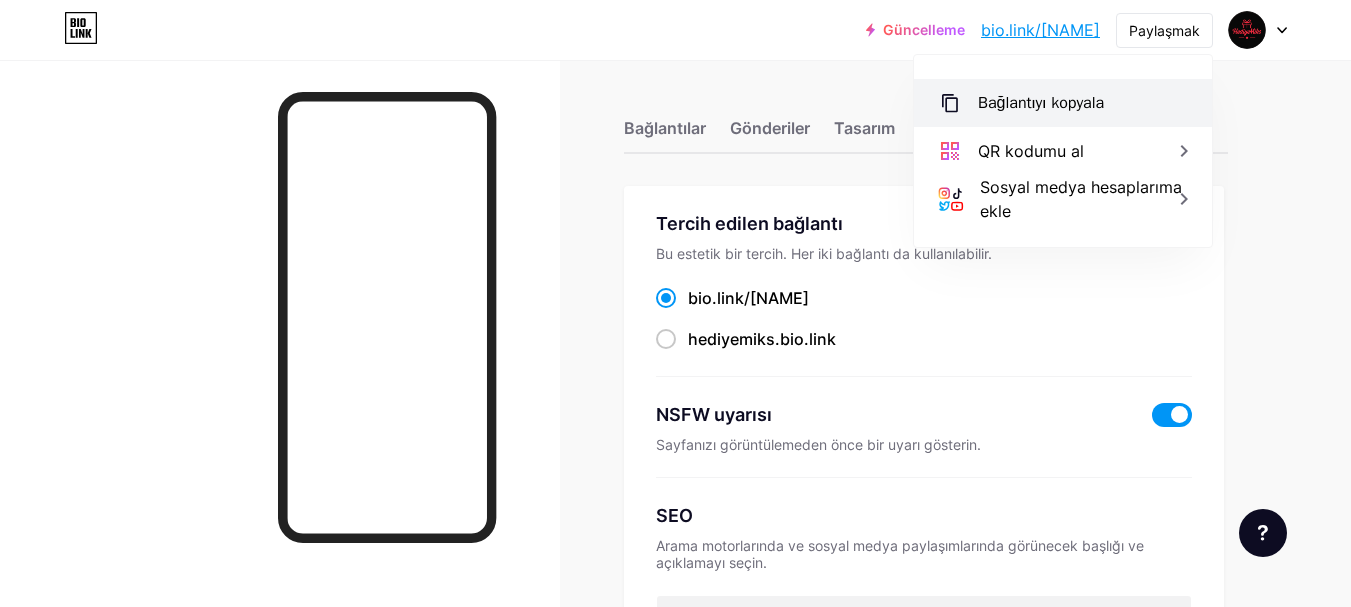click on "Bağlantıyı kopyala" at bounding box center (1041, 103) 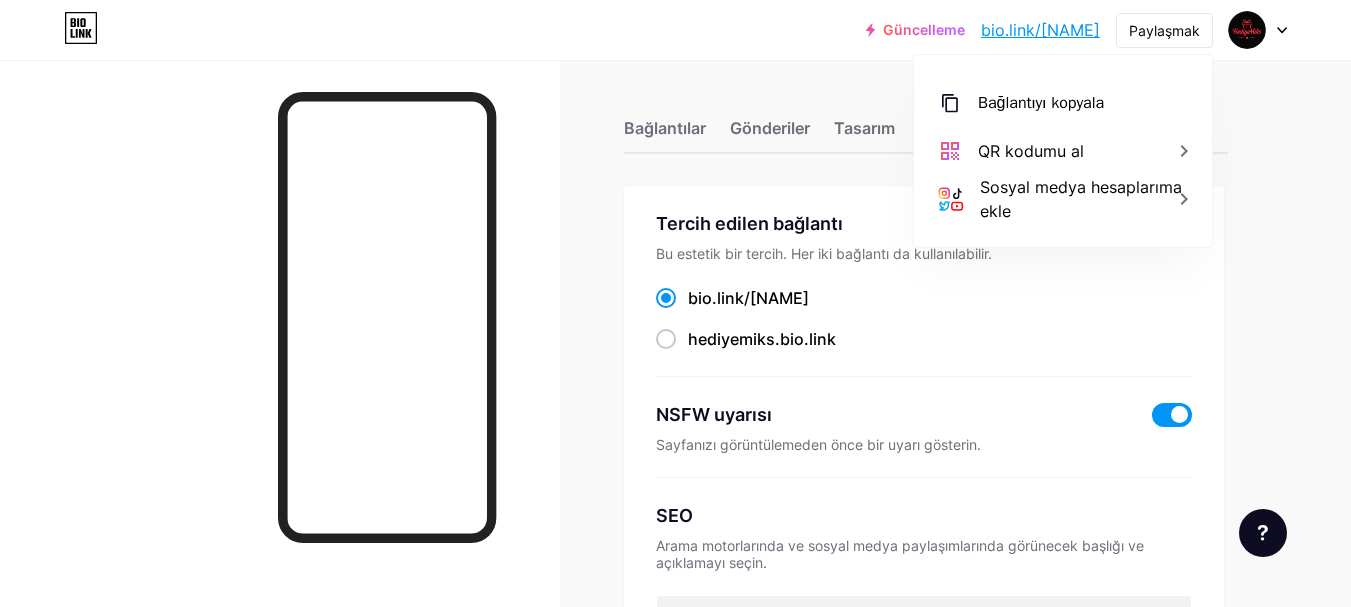 click on "bio.link/hediyemiks" at bounding box center (1040, 30) 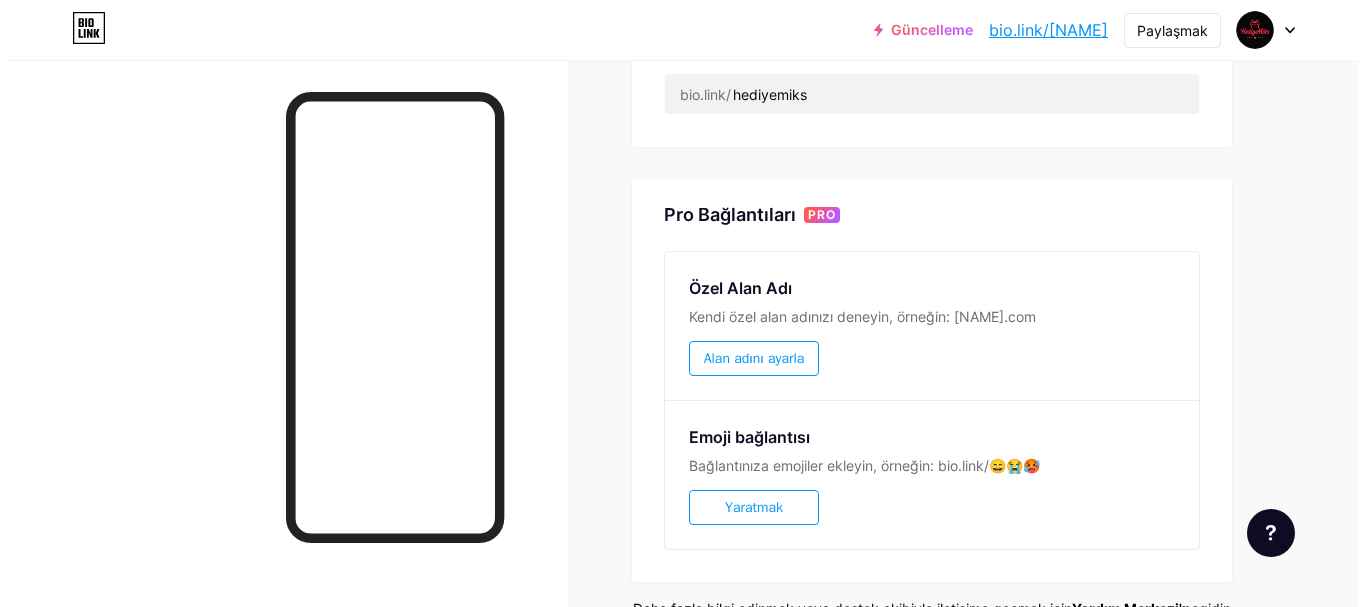 scroll, scrollTop: 900, scrollLeft: 0, axis: vertical 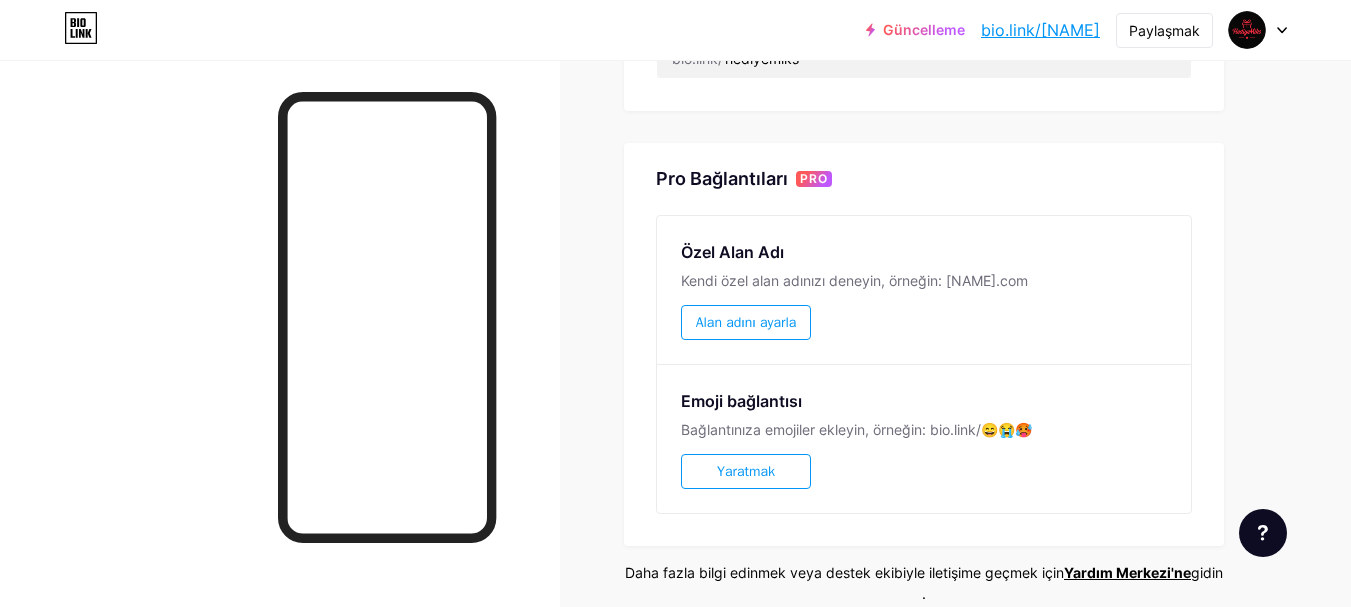 click on "Yaratmak" at bounding box center [746, 471] 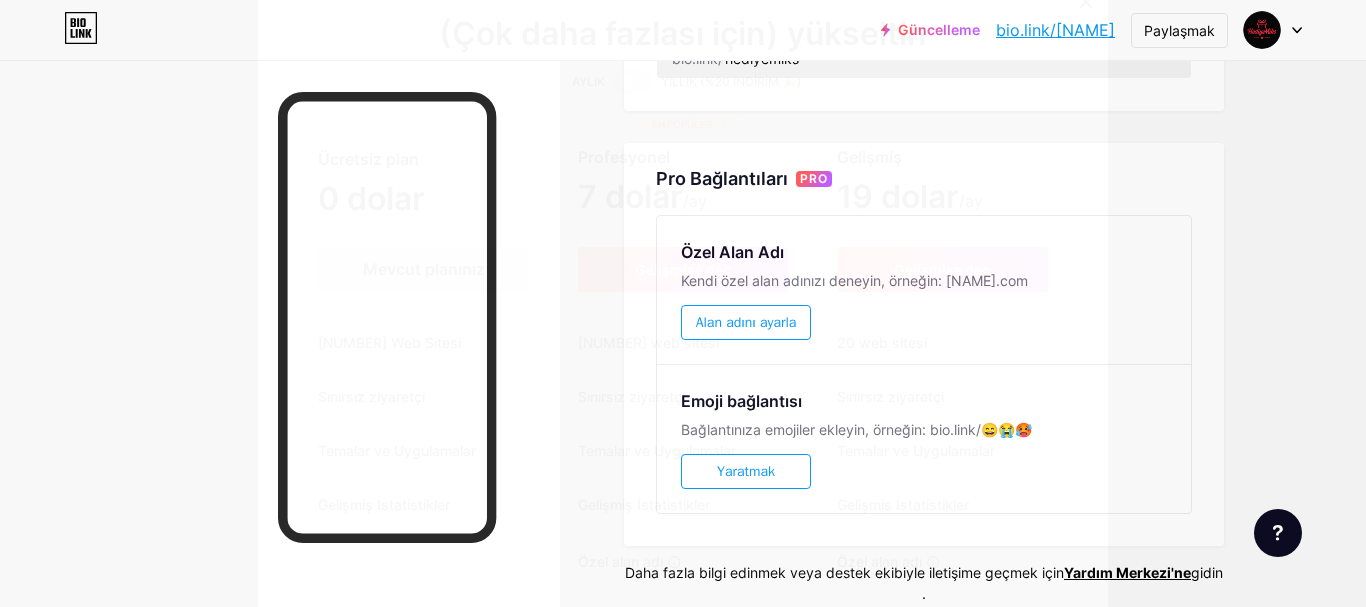 click on "Mevcut planınız" at bounding box center [423, 269] 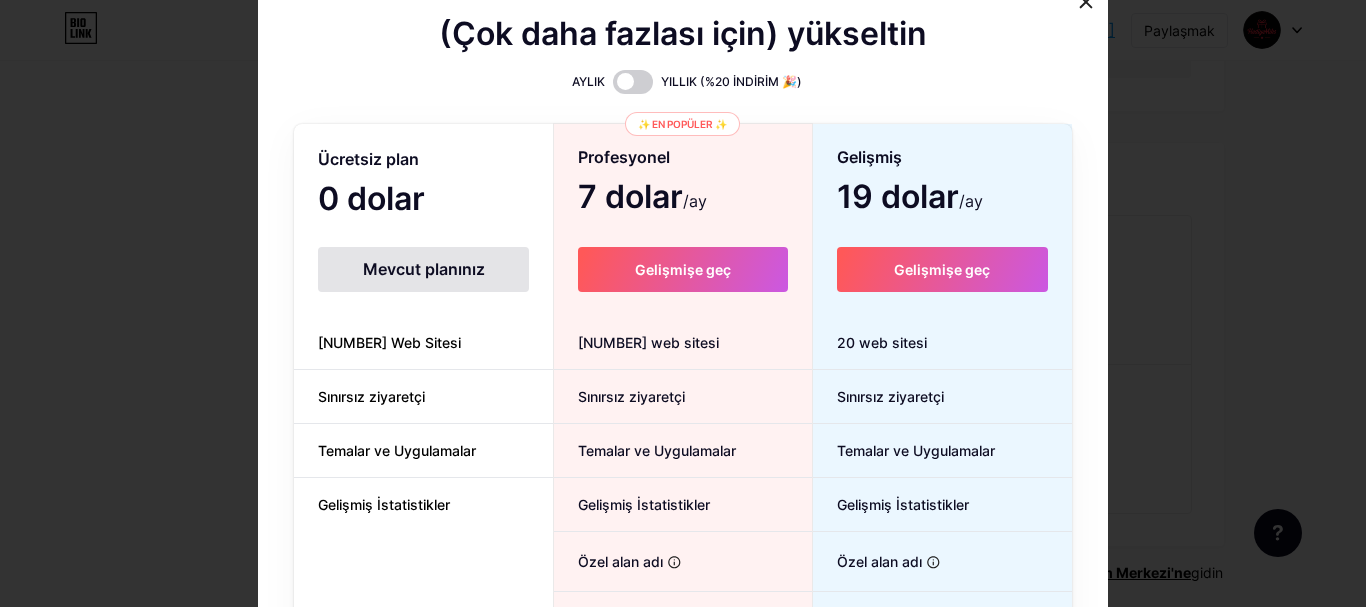 click on "Mevcut planınız" at bounding box center [424, 269] 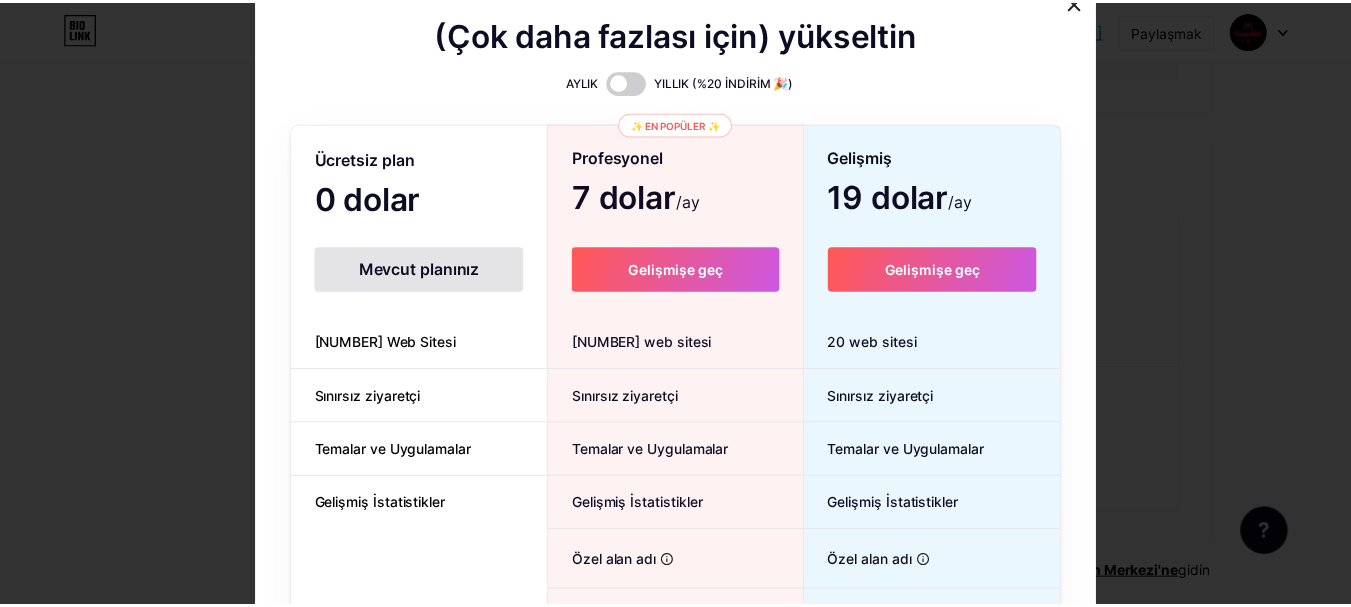 scroll, scrollTop: 0, scrollLeft: 0, axis: both 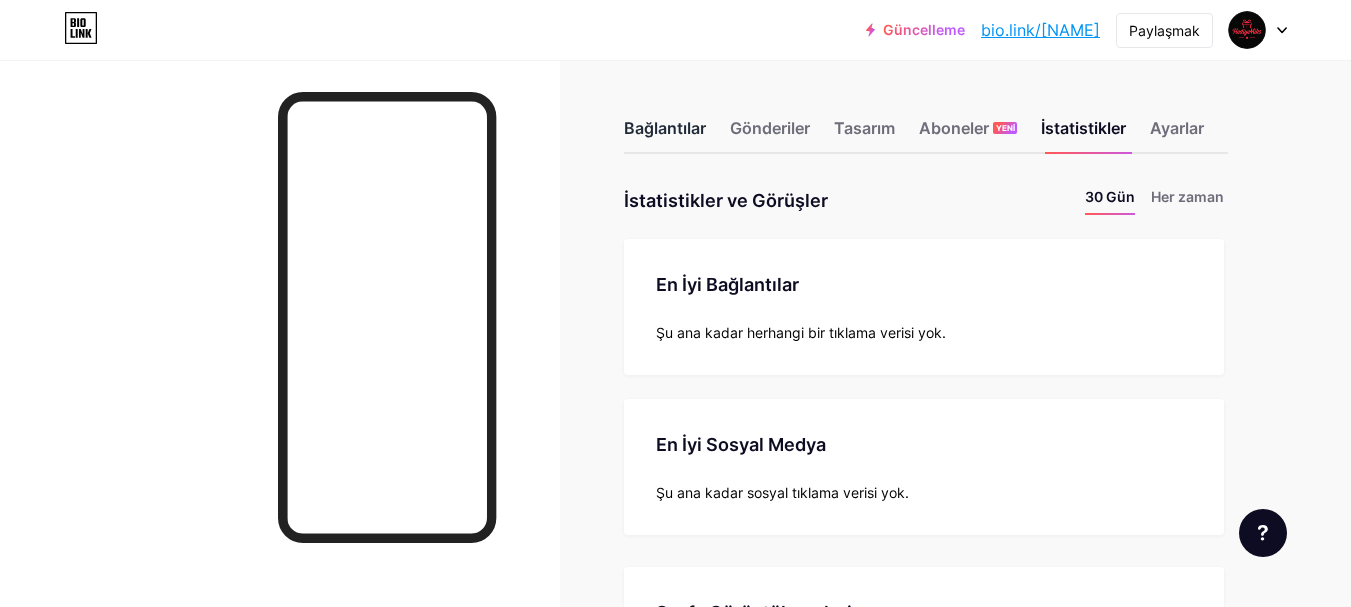 click on "Bağlantılar" at bounding box center [665, 128] 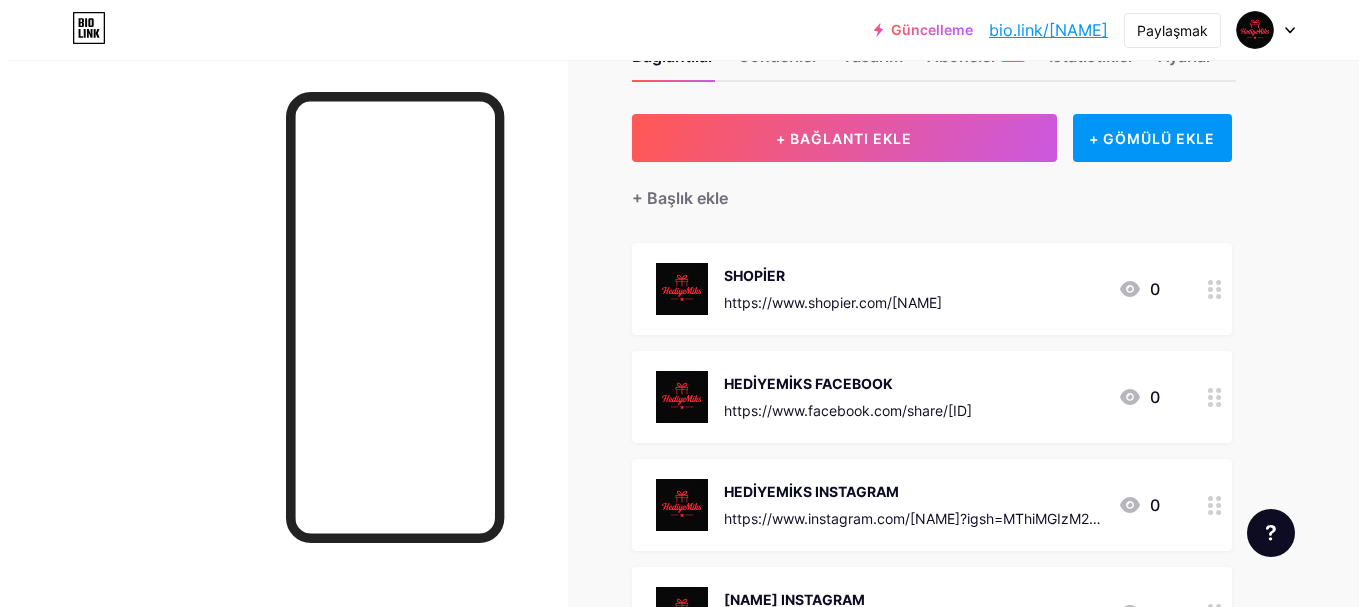 scroll, scrollTop: 0, scrollLeft: 0, axis: both 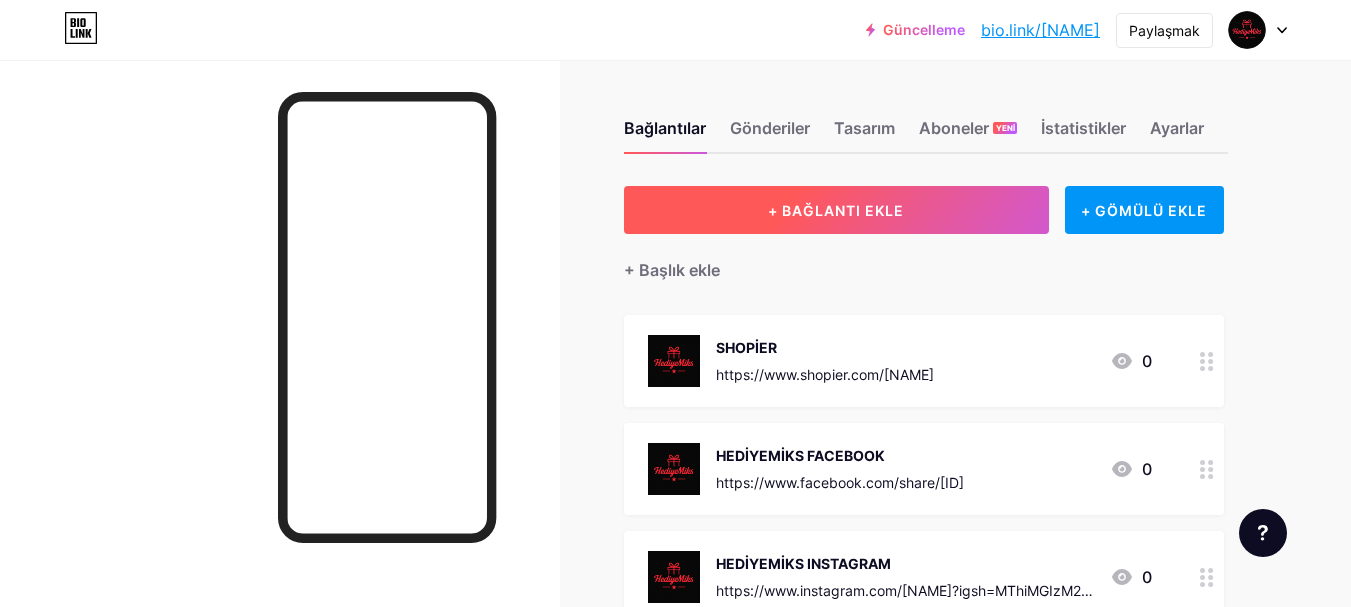 click on "+ BAĞLANTI EKLE" at bounding box center [836, 210] 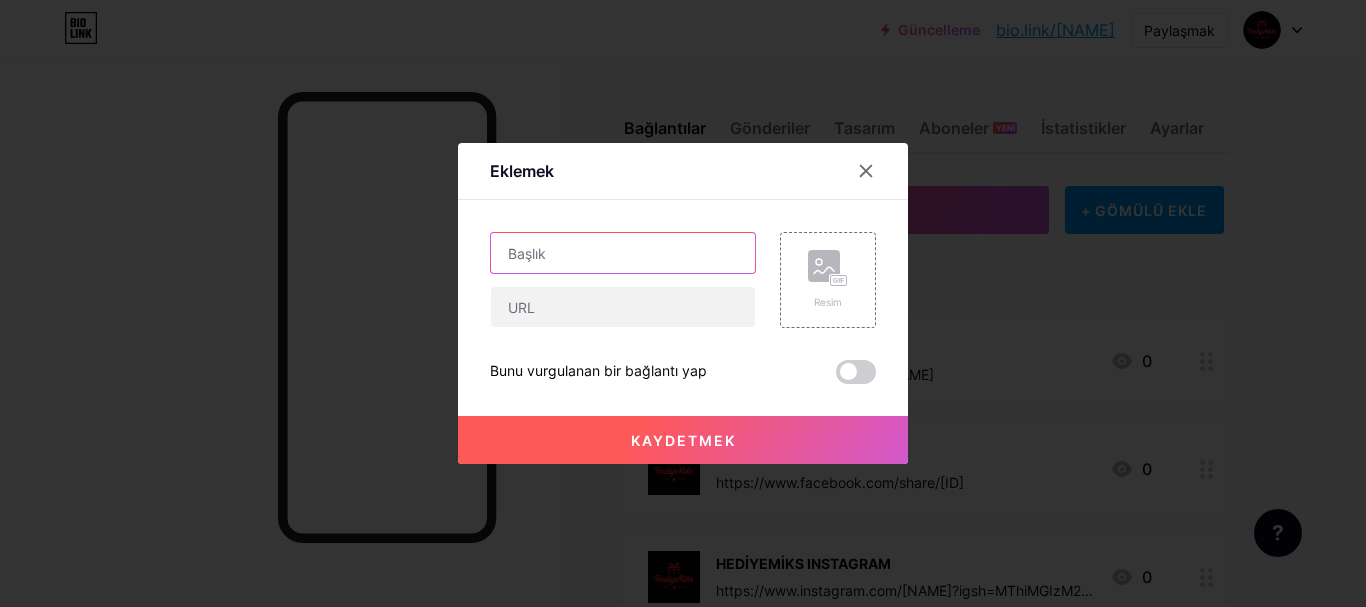 click at bounding box center (623, 253) 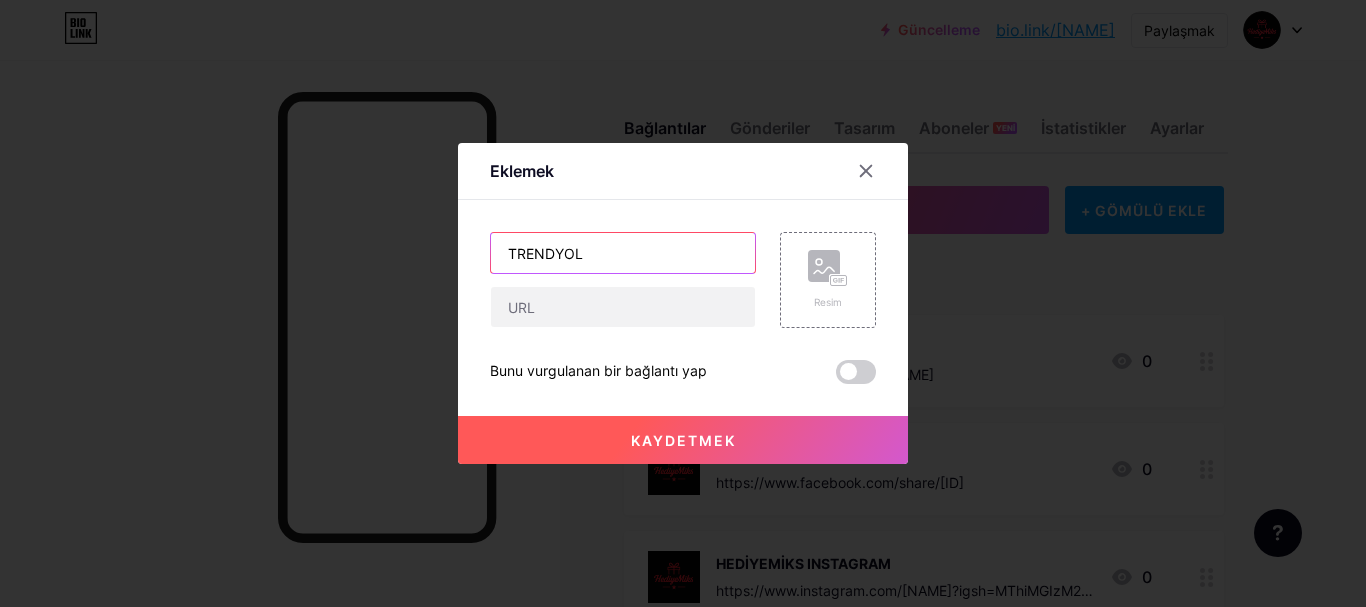 type on "TRENDYOL" 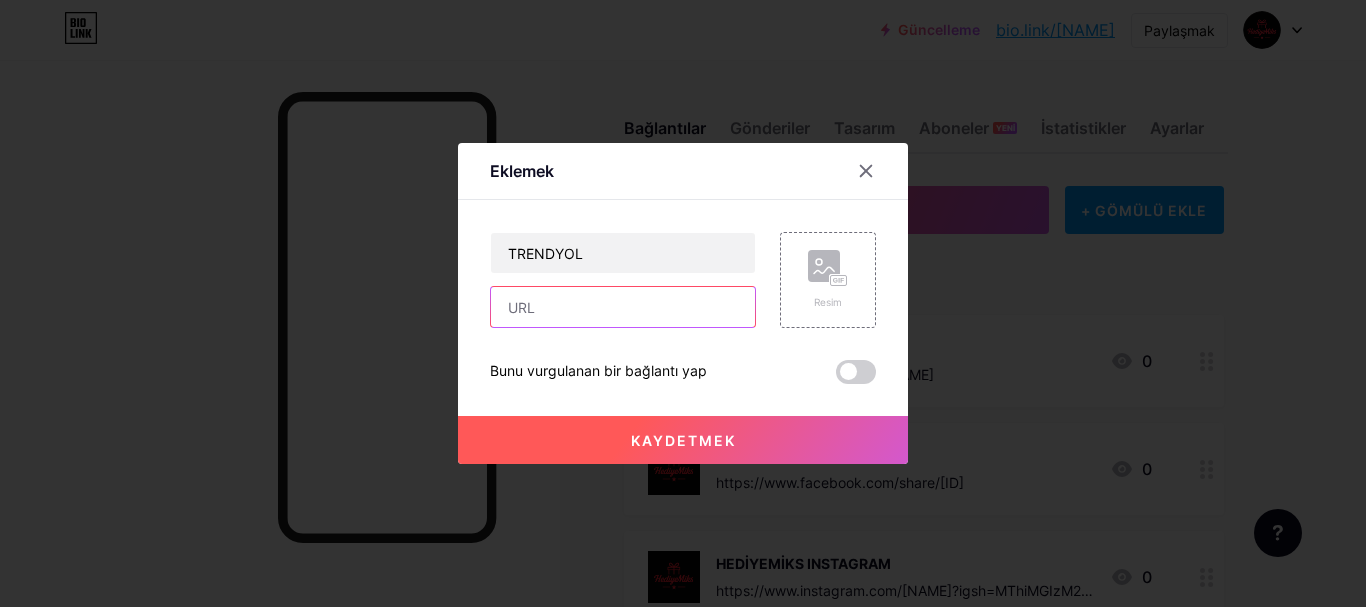 click at bounding box center [623, 307] 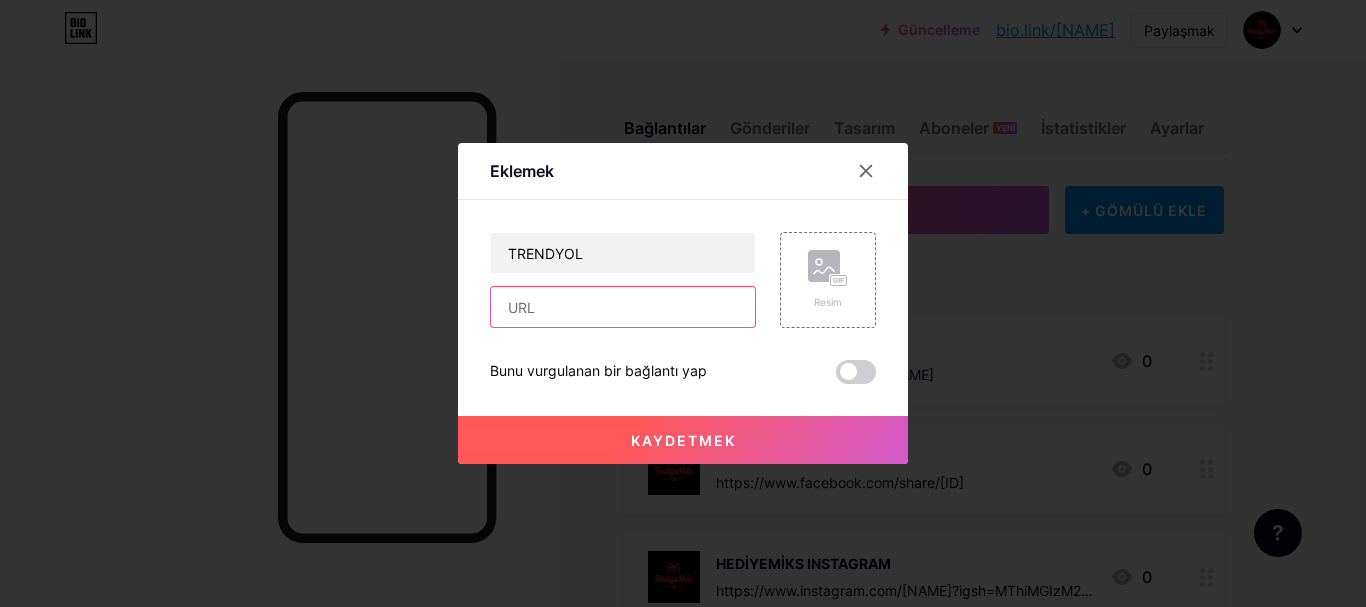 paste on "https://www.trendyol.com/magaza/m-m-927202" 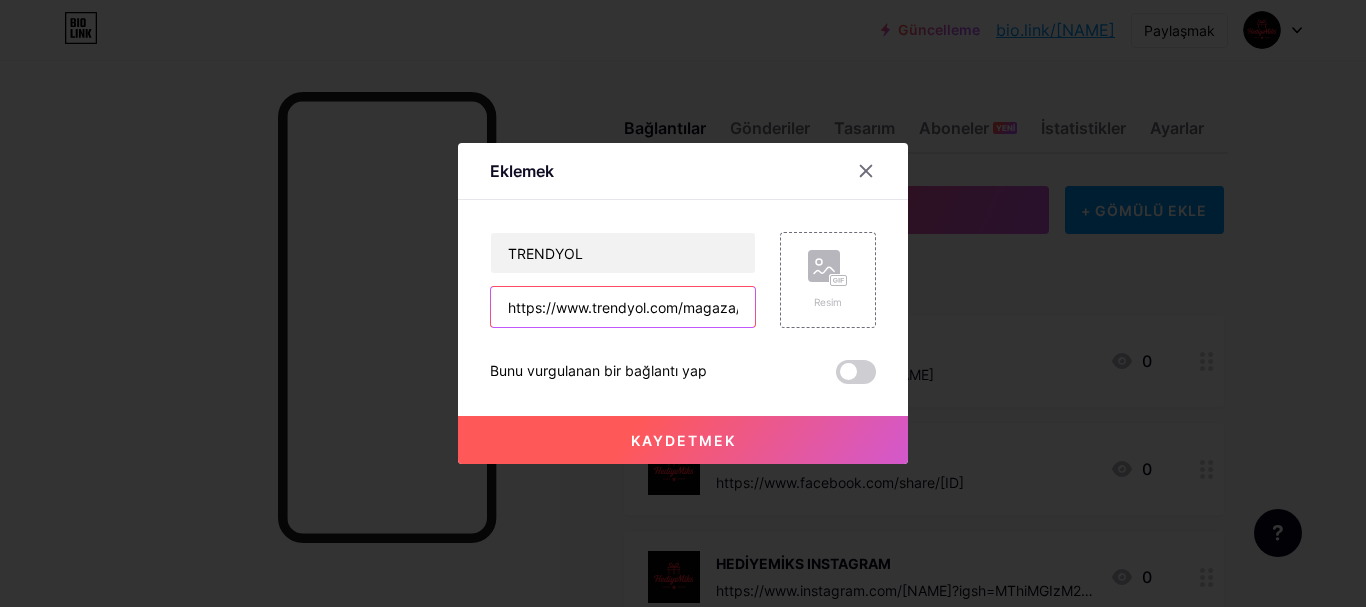 scroll, scrollTop: 0, scrollLeft: 92, axis: horizontal 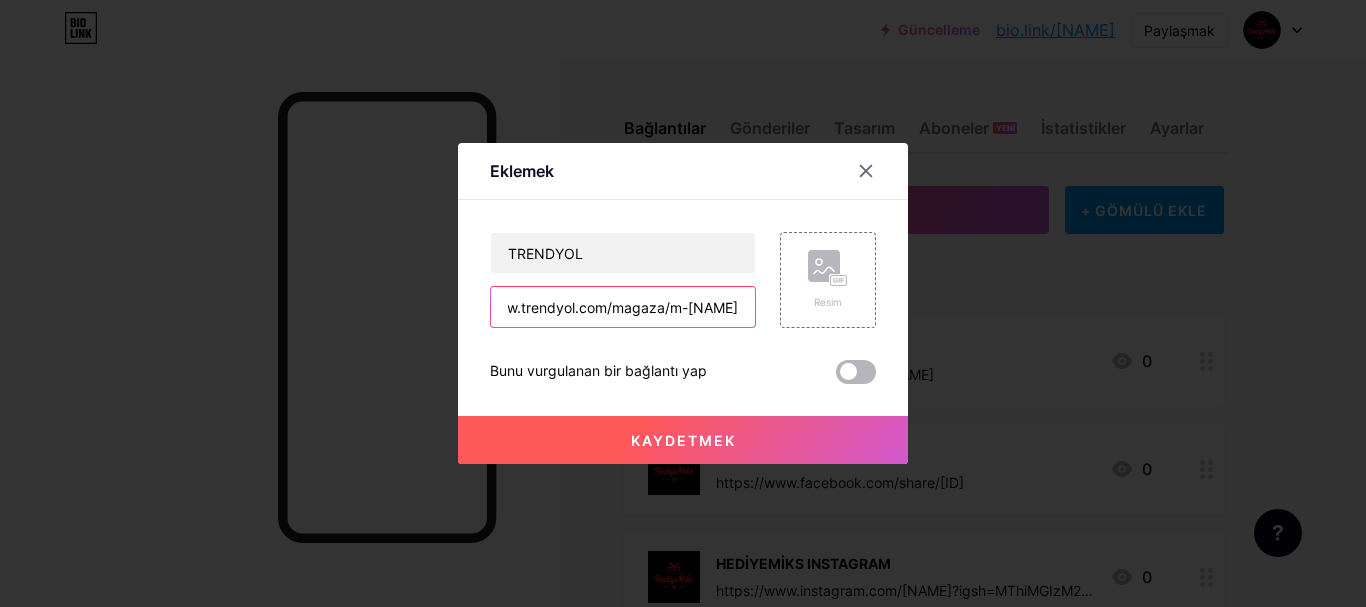type on "https://www.trendyol.com/magaza/m-m-927202" 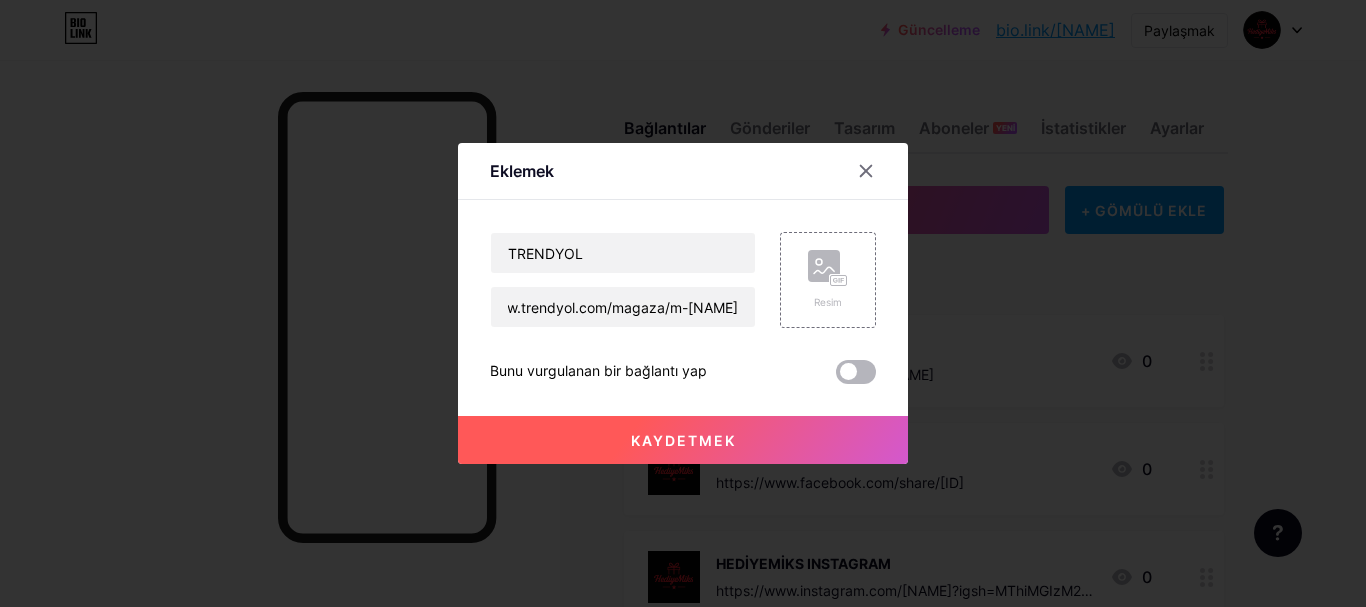click at bounding box center (856, 372) 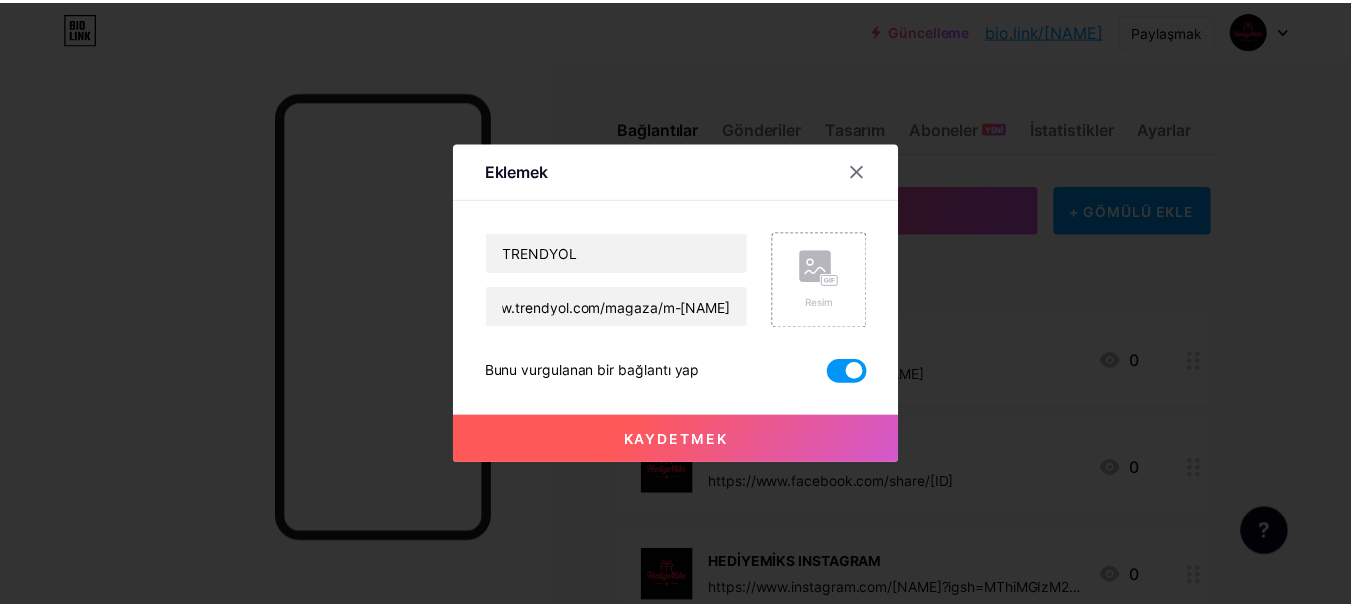 scroll, scrollTop: 0, scrollLeft: 0, axis: both 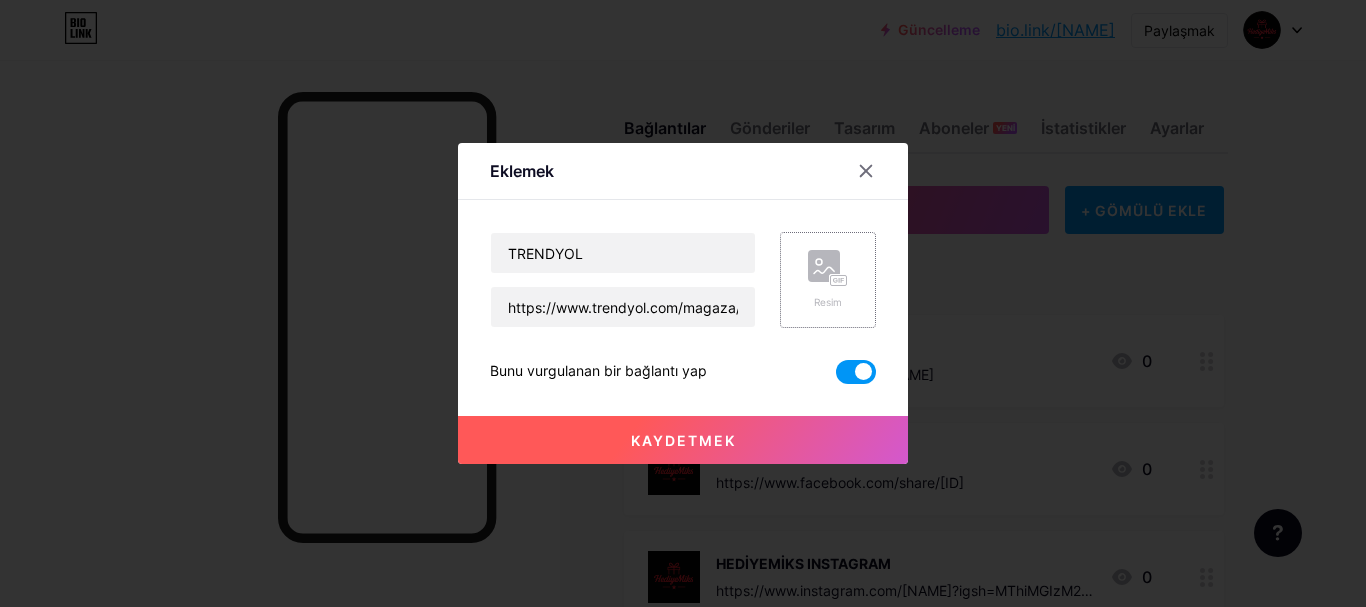 click 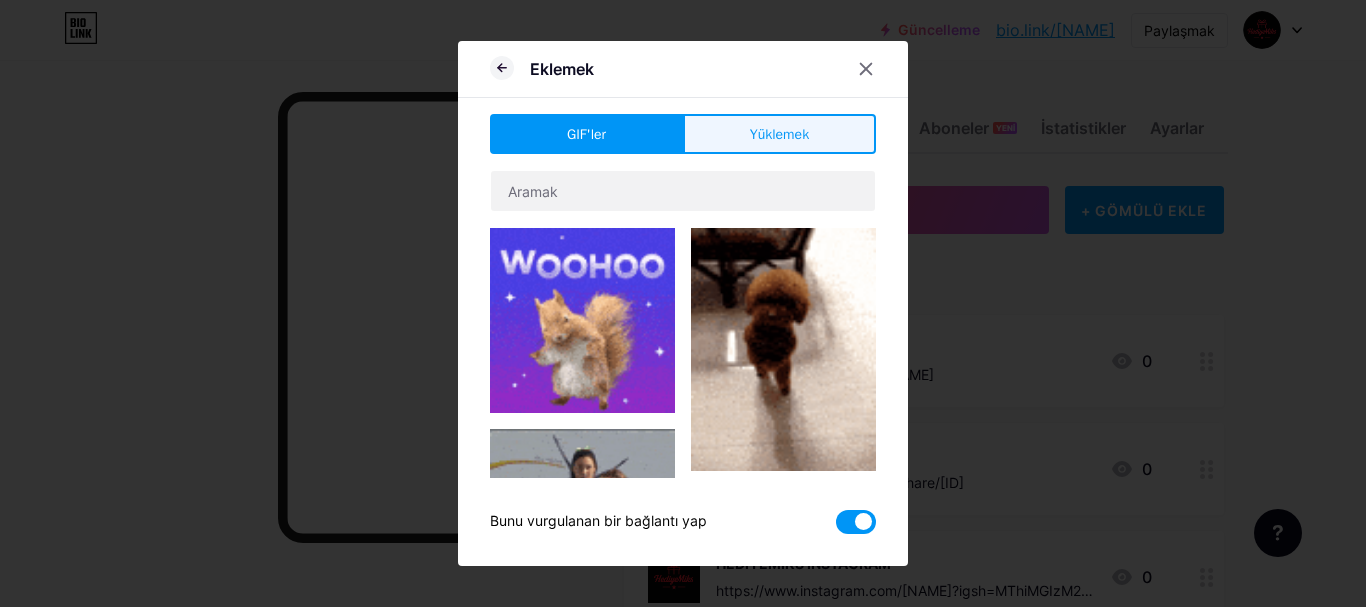 click on "Yüklemek" at bounding box center [779, 134] 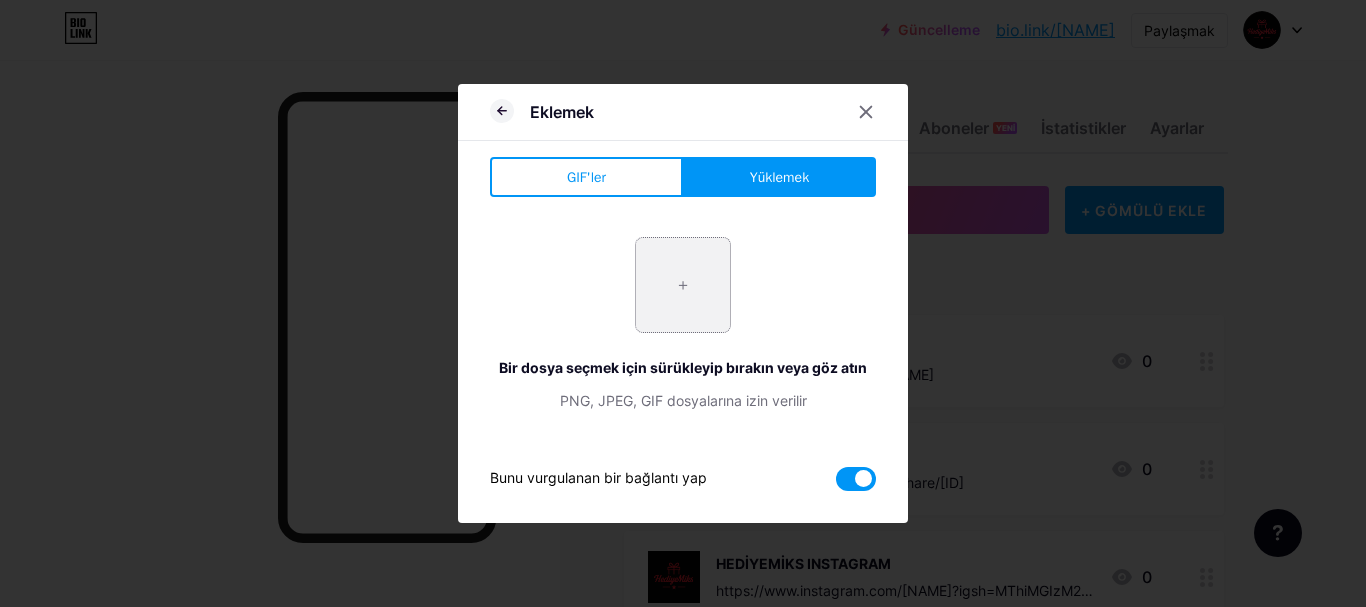 click at bounding box center (683, 285) 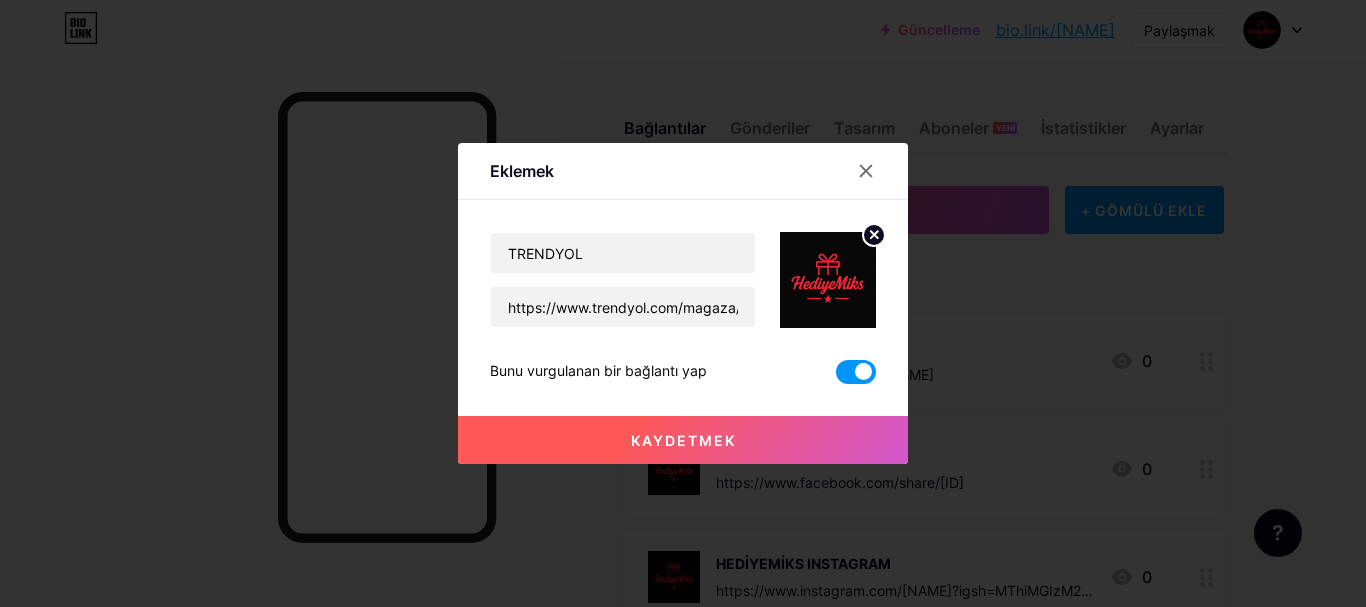 click on "Kaydetmek" at bounding box center (683, 440) 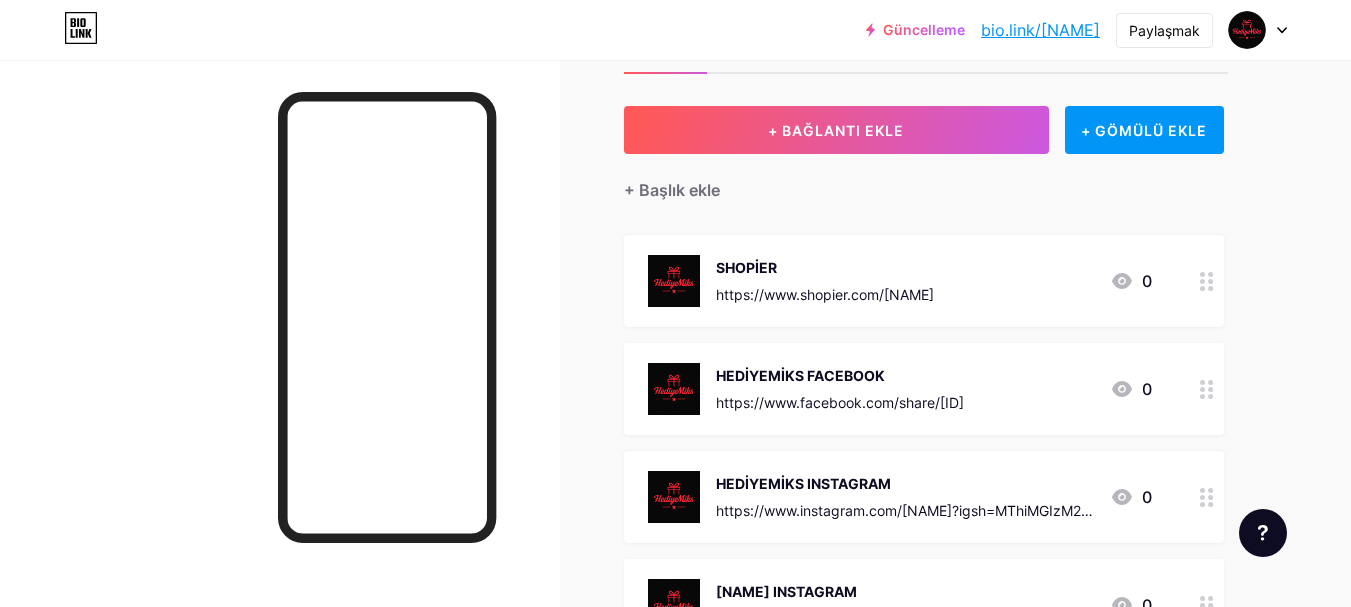 scroll, scrollTop: 0, scrollLeft: 0, axis: both 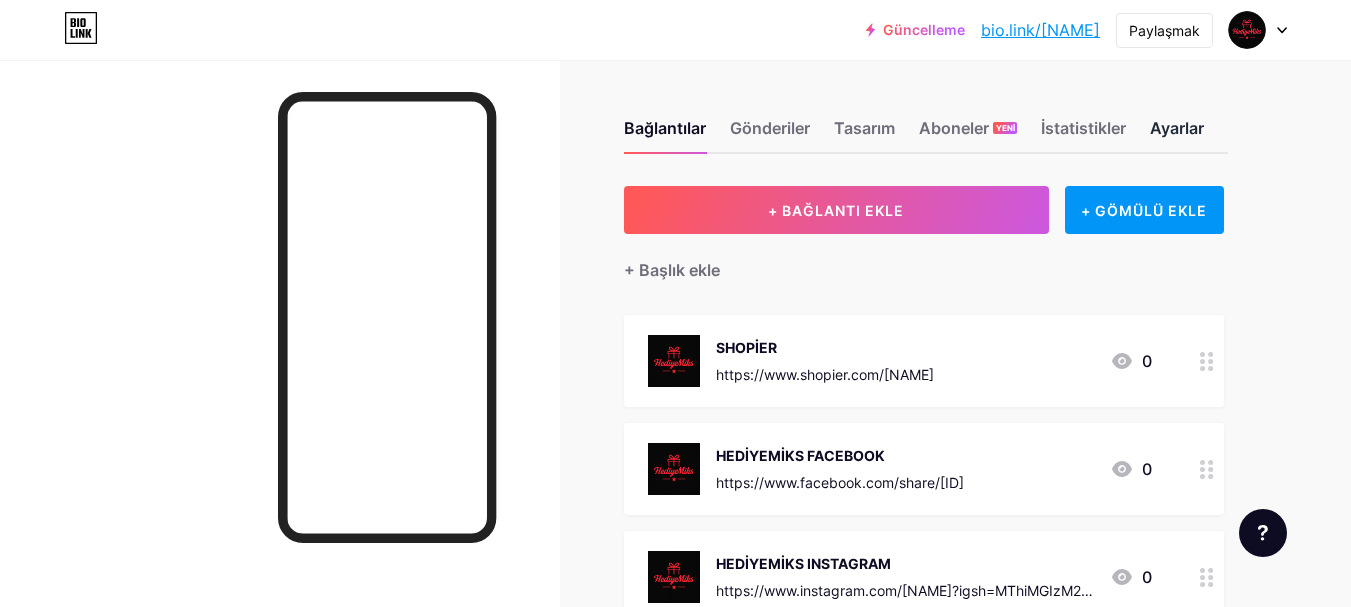click on "Ayarlar" at bounding box center [1177, 128] 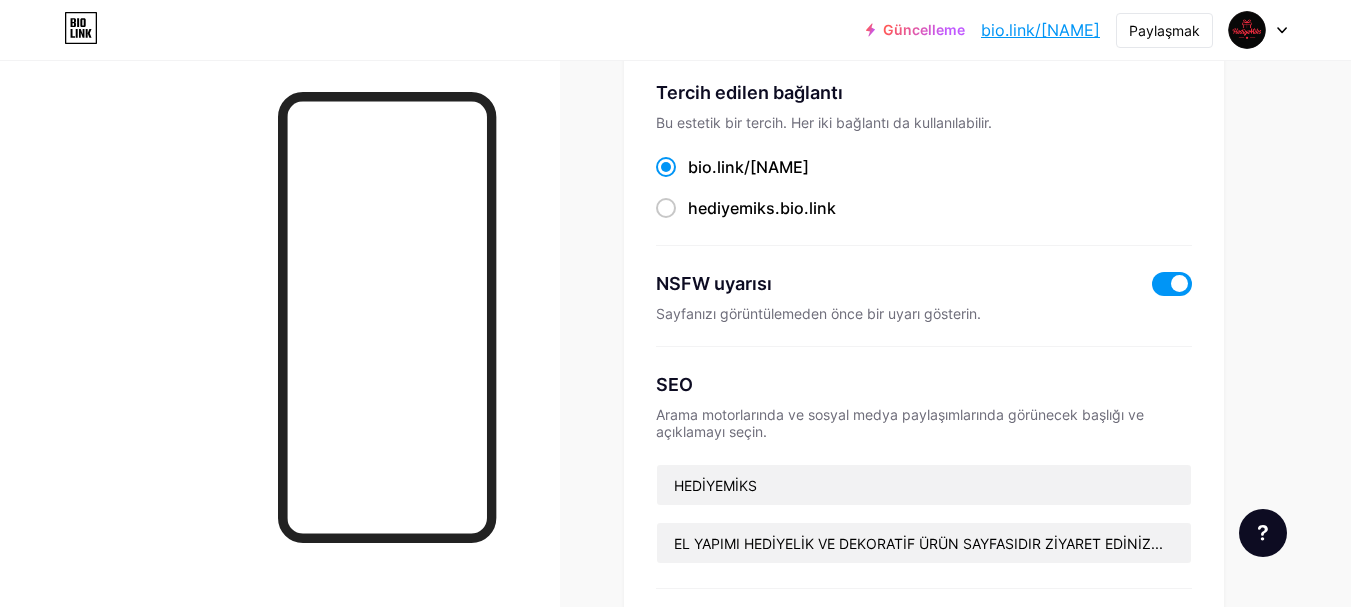 scroll, scrollTop: 100, scrollLeft: 0, axis: vertical 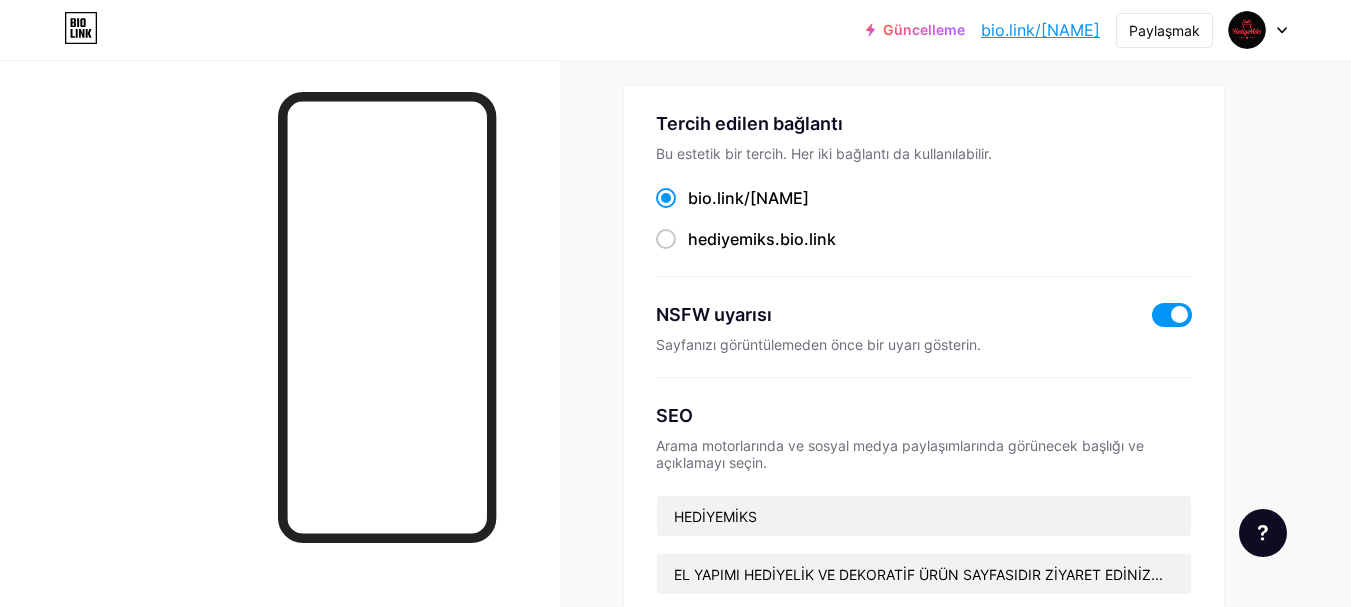 click 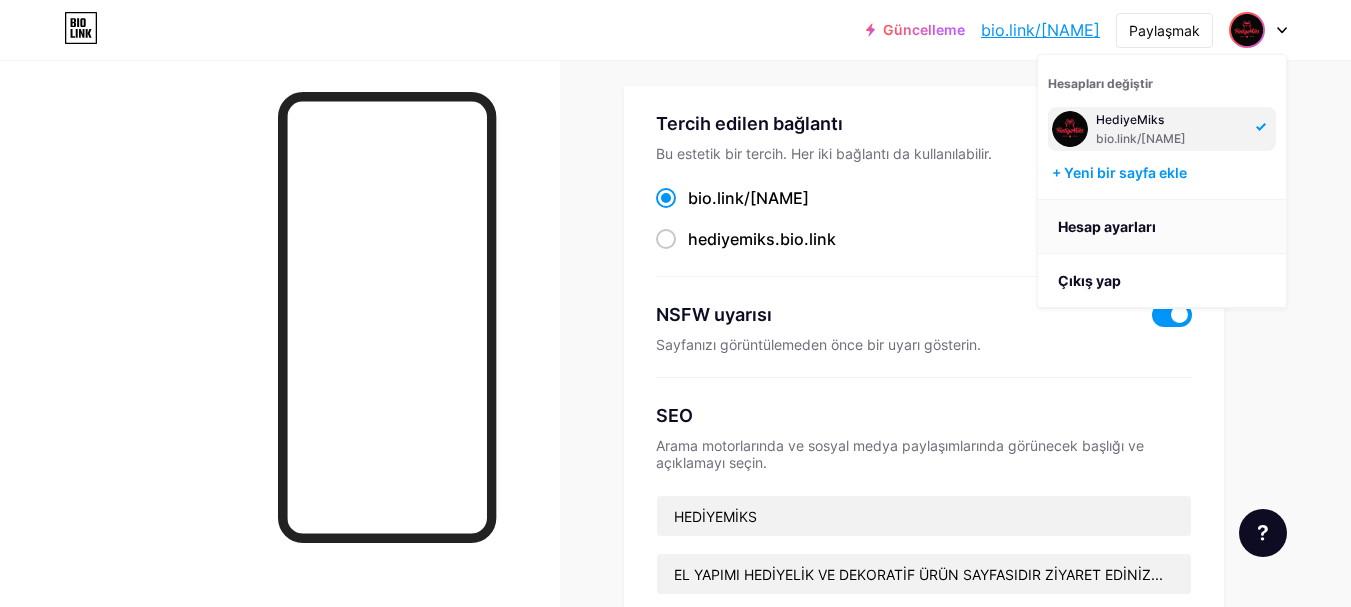 click on "Hesap ayarları" at bounding box center [1107, 226] 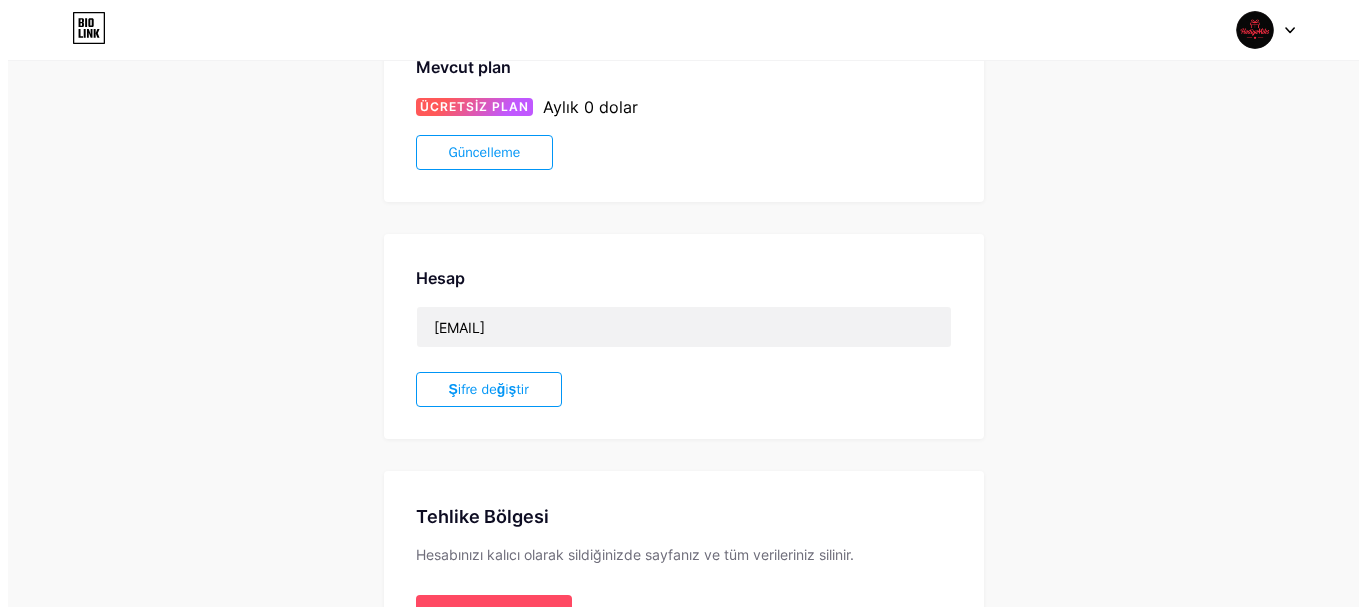 scroll, scrollTop: 100, scrollLeft: 0, axis: vertical 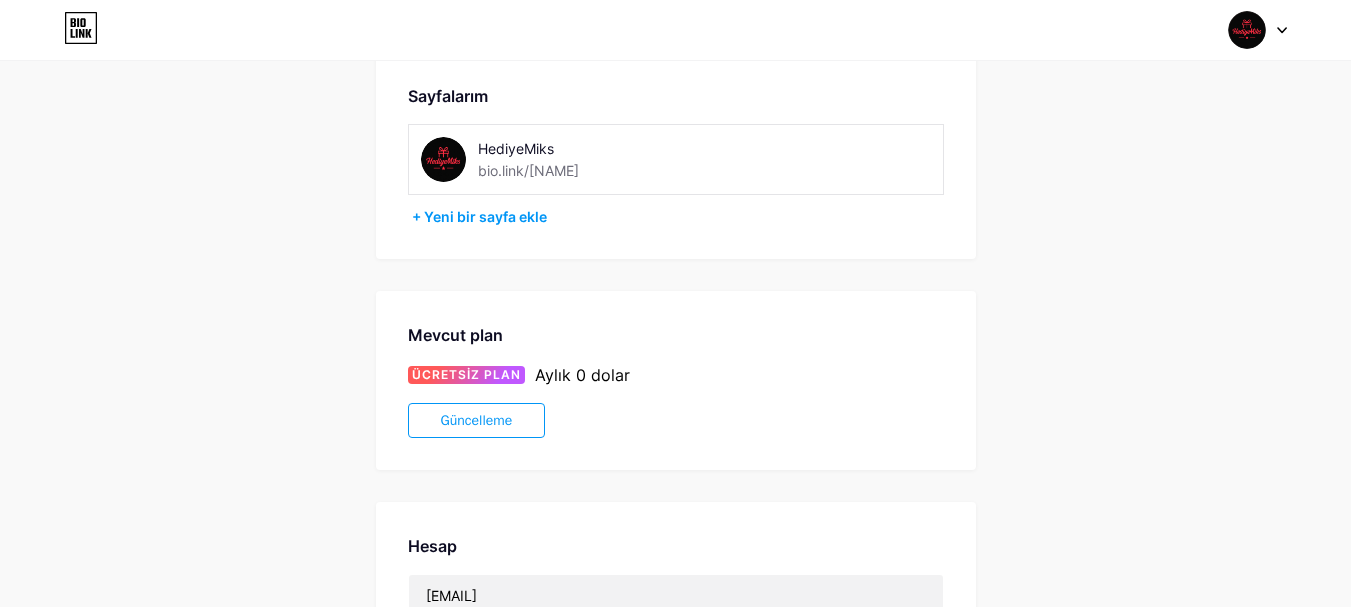 click on "Güncelleme" at bounding box center [477, 420] 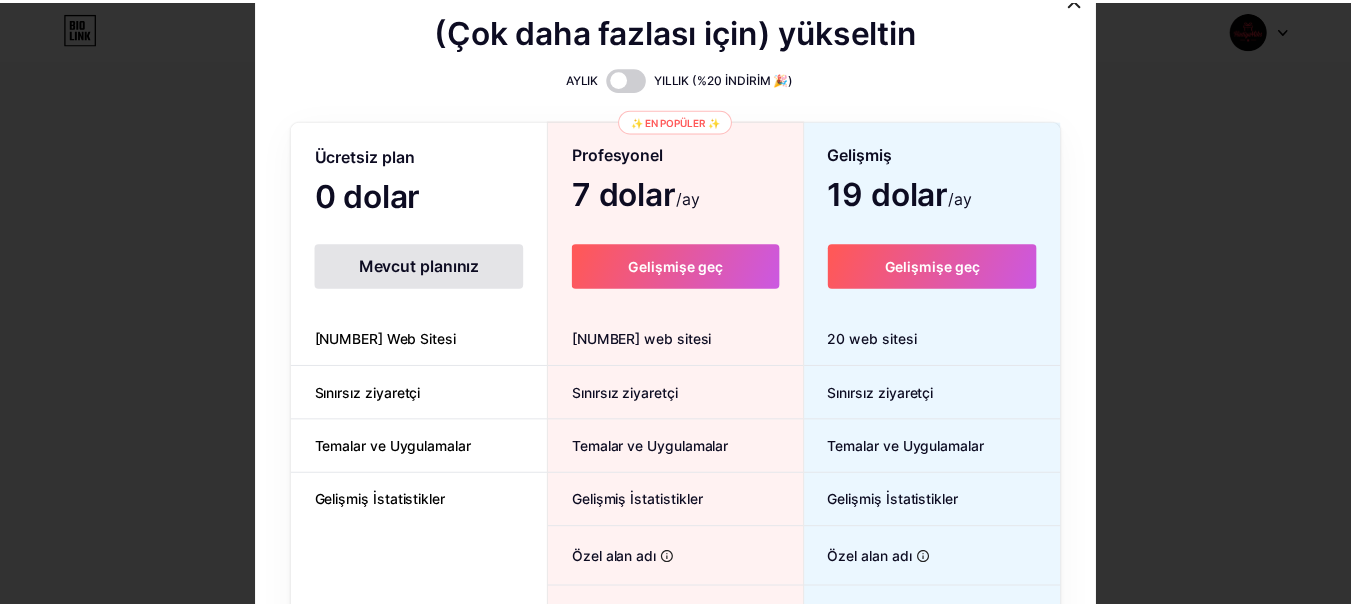 scroll, scrollTop: 0, scrollLeft: 0, axis: both 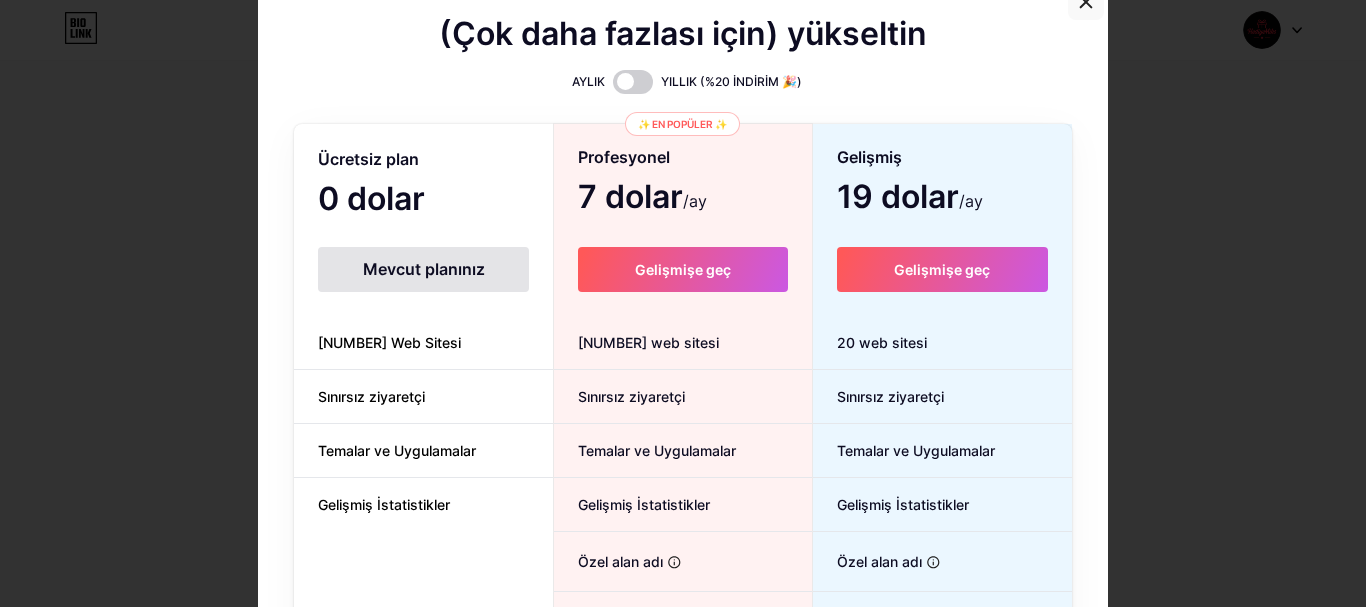 click at bounding box center [1086, 2] 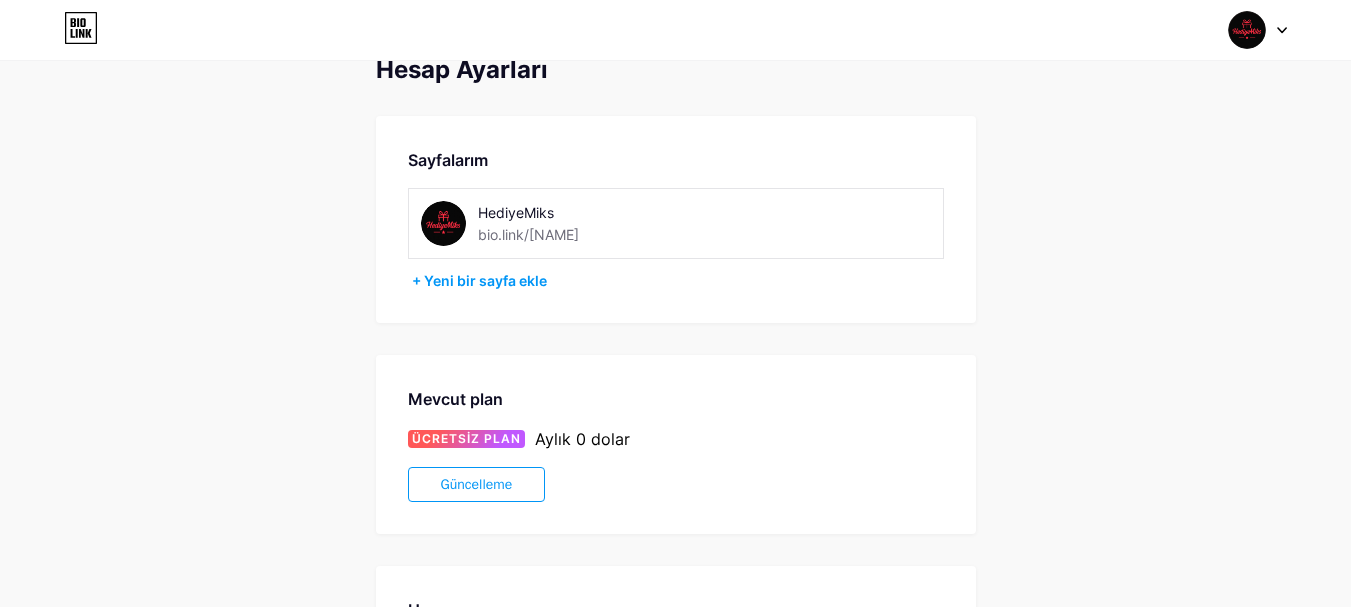 scroll, scrollTop: 0, scrollLeft: 0, axis: both 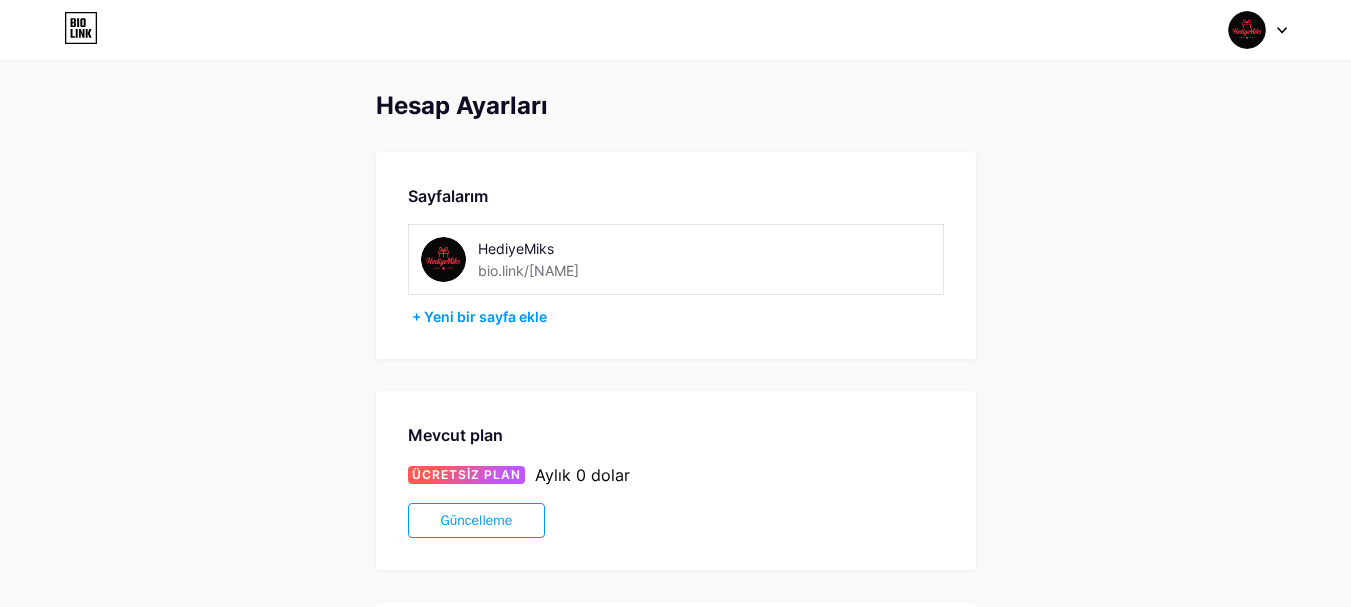 click at bounding box center (1258, 30) 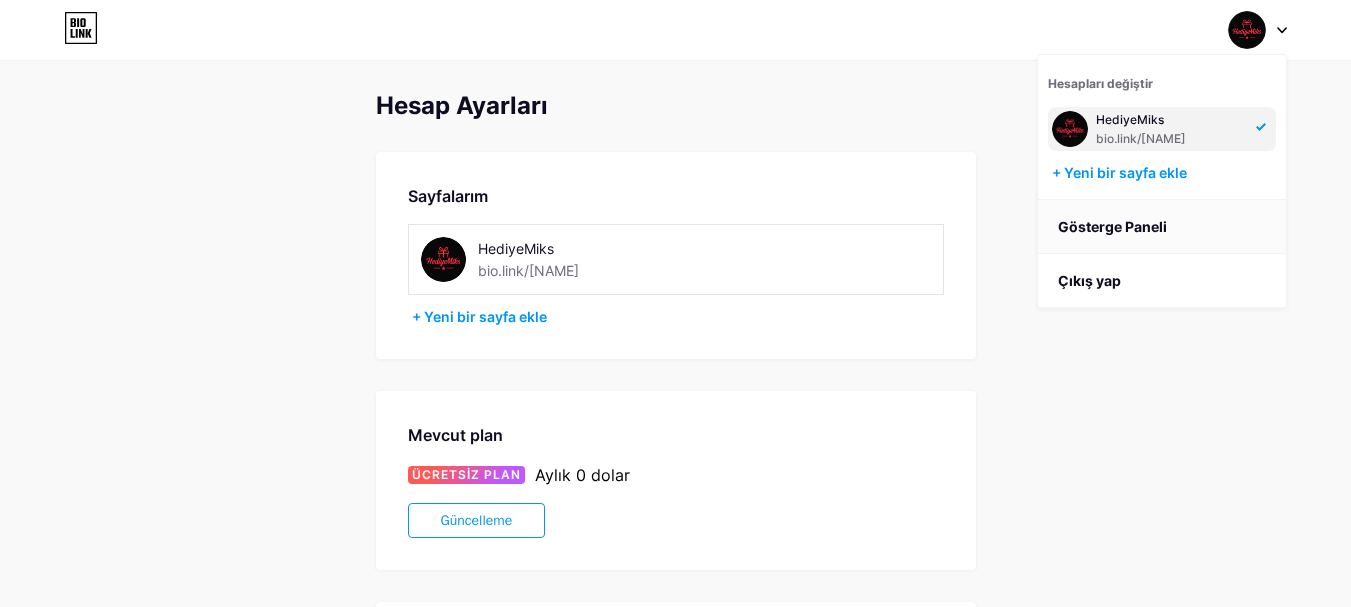 click on "Gösterge Paneli" at bounding box center (1162, 227) 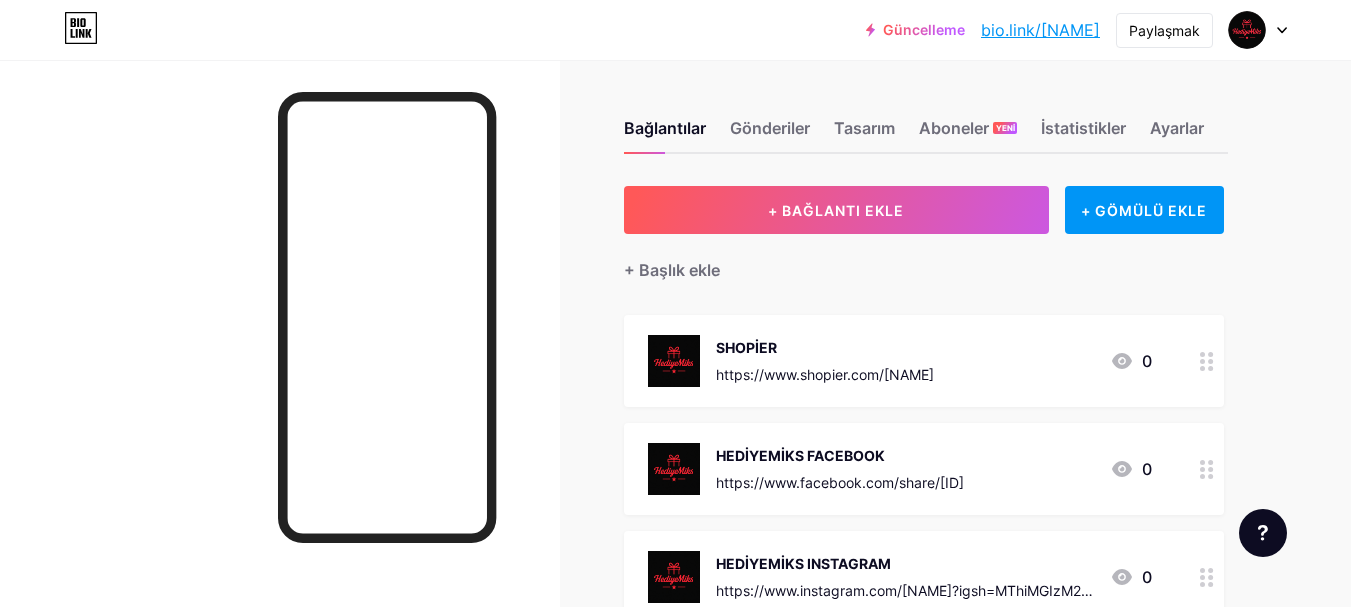 scroll, scrollTop: 100, scrollLeft: 0, axis: vertical 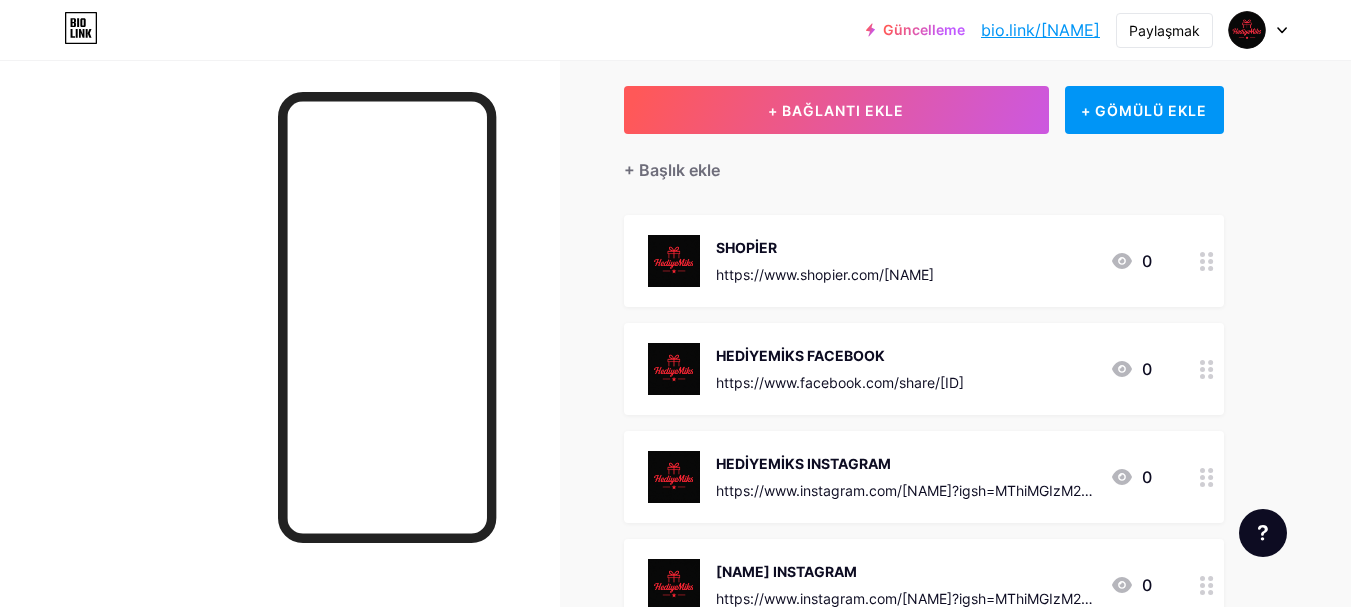 click at bounding box center (1207, 369) 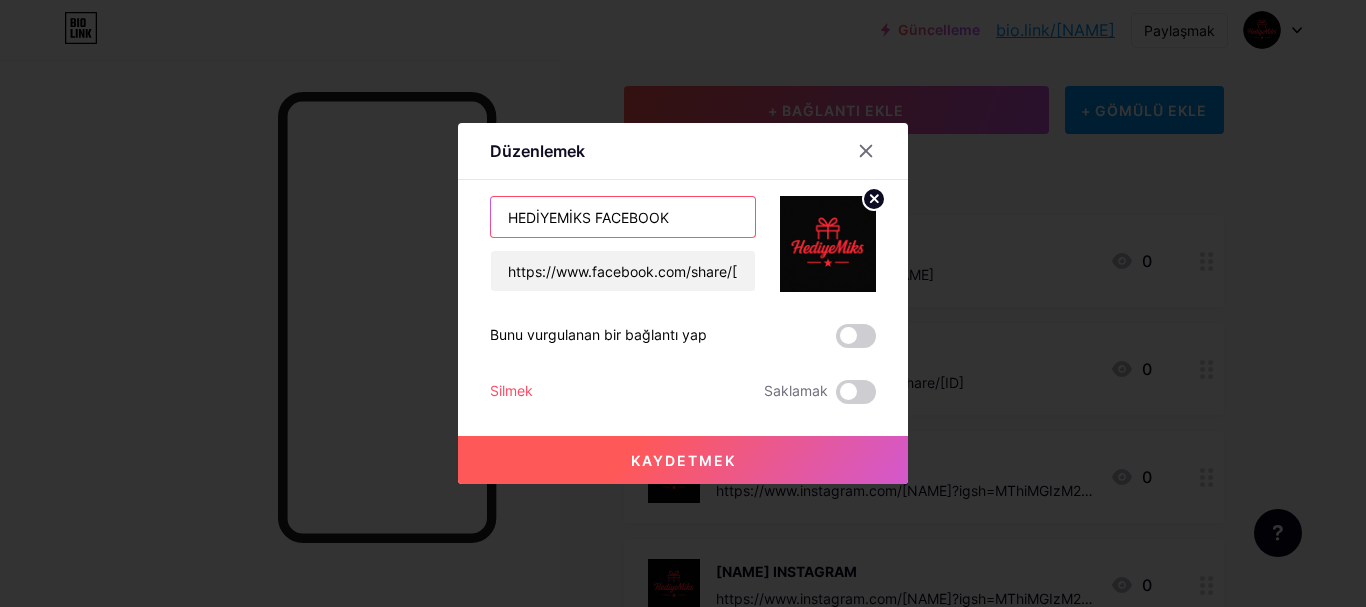 click on "HEDİYEMİKS FACEBOOK" at bounding box center (623, 217) 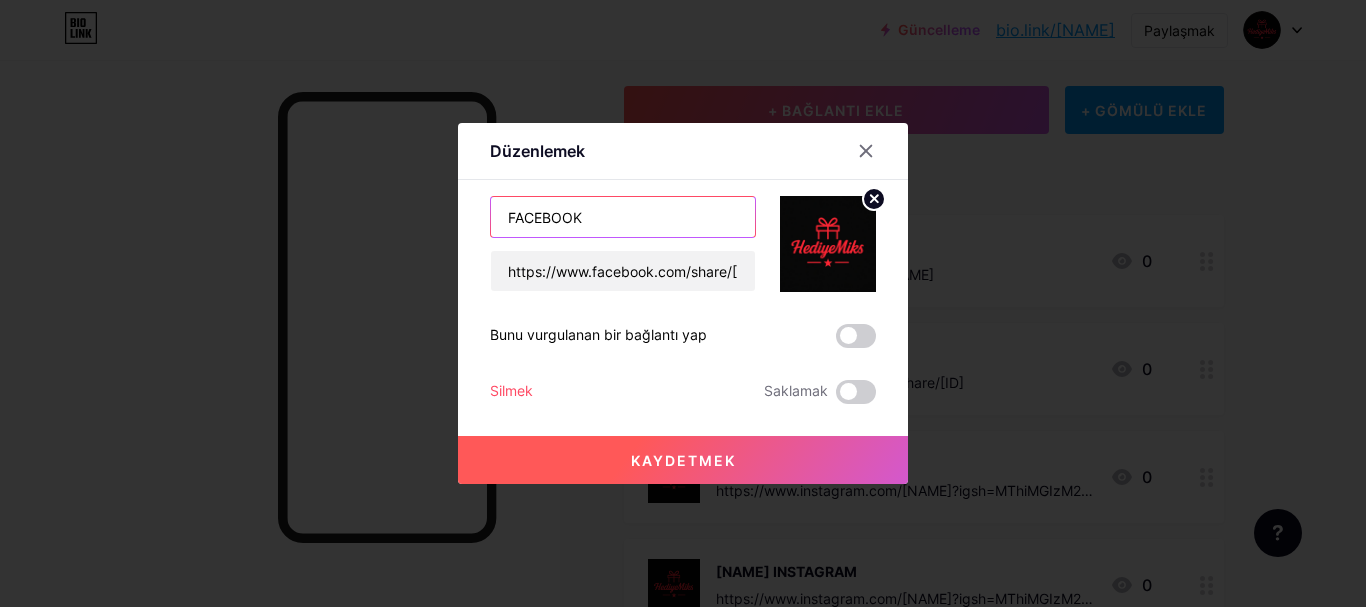 click on "FACEBOOK" at bounding box center [623, 217] 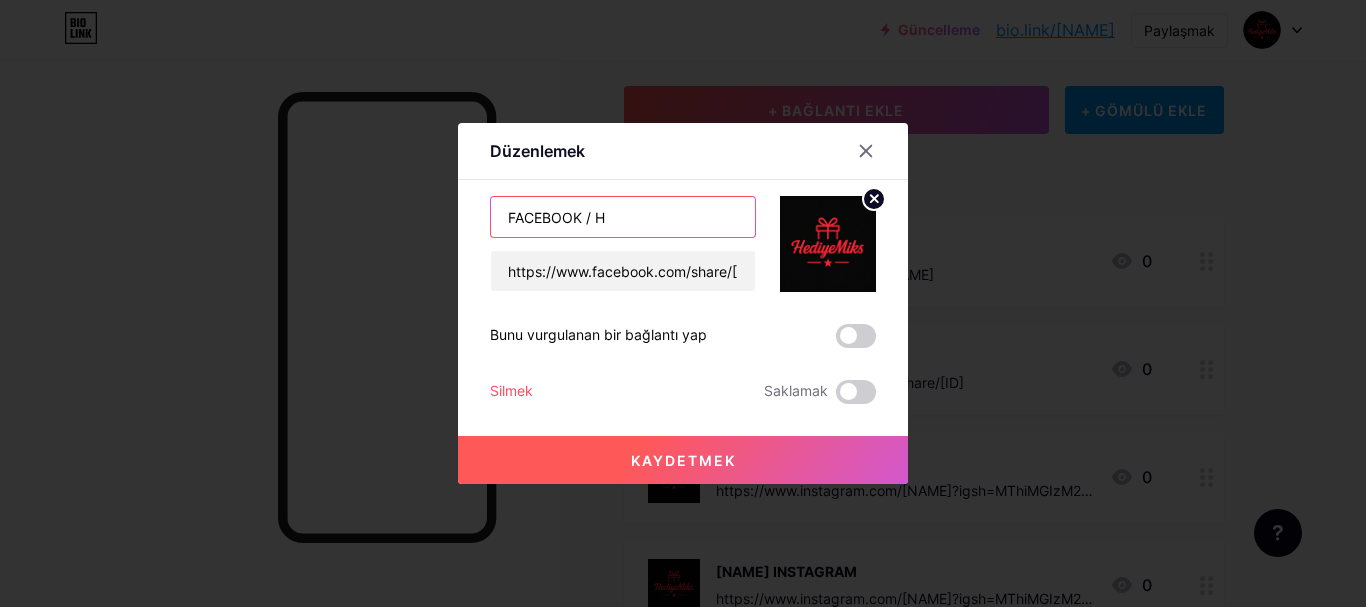 type on "FACEBOOK / H" 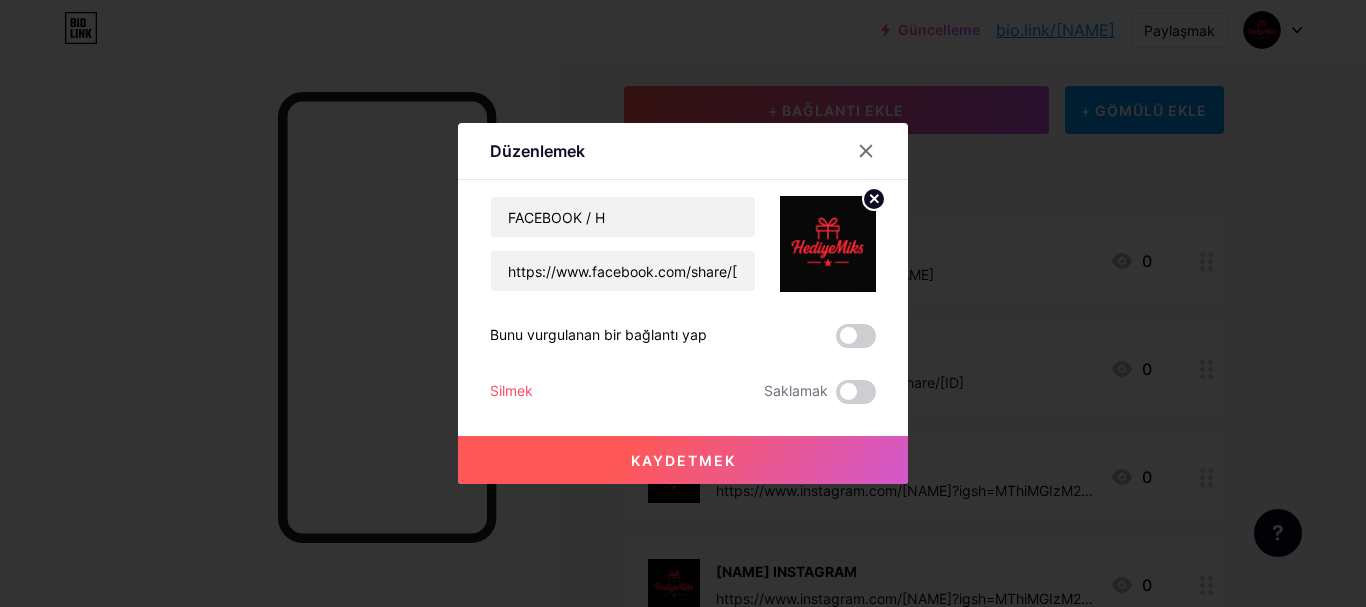 click on "Kaydetmek" at bounding box center [683, 460] 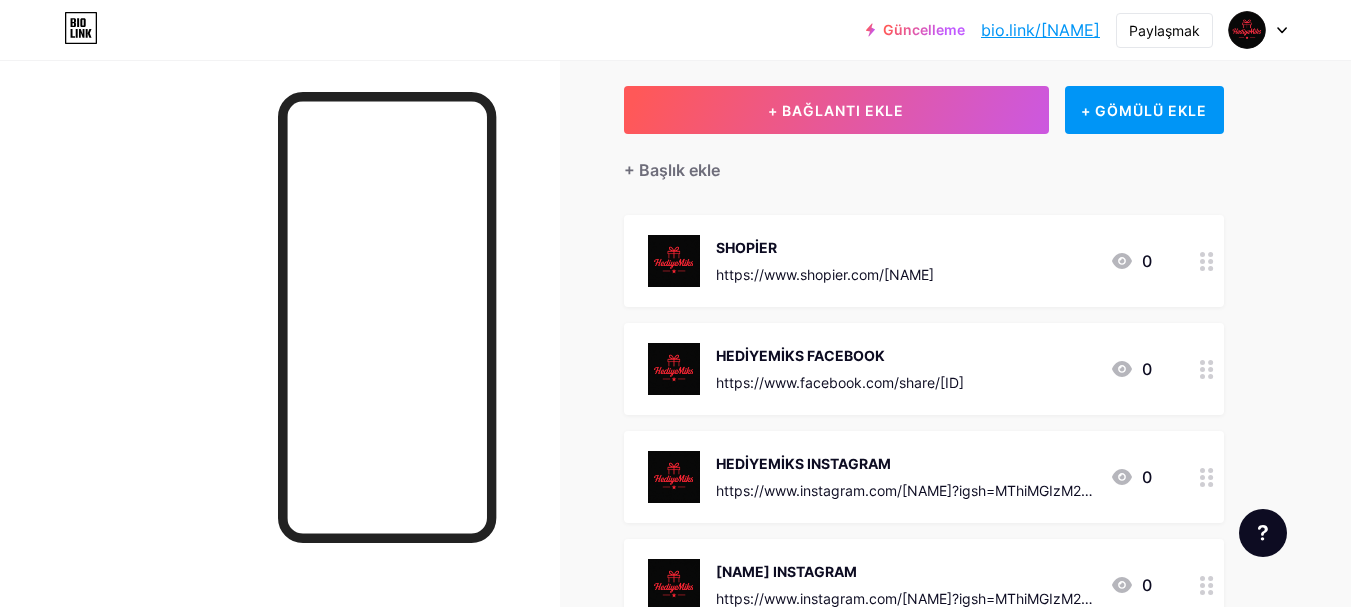 click at bounding box center (1207, 477) 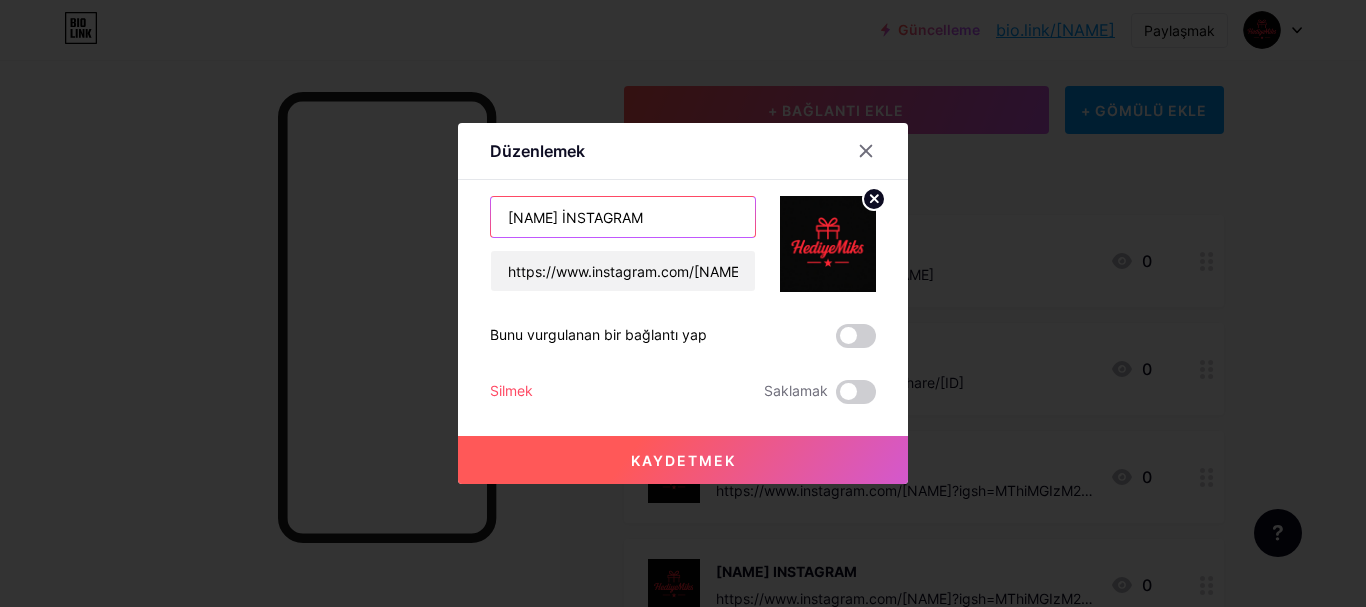 click on "HEDİYEMİKS İNSTAGRAM" at bounding box center [623, 217] 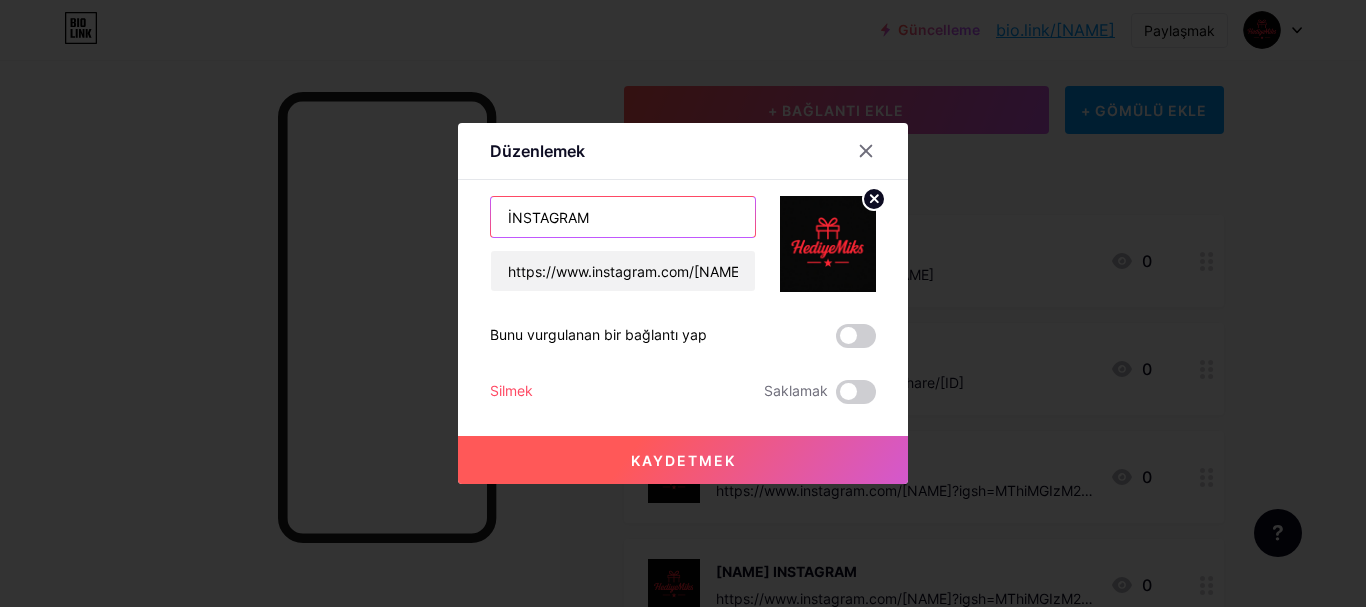 click on "İNSTAGRAM" at bounding box center (623, 217) 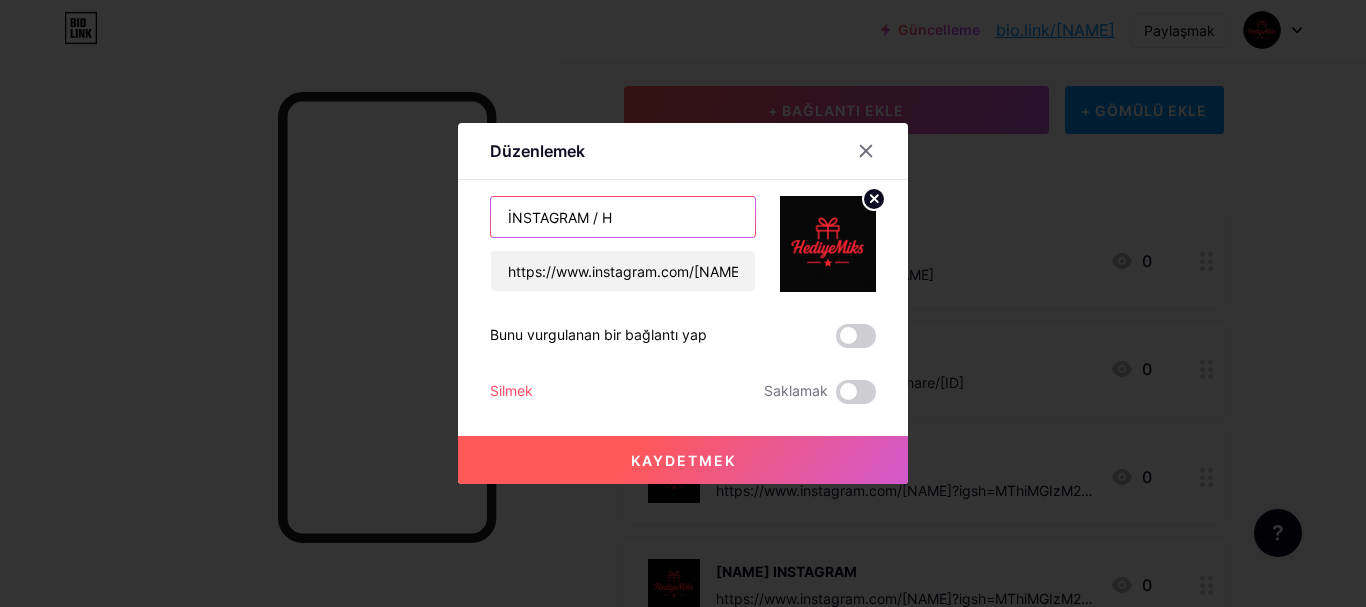type on "İNSTAGRAM / H" 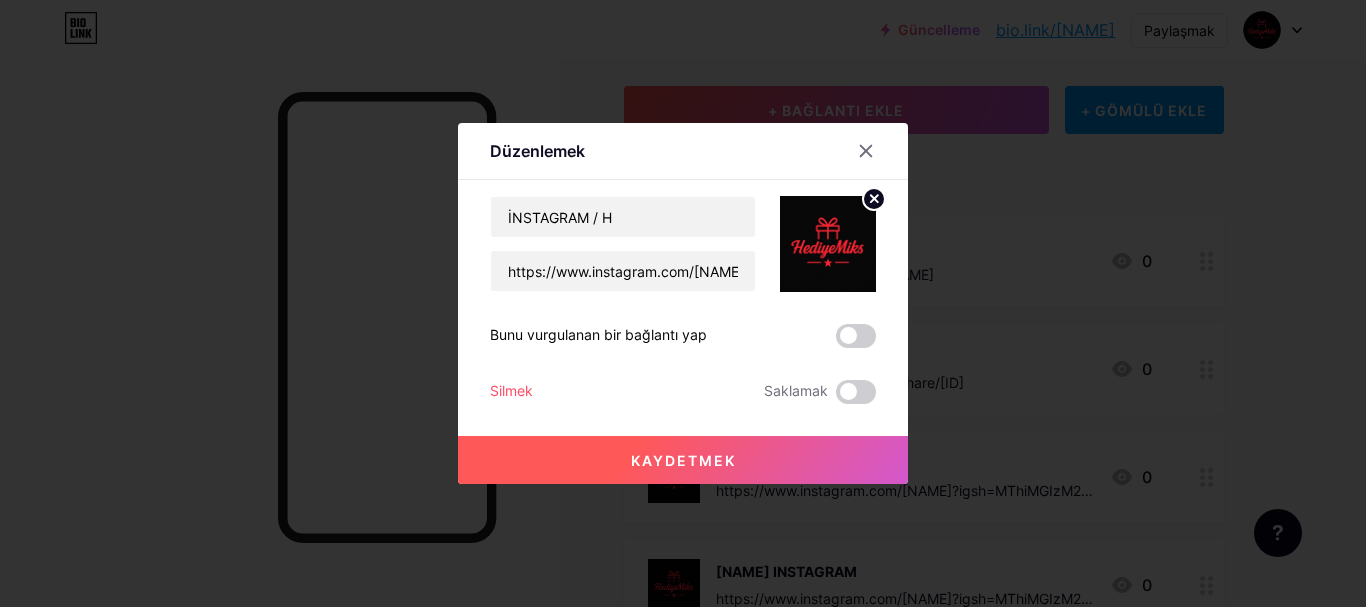 click on "Kaydetmek" at bounding box center (683, 460) 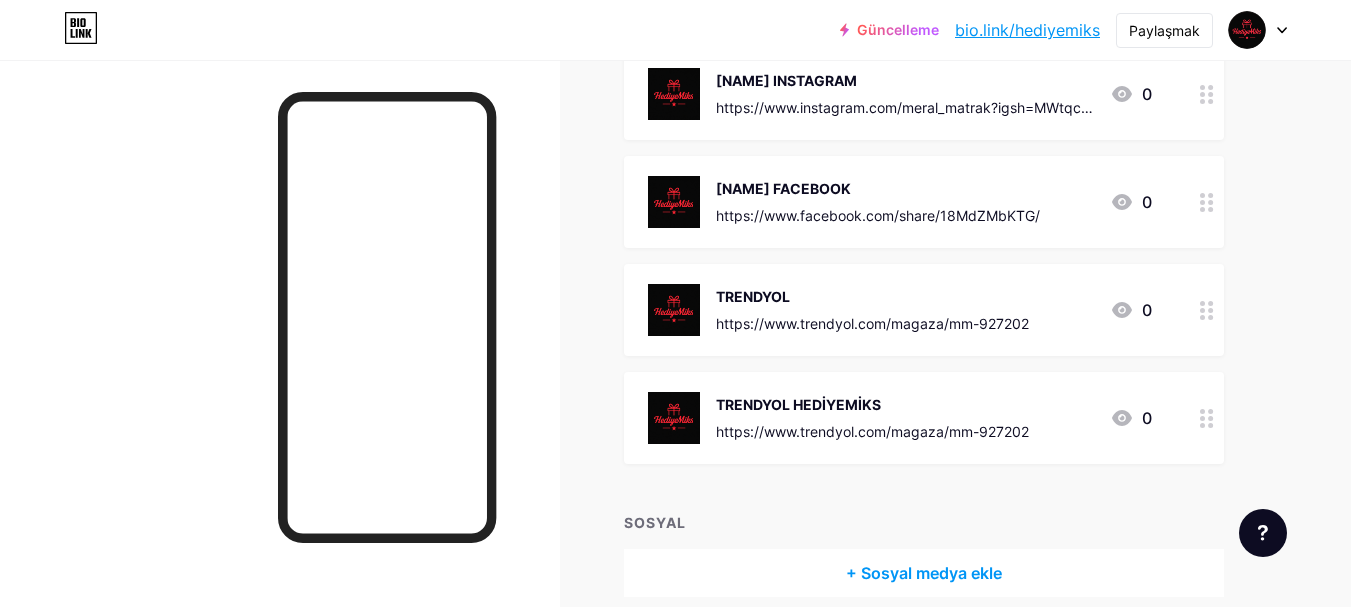 scroll, scrollTop: 600, scrollLeft: 0, axis: vertical 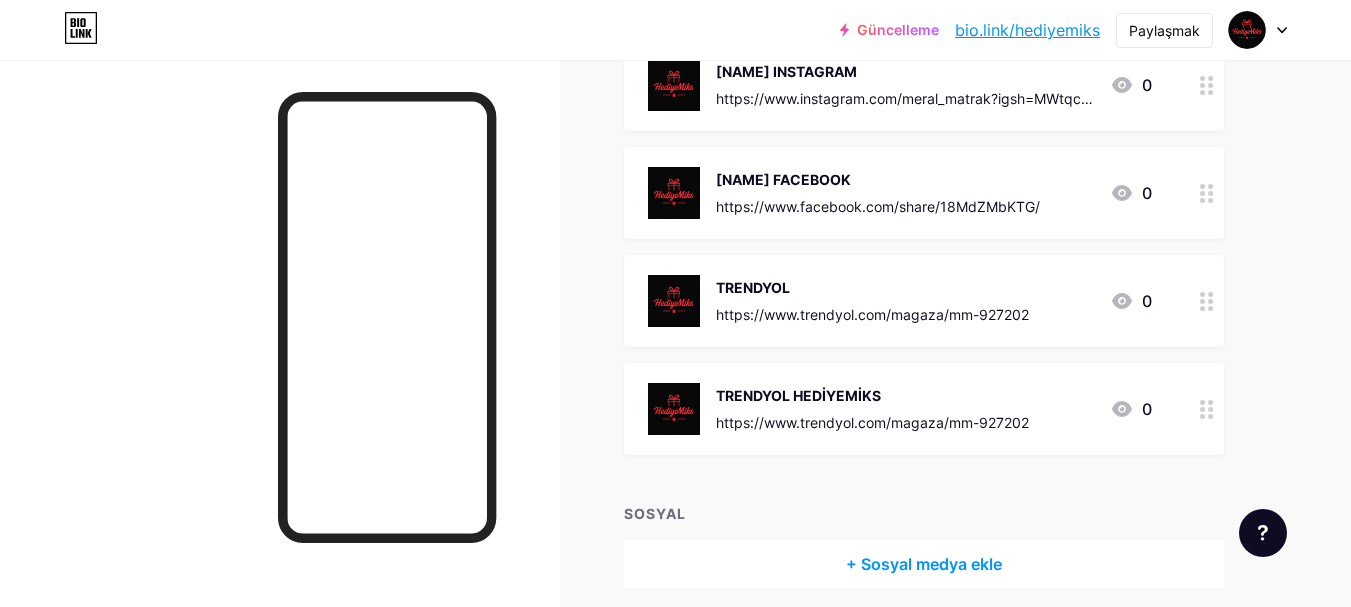click 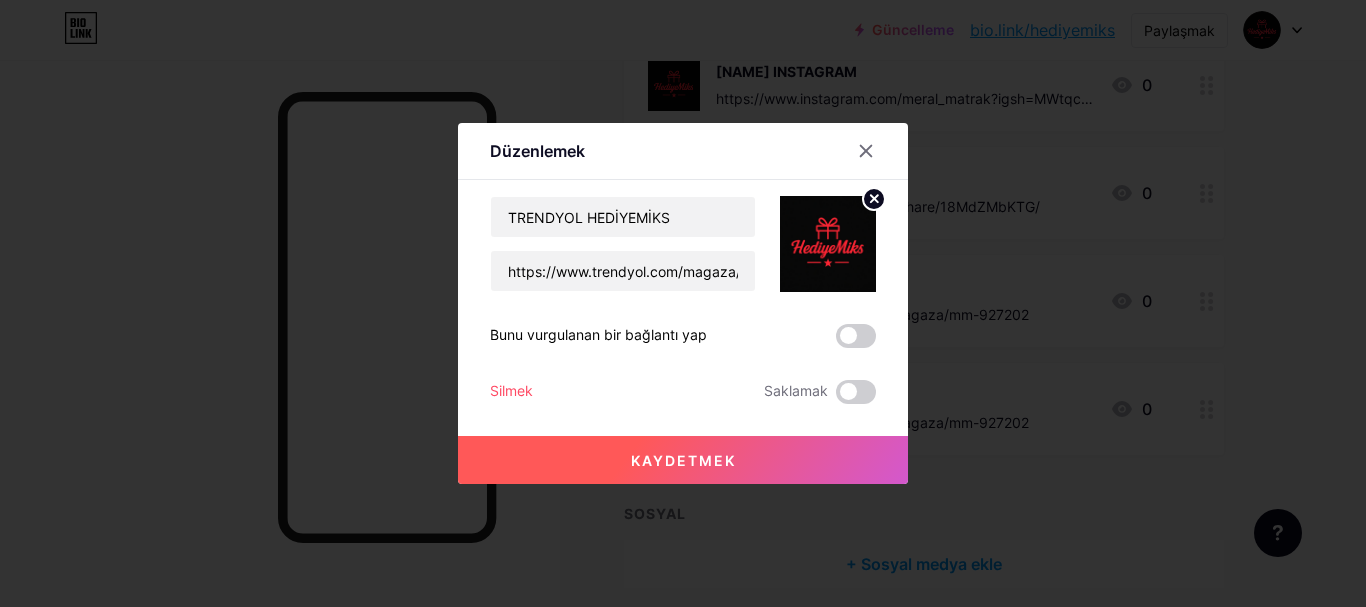 click on "Silmek" at bounding box center (511, 390) 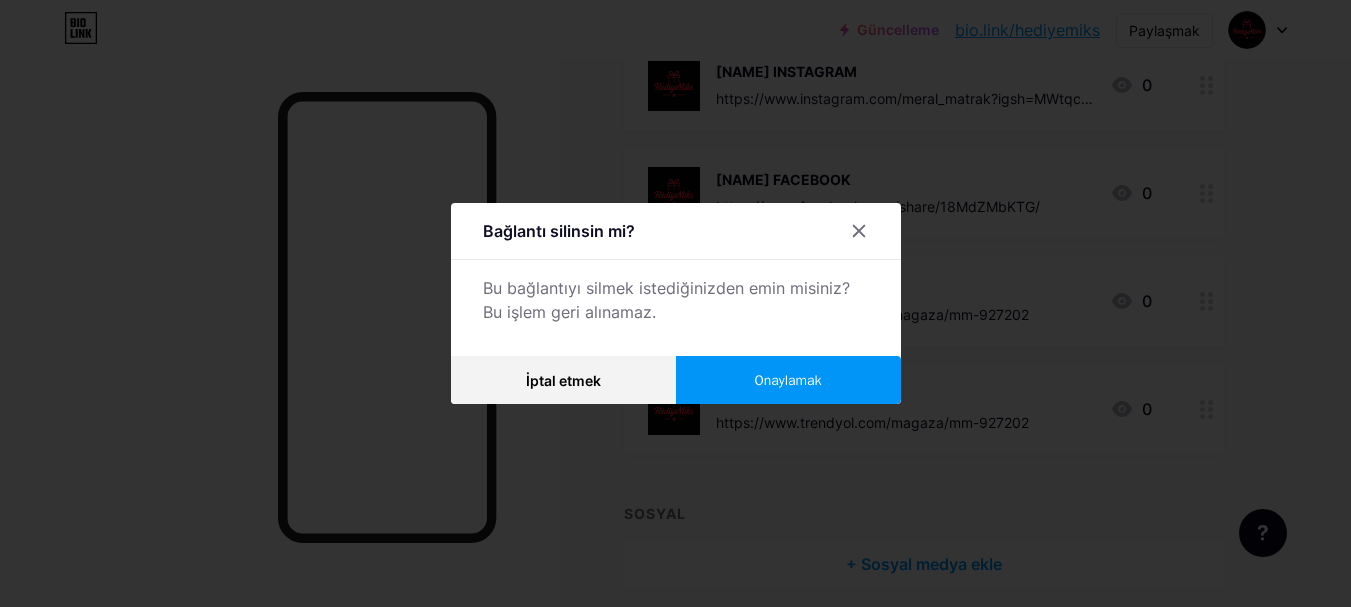 click on "Onaylamak" at bounding box center [788, 380] 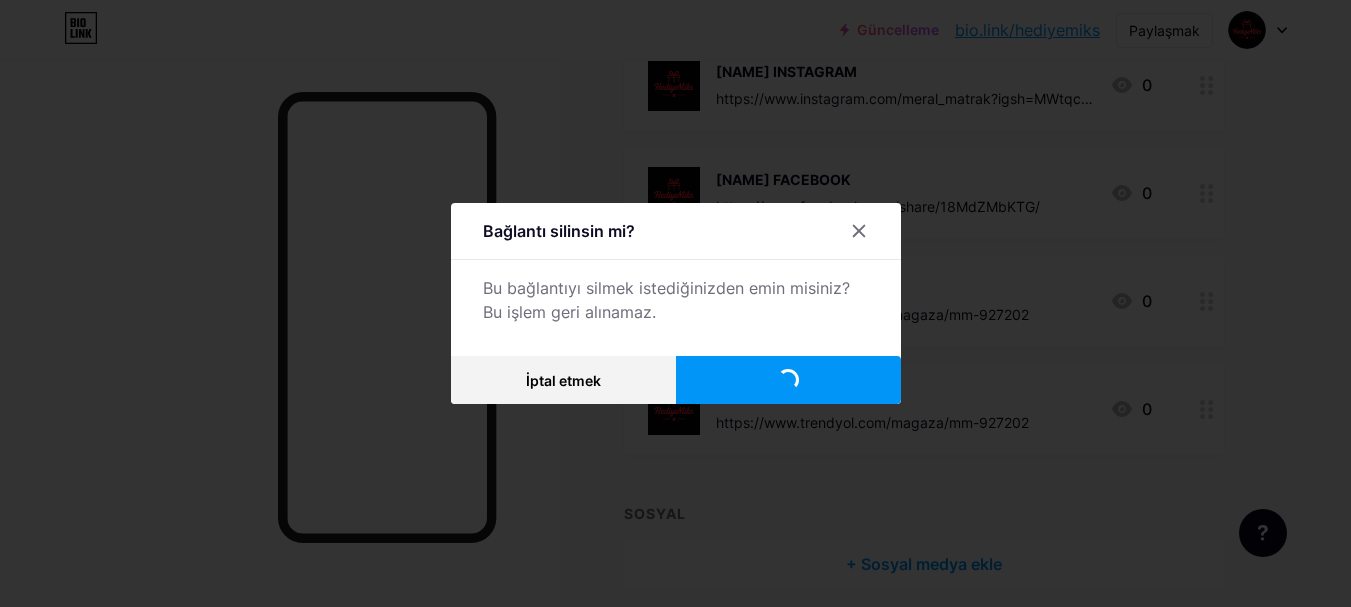 scroll, scrollTop: 572, scrollLeft: 0, axis: vertical 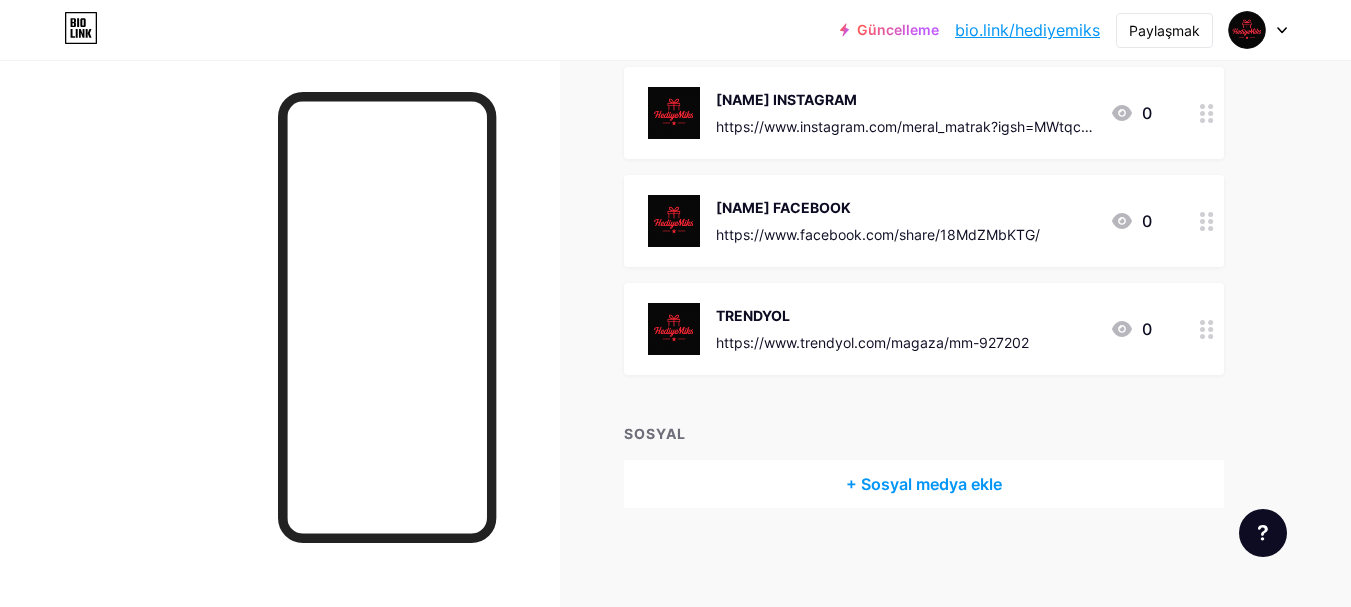 click 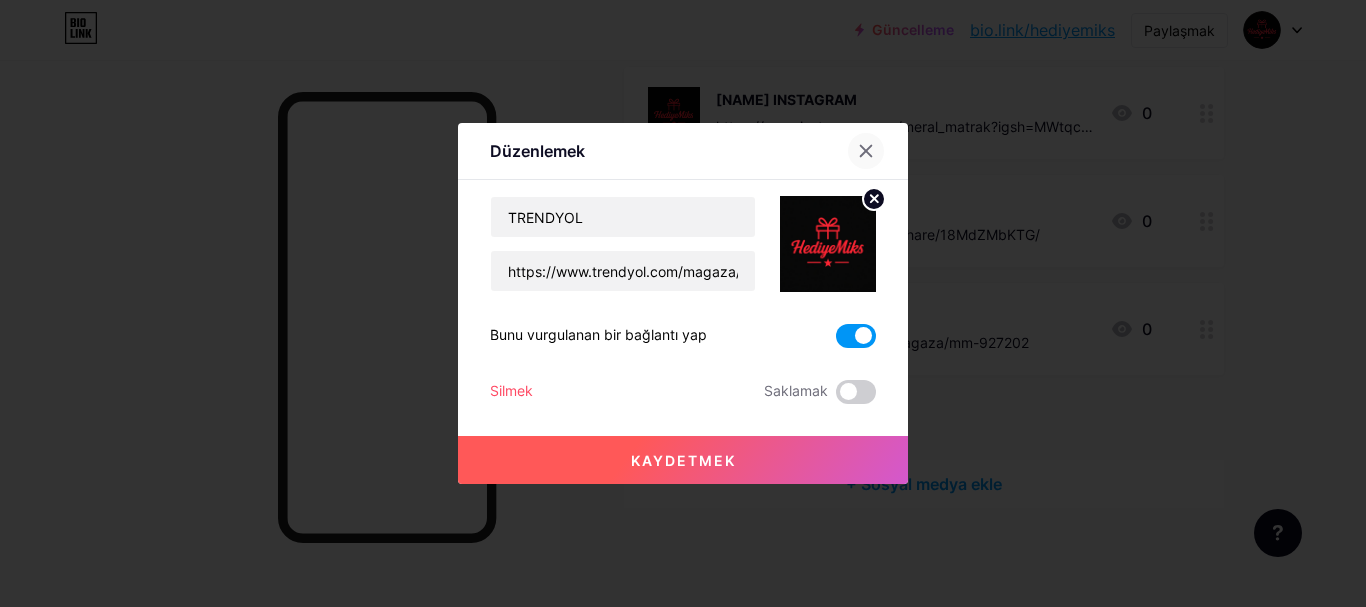 click 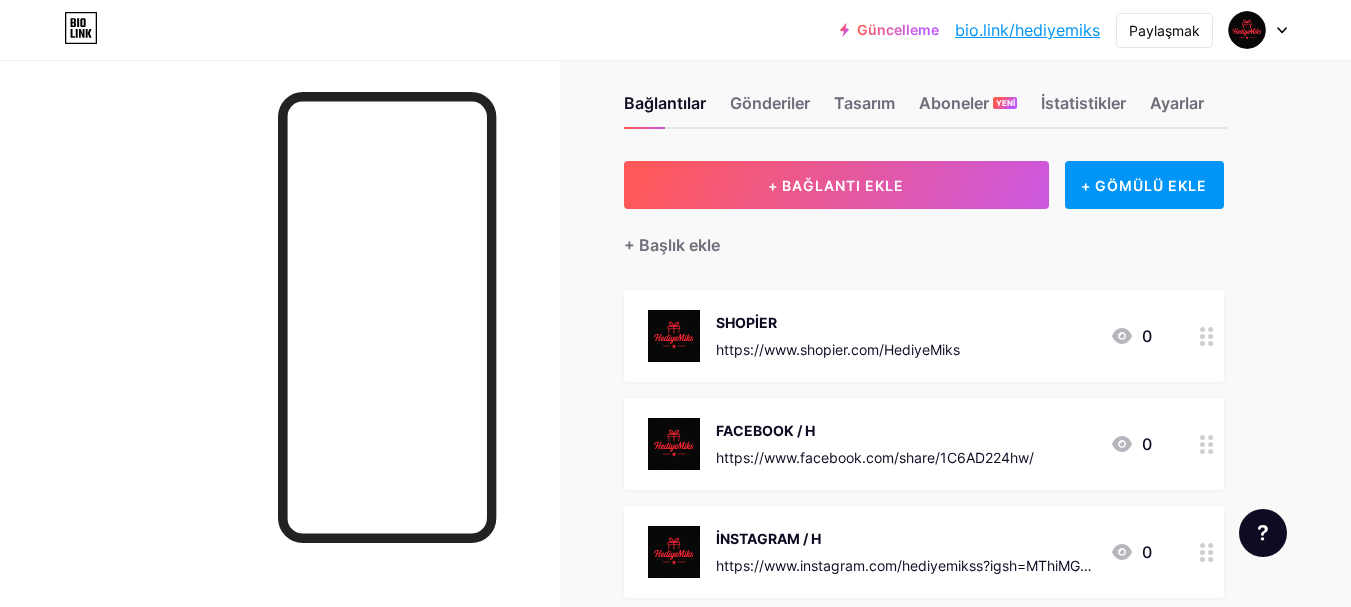 scroll, scrollTop: 0, scrollLeft: 0, axis: both 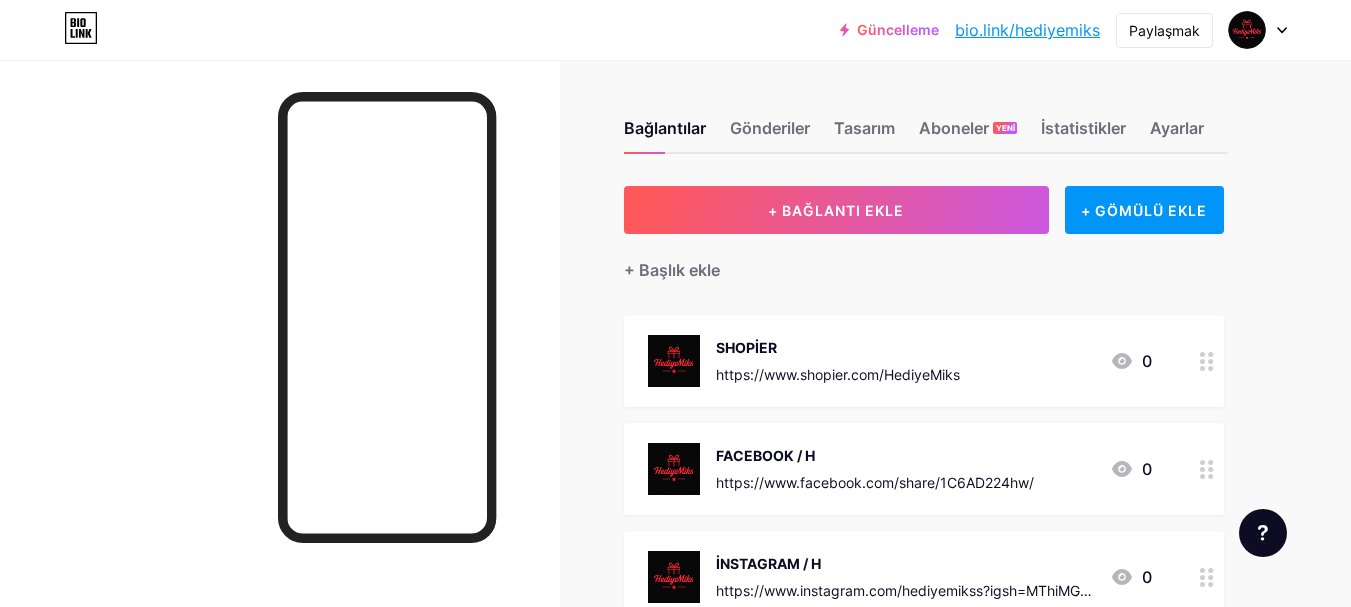 click on "bio.link/hediyemiks" at bounding box center [1027, 30] 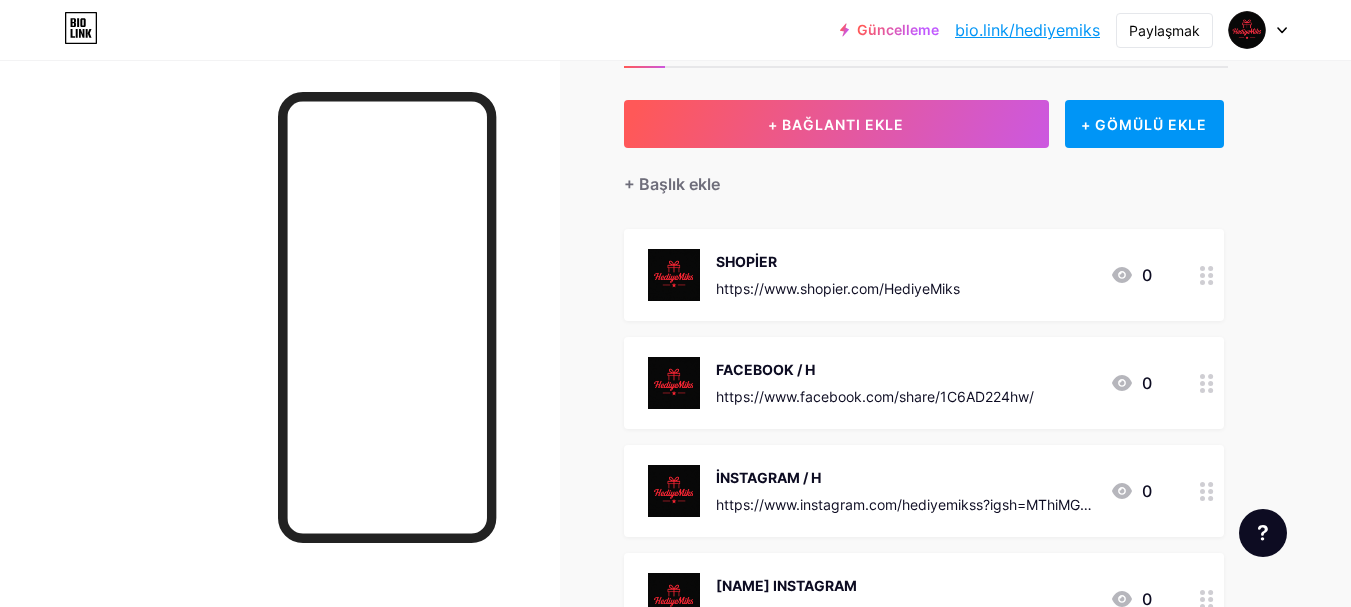 scroll, scrollTop: 200, scrollLeft: 0, axis: vertical 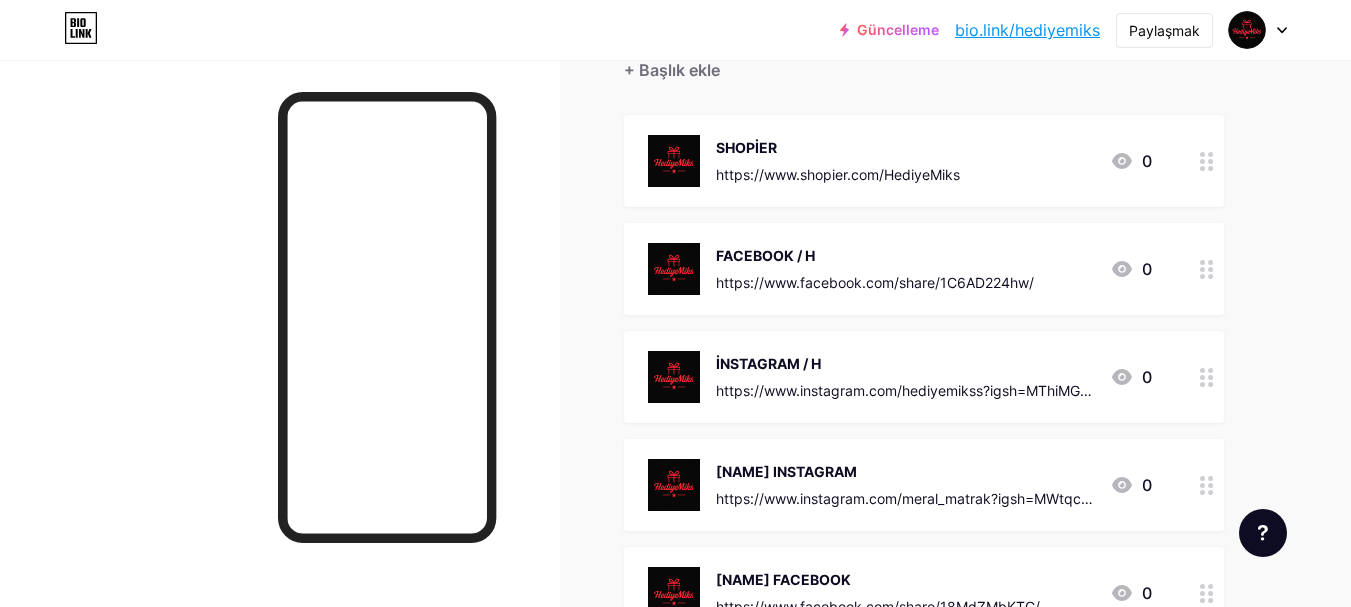 click at bounding box center [1207, 269] 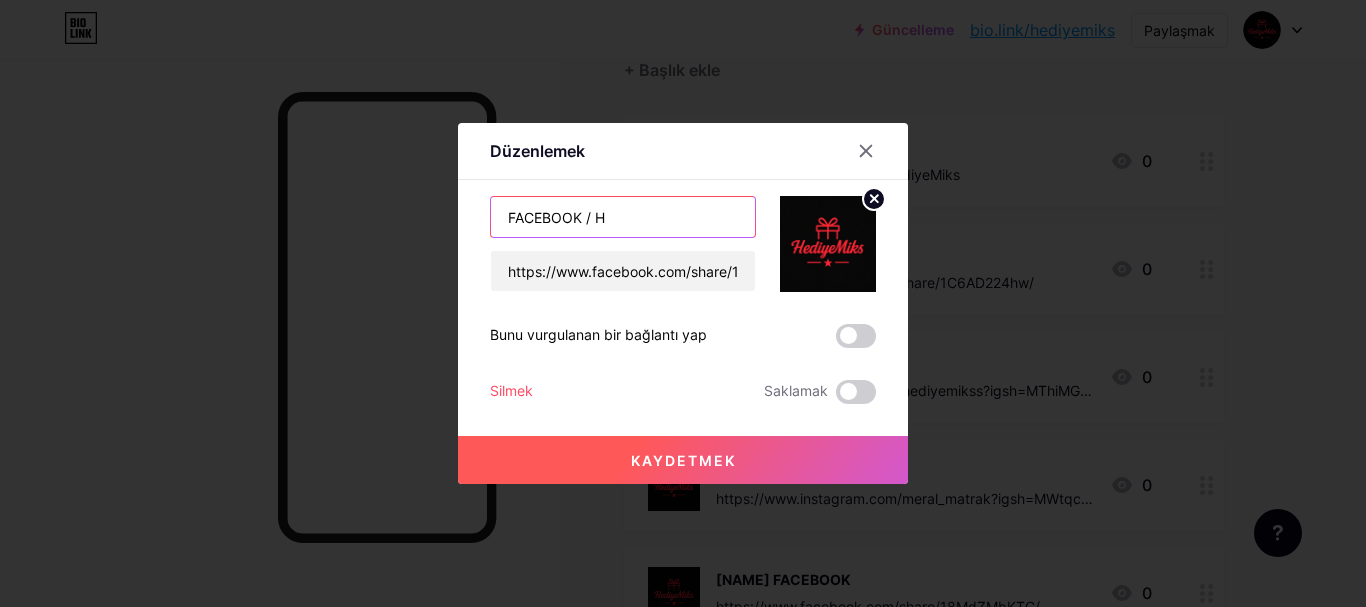 click on "FACEBOOK / H" at bounding box center (623, 217) 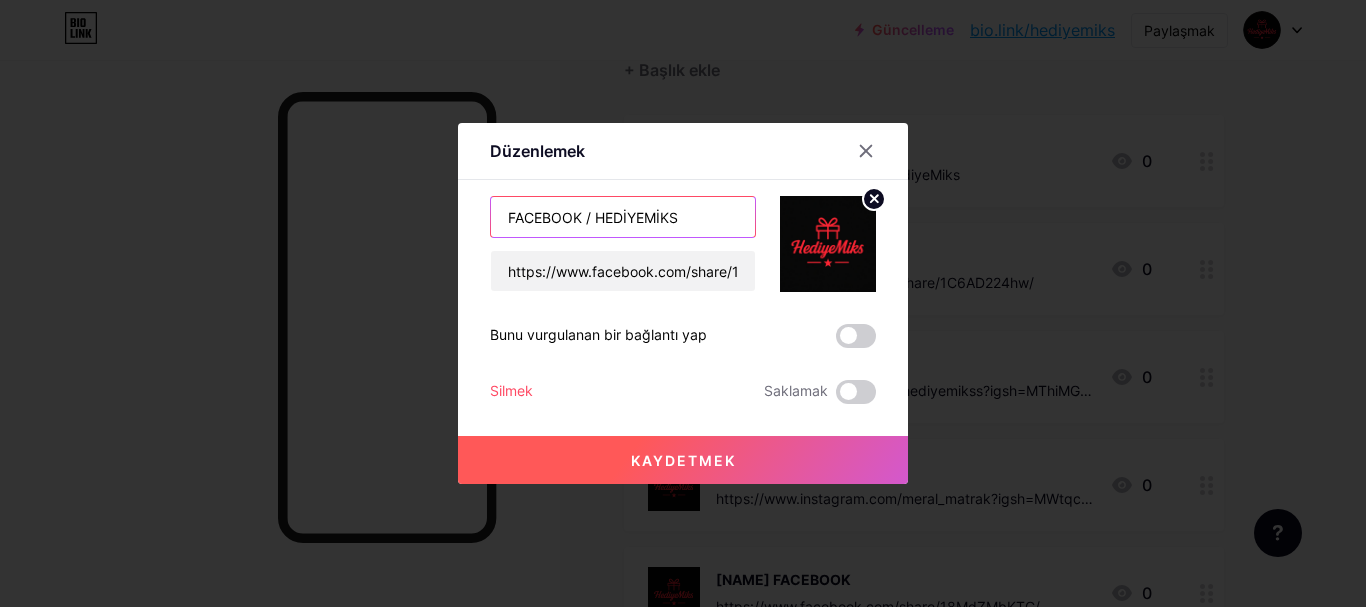 type on "FACEBOOK / HEDİYEMİKS" 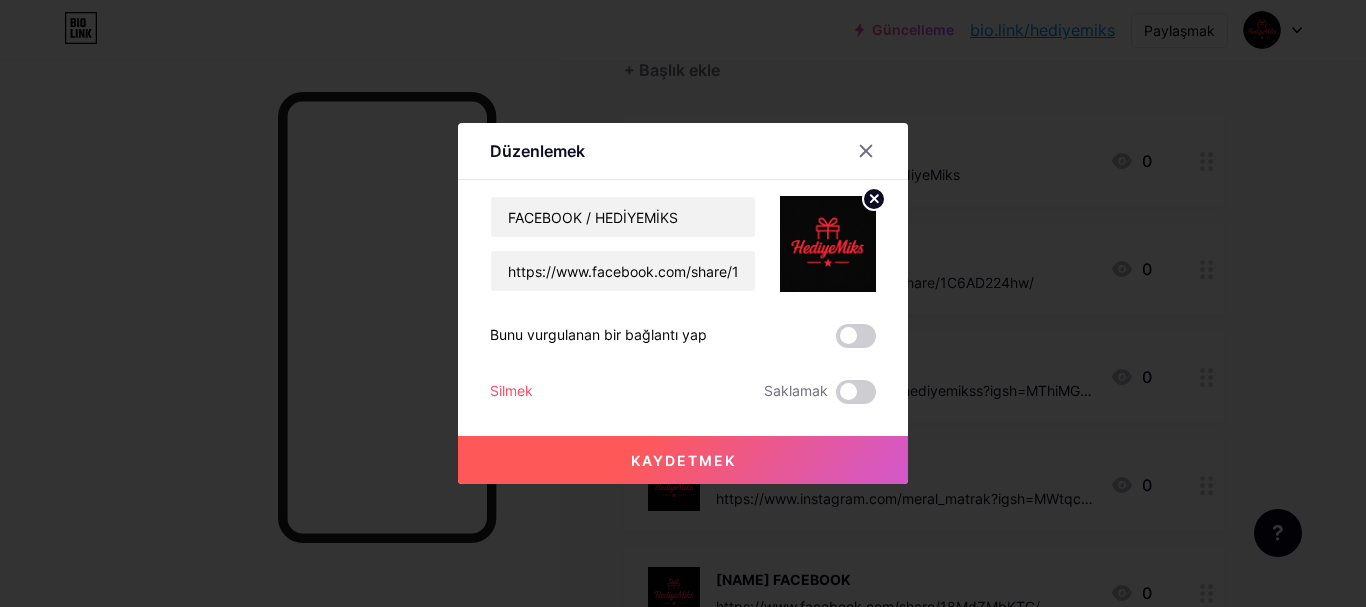 click on "Kaydetmek" at bounding box center (683, 460) 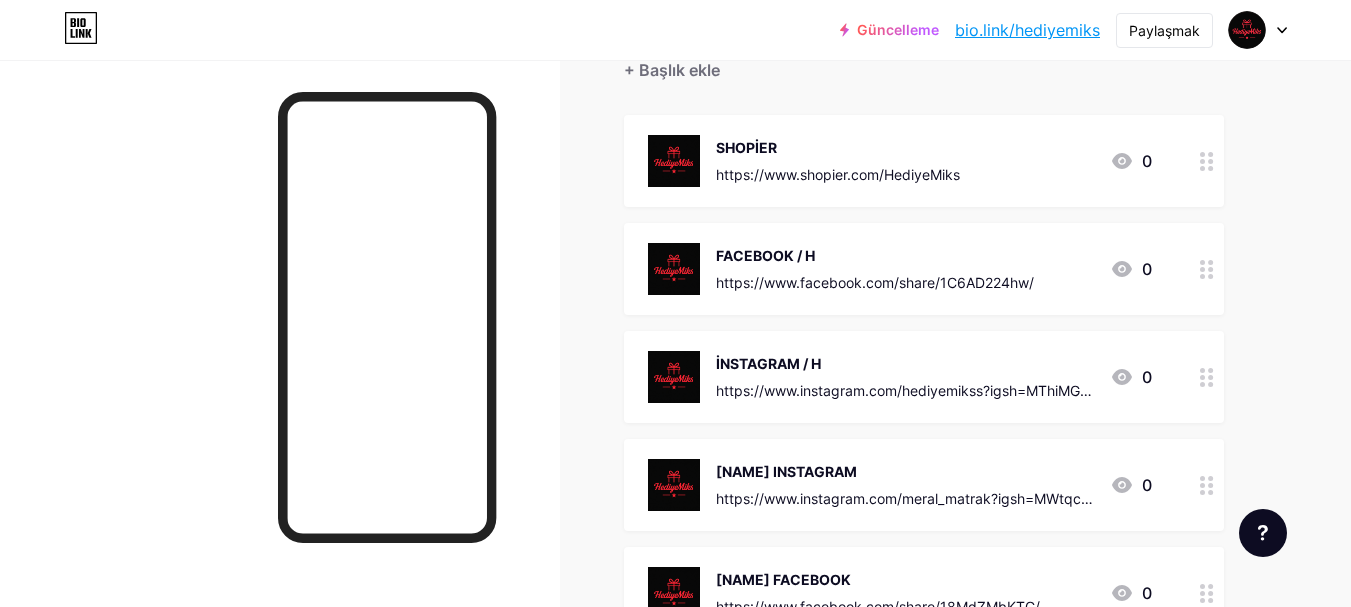 click at bounding box center [1207, 377] 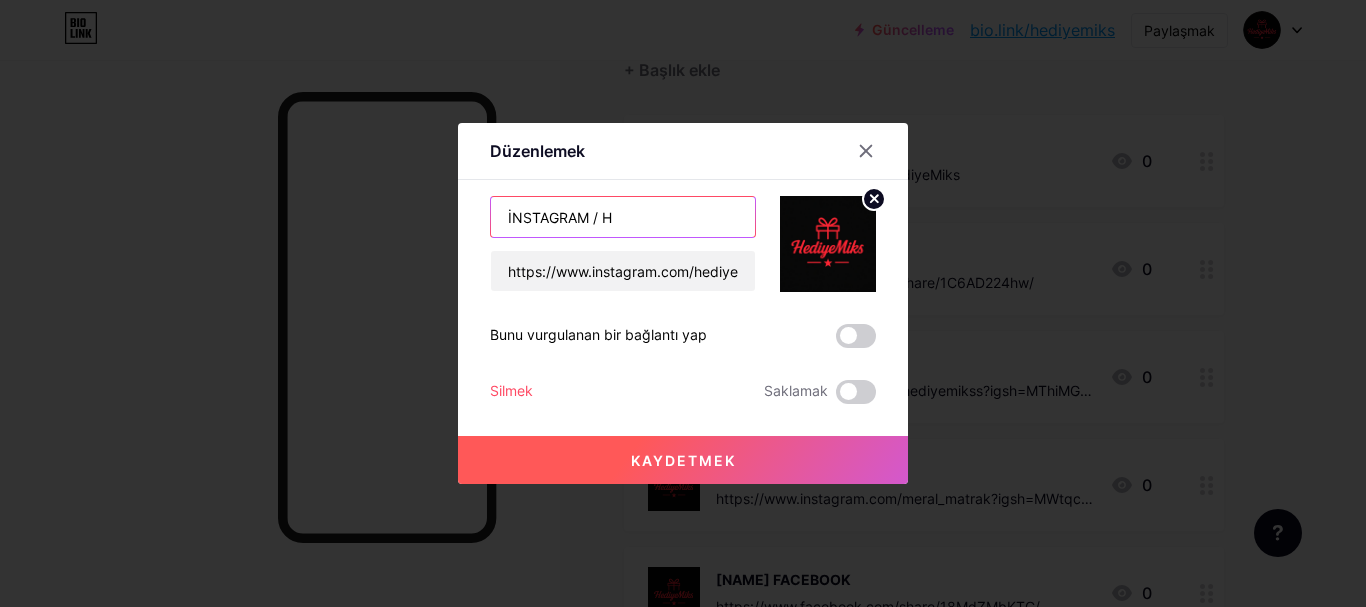 click on "İNSTAGRAM / H" at bounding box center (623, 217) 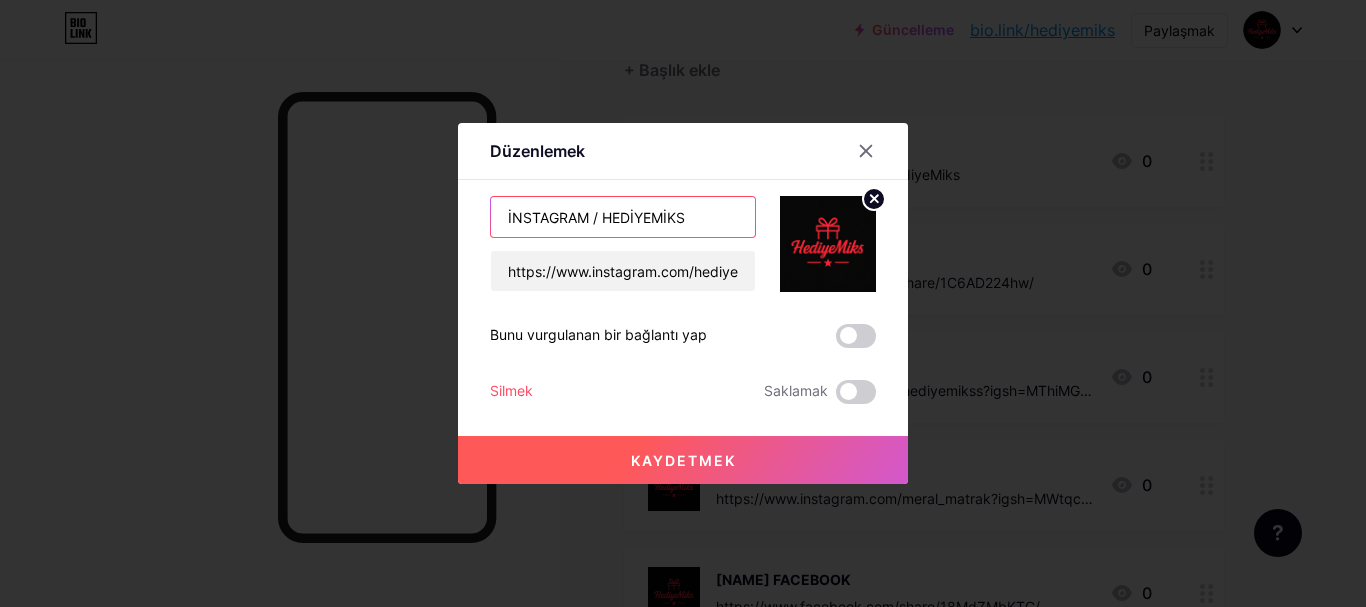 type on "İNSTAGRAM / HEDİYEMİKS" 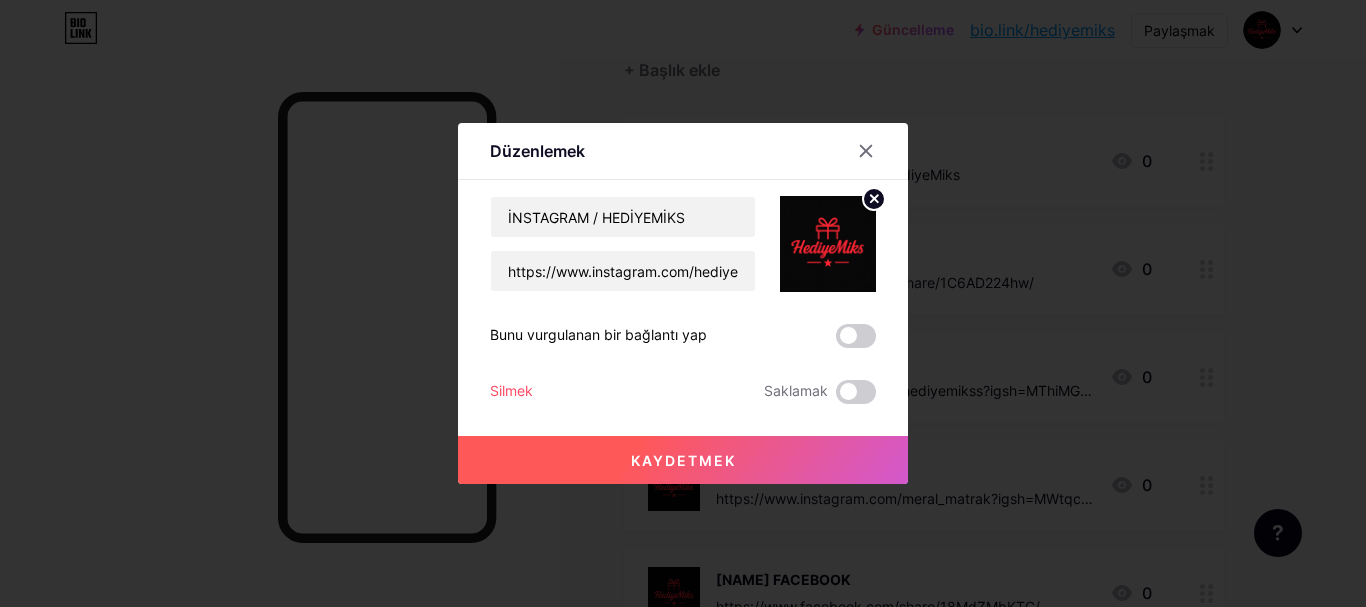 click on "Kaydetmek" at bounding box center [683, 460] 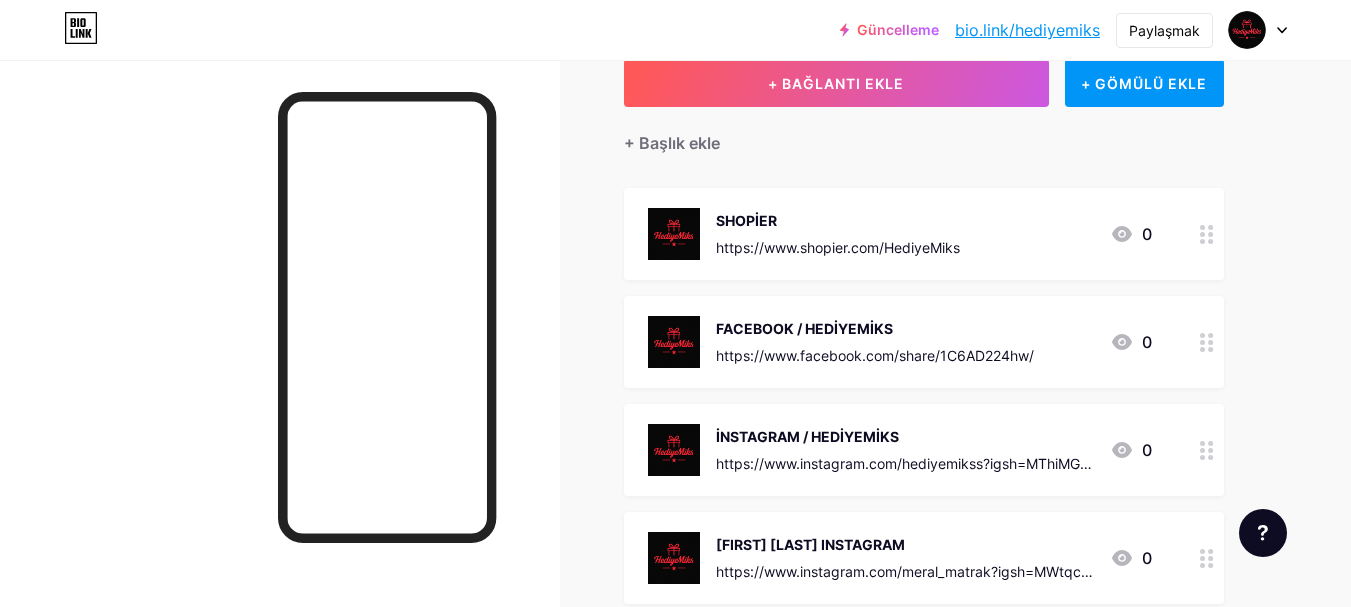 scroll, scrollTop: 300, scrollLeft: 0, axis: vertical 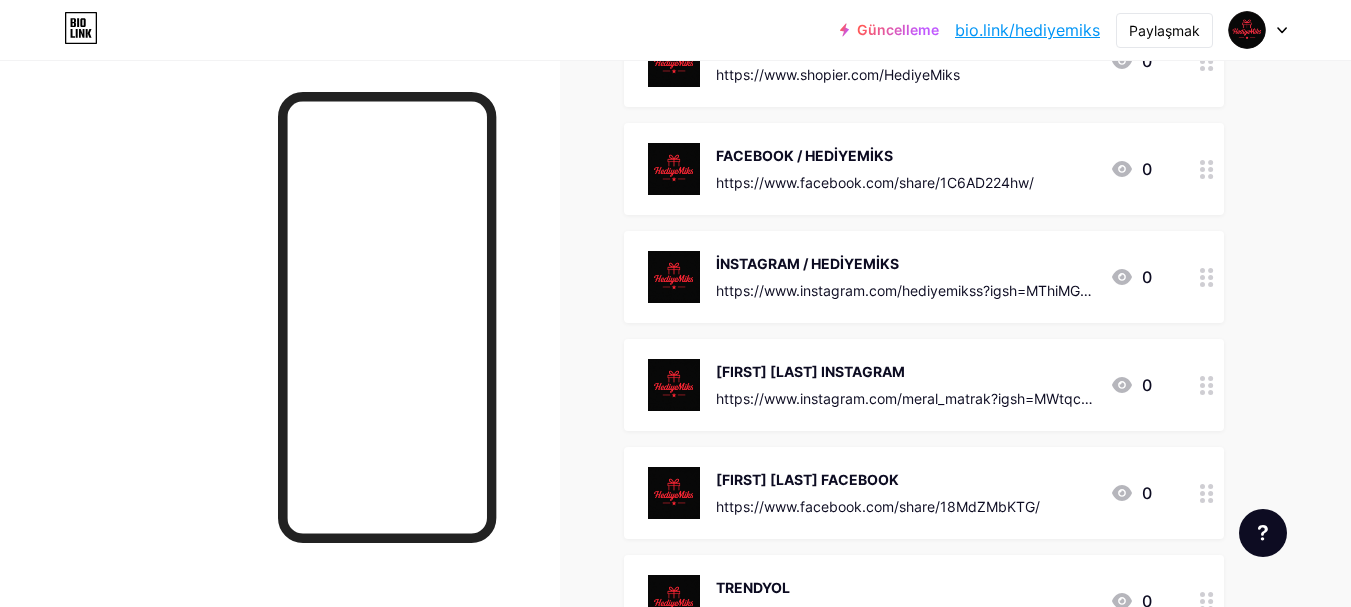 click at bounding box center (1207, 385) 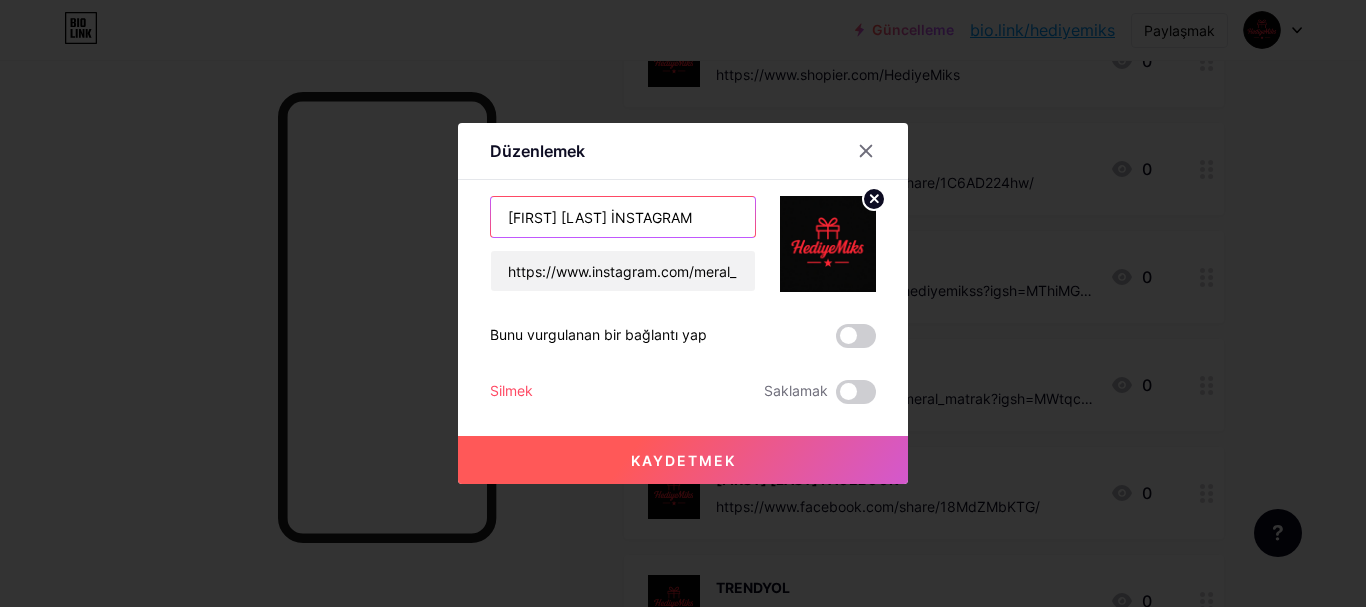 drag, startPoint x: 610, startPoint y: 221, endPoint x: 493, endPoint y: 223, distance: 117.01709 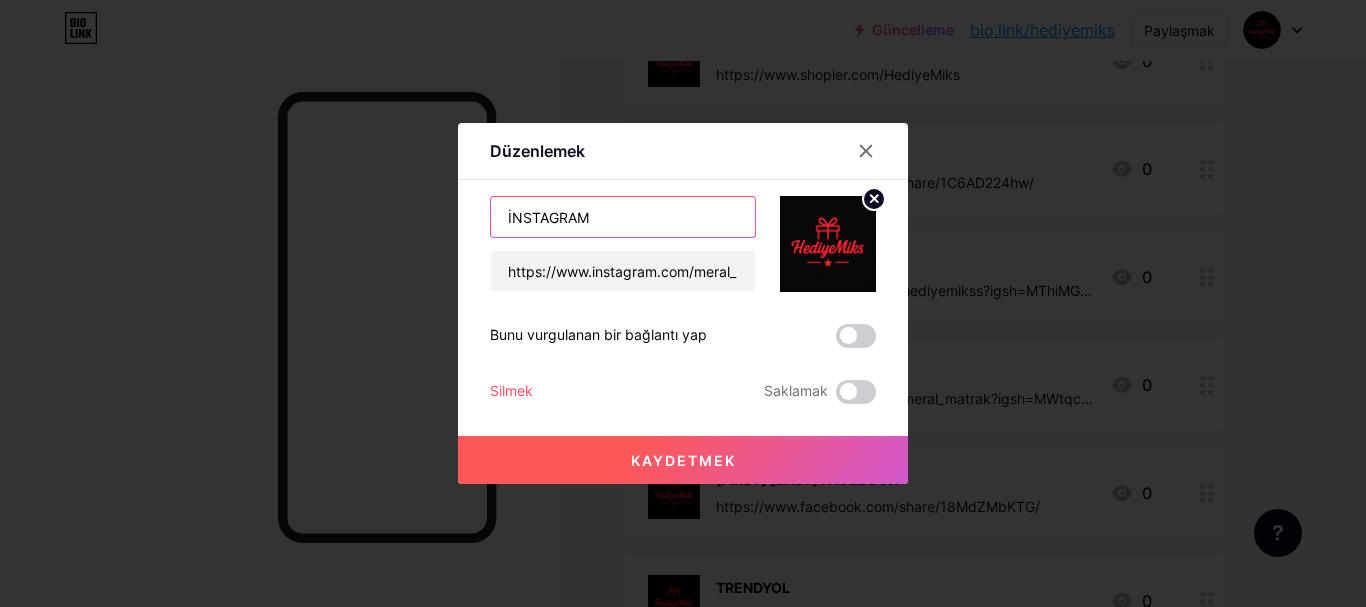 click on "İNSTAGRAM" at bounding box center (623, 217) 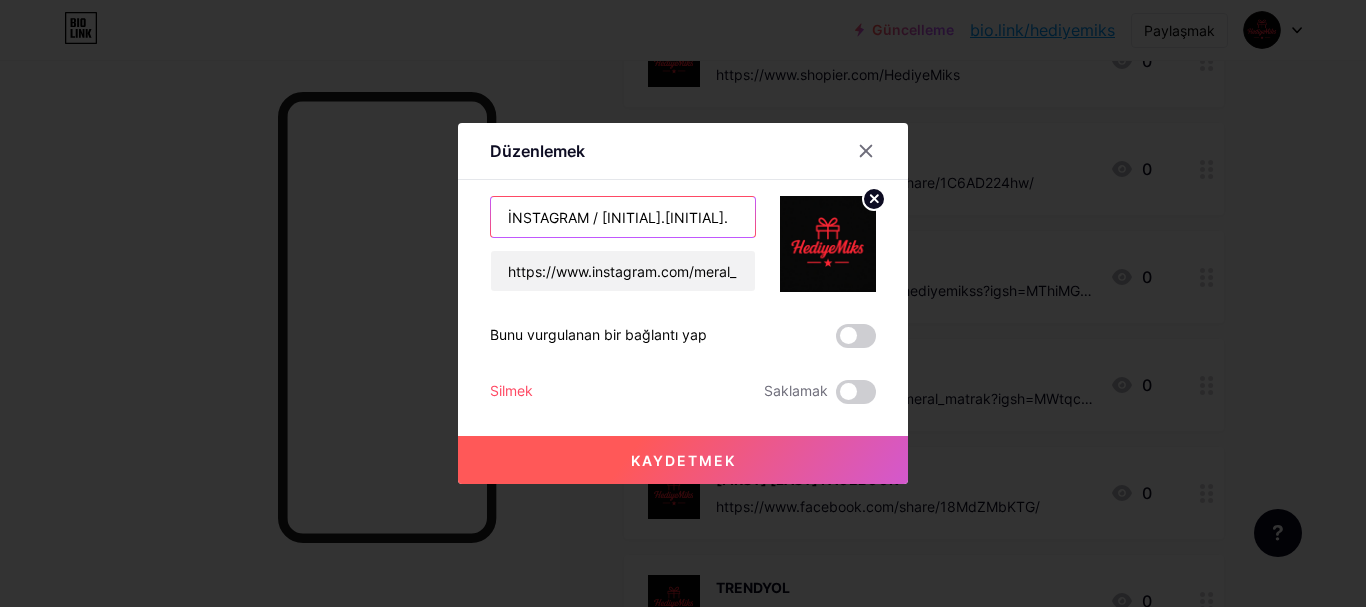 type on "İNSTAGRAM / M.M." 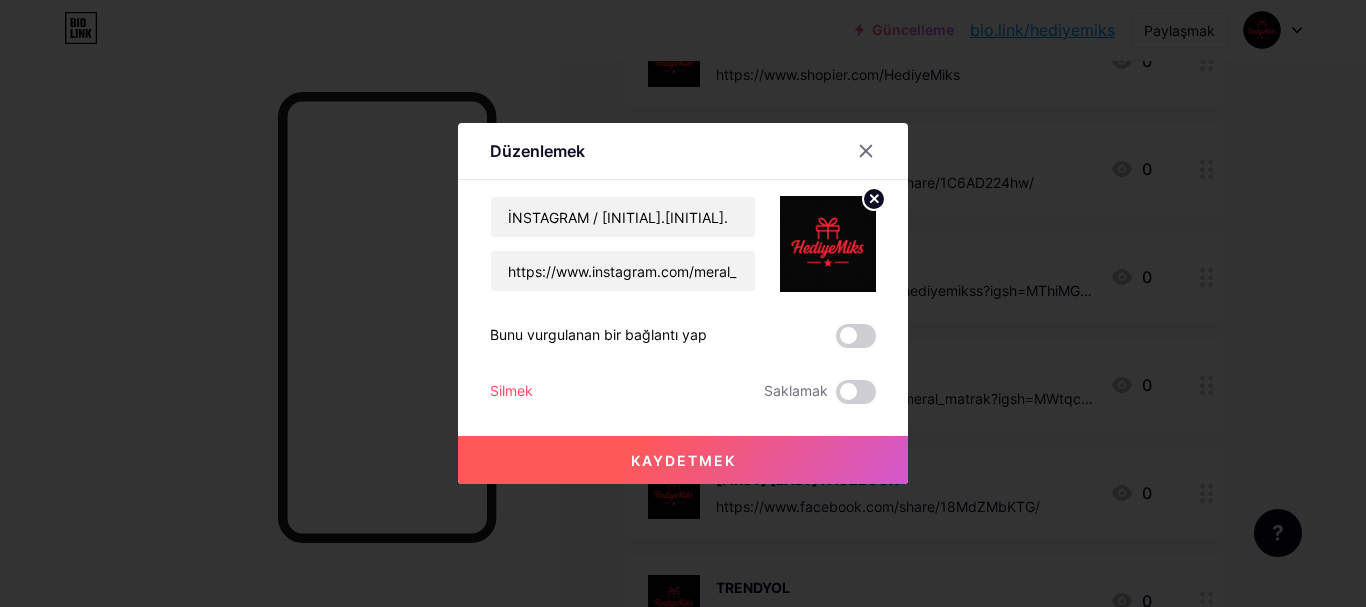 click on "Kaydetmek" at bounding box center [683, 460] 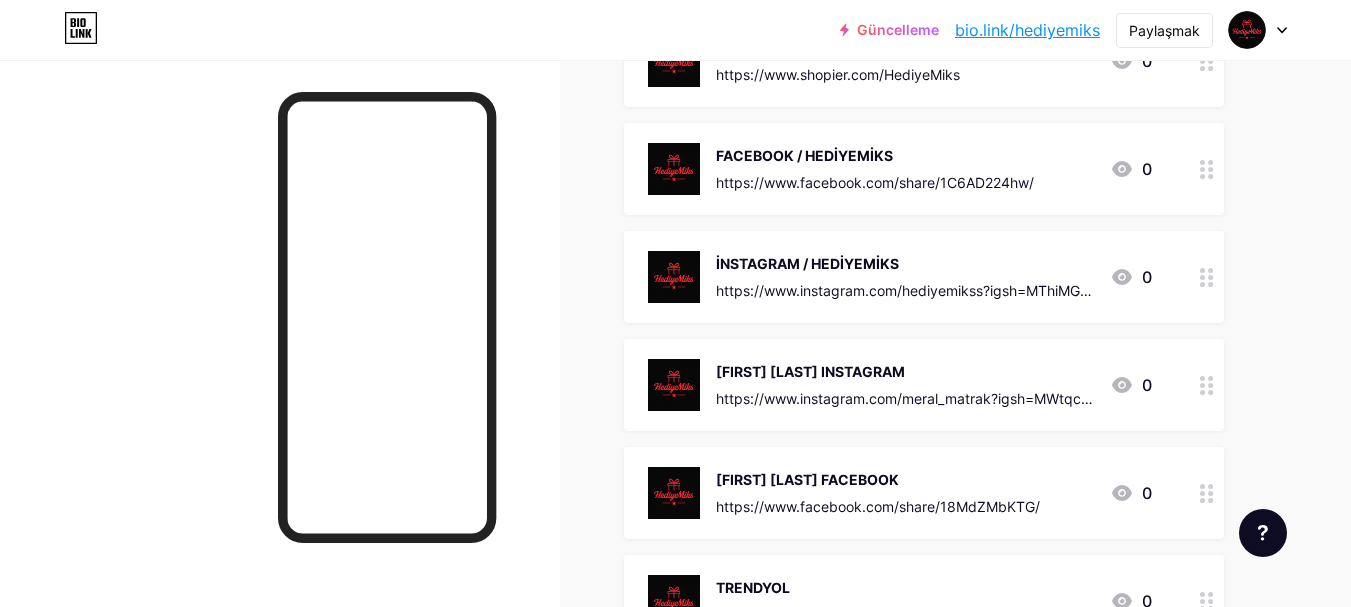 click at bounding box center (1207, 493) 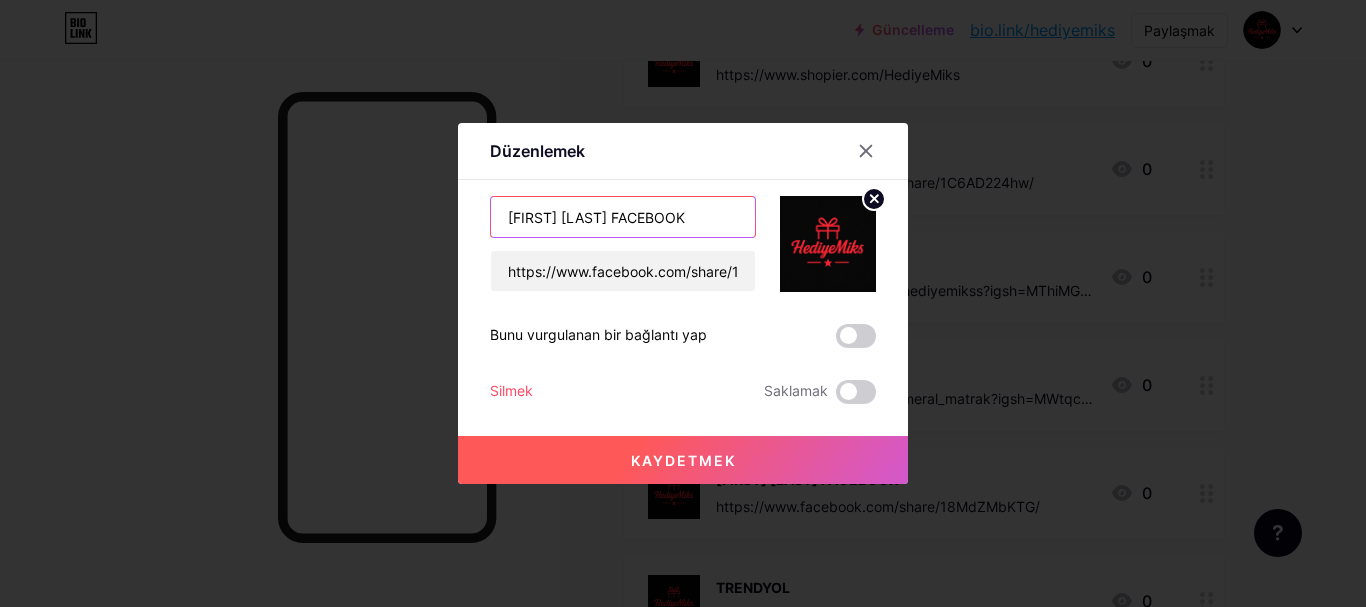 drag, startPoint x: 611, startPoint y: 219, endPoint x: 450, endPoint y: 220, distance: 161.00311 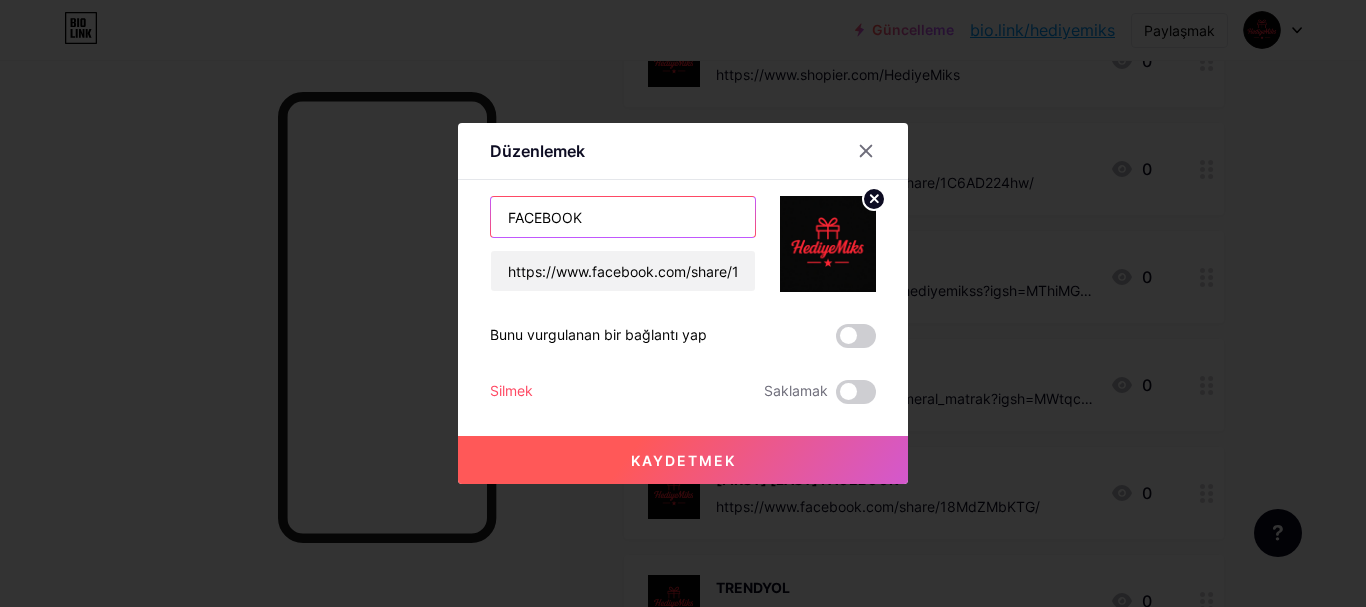 click on "FACEBOOK" at bounding box center [623, 217] 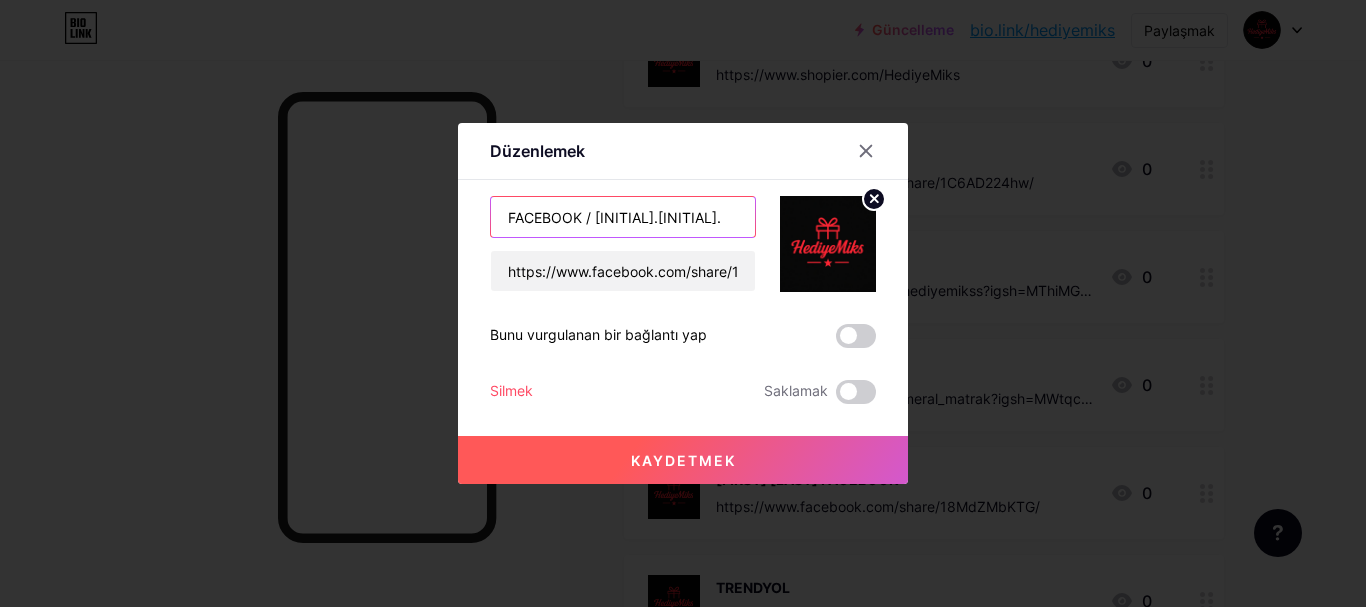 type on "FACEBOOK / M.M." 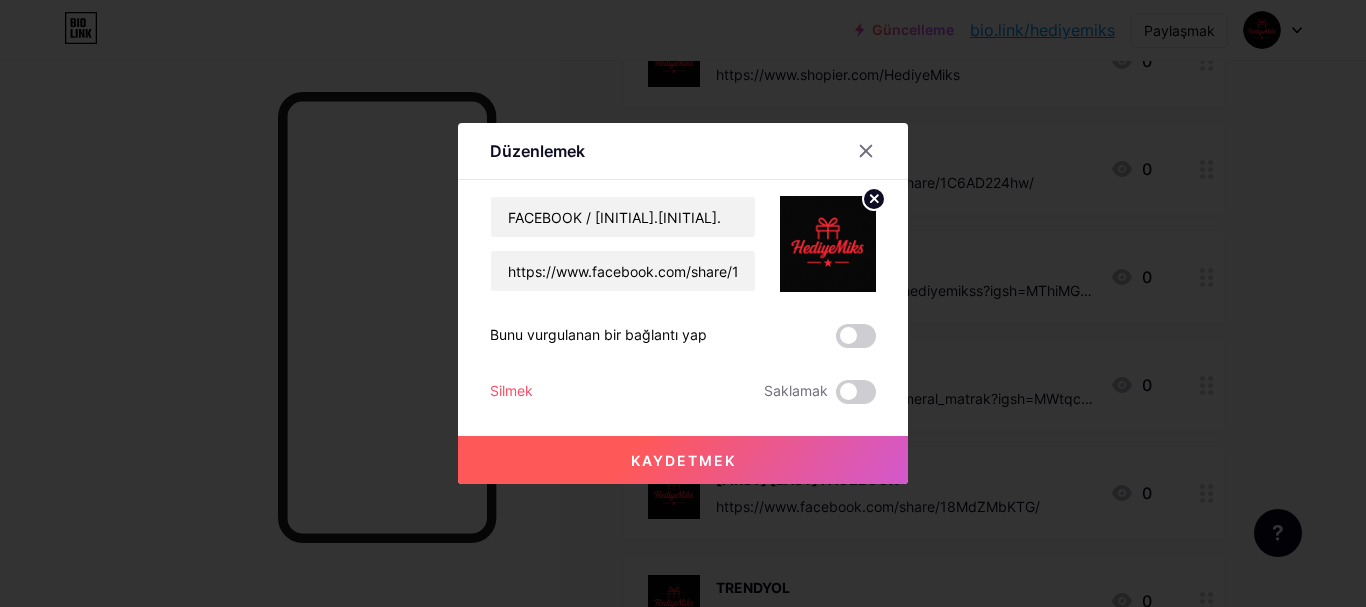 click on "Kaydetmek" at bounding box center [683, 460] 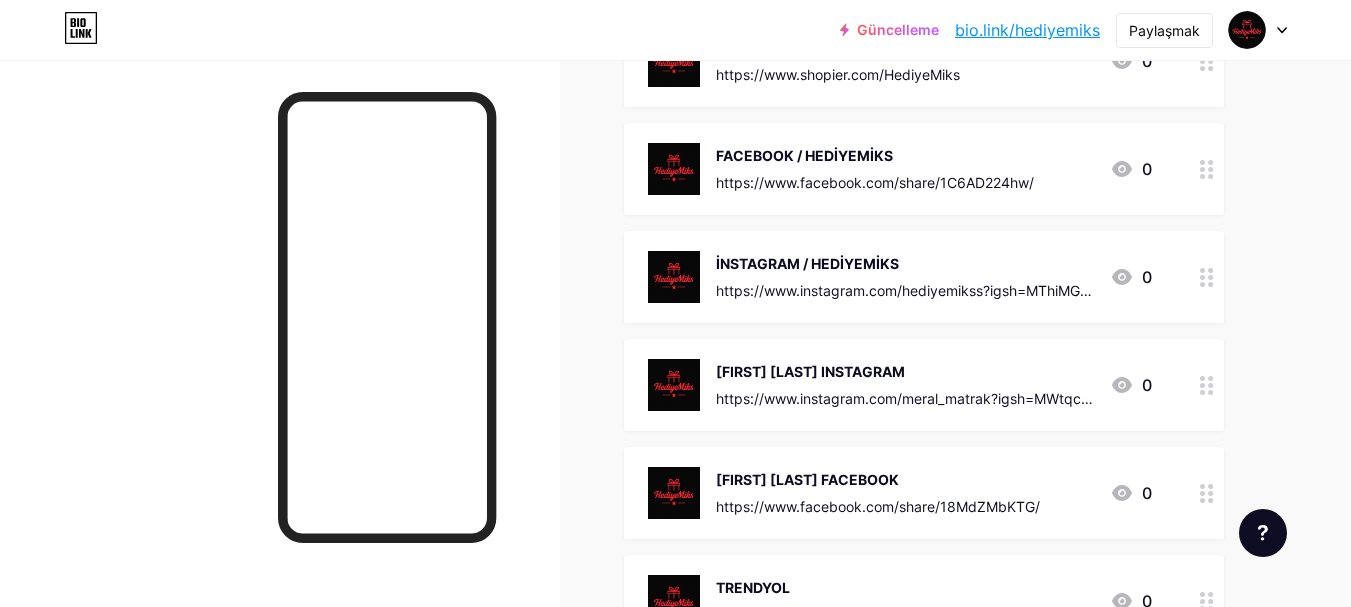 click on "https://www.facebook.com/share/18MdZMbKTG/" at bounding box center [878, 506] 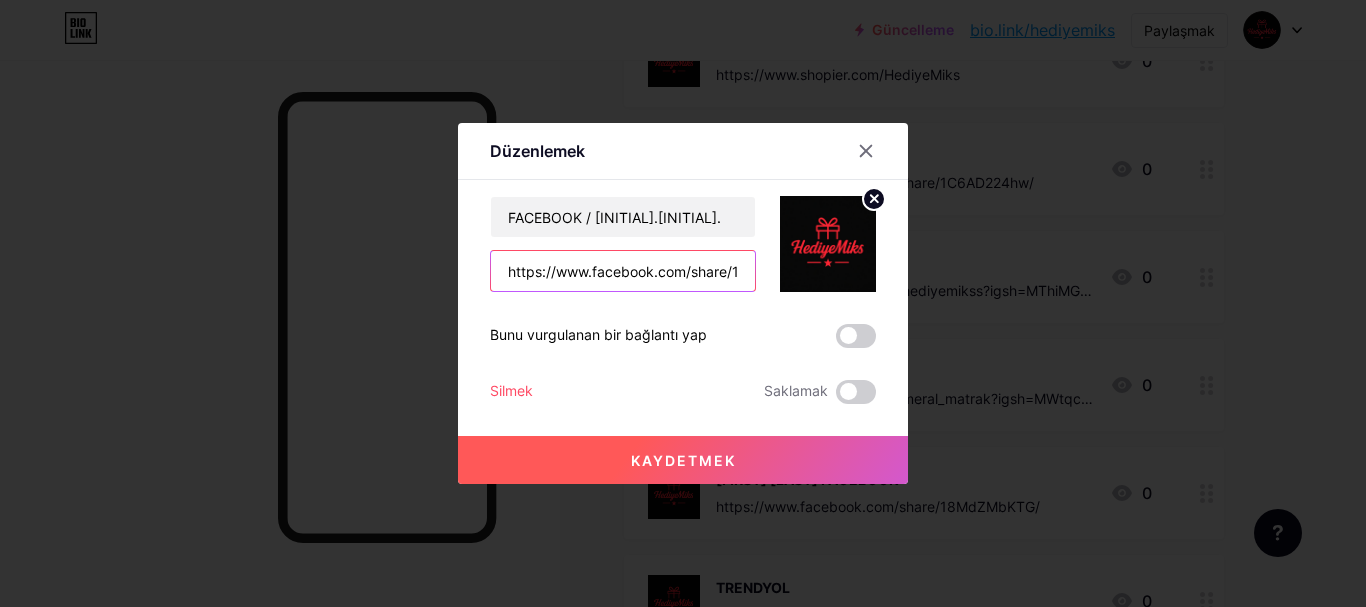 click on "https://www.facebook.com/share/18MdZMbKTG/" at bounding box center [623, 271] 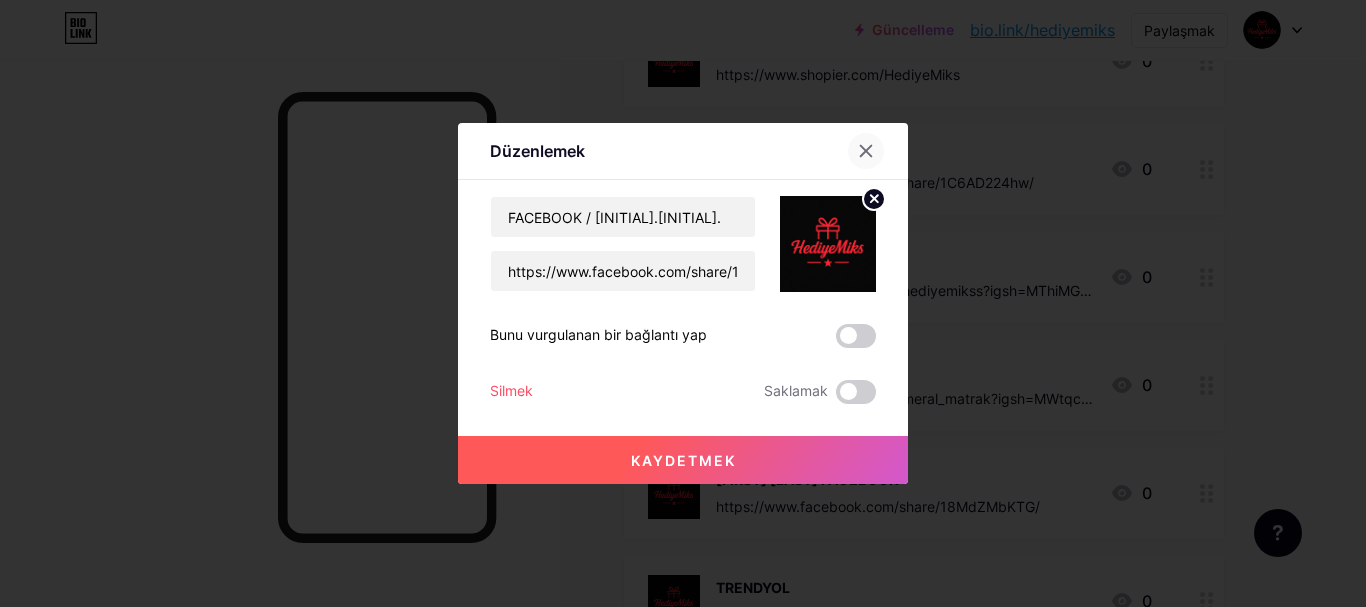 click 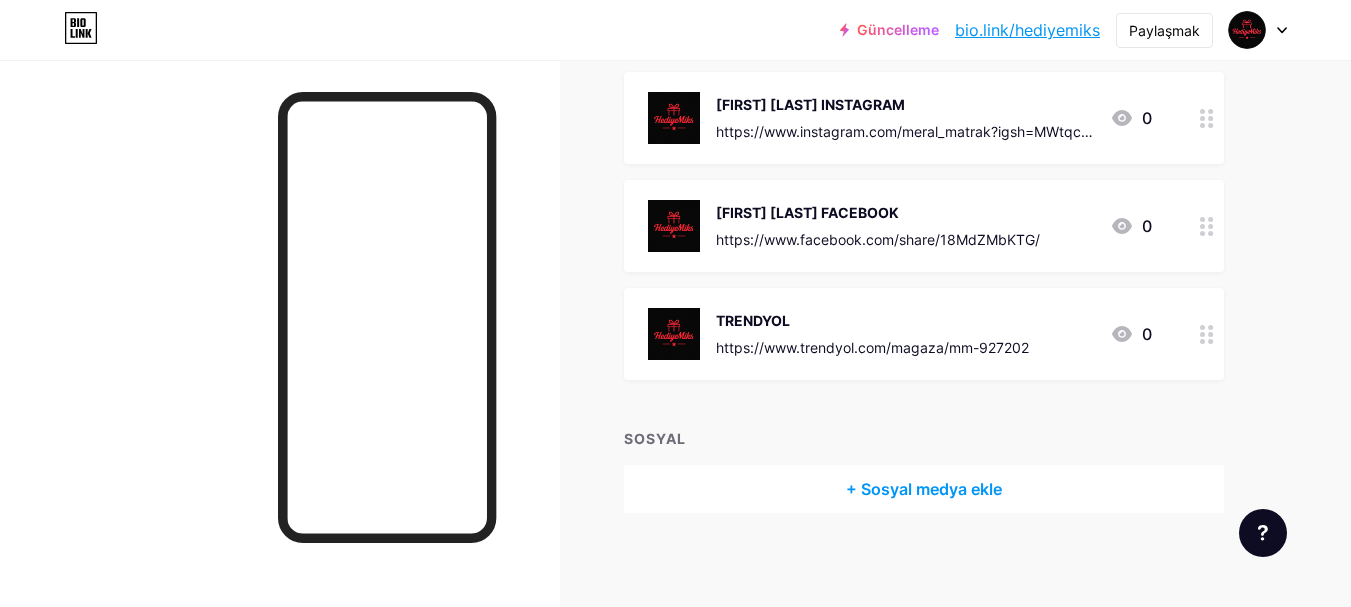 scroll, scrollTop: 572, scrollLeft: 0, axis: vertical 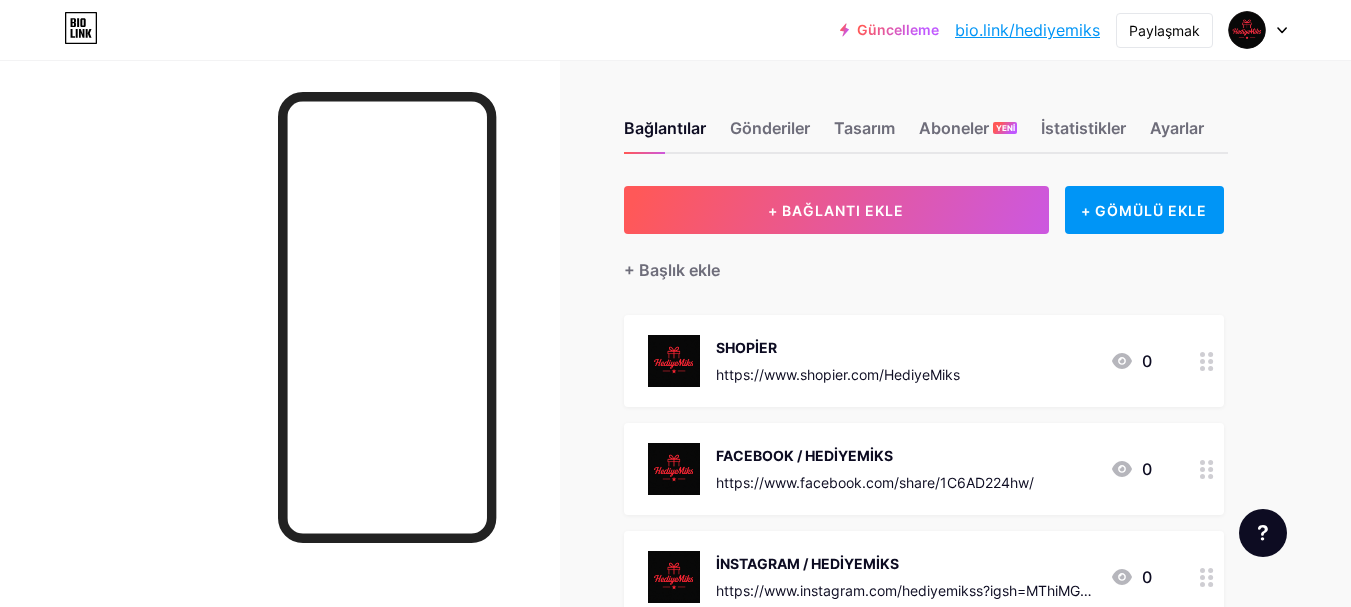 click on "Bağlantılar
Gönderiler
Tasarım
Aboneler
YENİ
İstatistikler
Ayarlar       + BAĞLANTI EKLE     + GÖMÜLÜ EKLE
+ Başlık ekle
SHOPİER
https://www.shopier.com/HediyeMiks
0
FACEBOOK / HEDİYEMİKS
https://www.facebook.com/share/1C6AD224hw/
0
İNSTAGRAM / HEDİYEMİKS
https://www.instagram.com/hediyemikss?igsh=MThiMGIzM2JnbnQwNg==
0
İNSTAGRAM / [INITIALS]
https://www.instagram.com/meral_matrak?igsh=MWtqcHMwcDZ3eGV2aQ==
0
FACEBOOK / [INITIALS]
https://www.facebook.com/share/18MdZMbKTG/
0
0" at bounding box center [656, 620] 